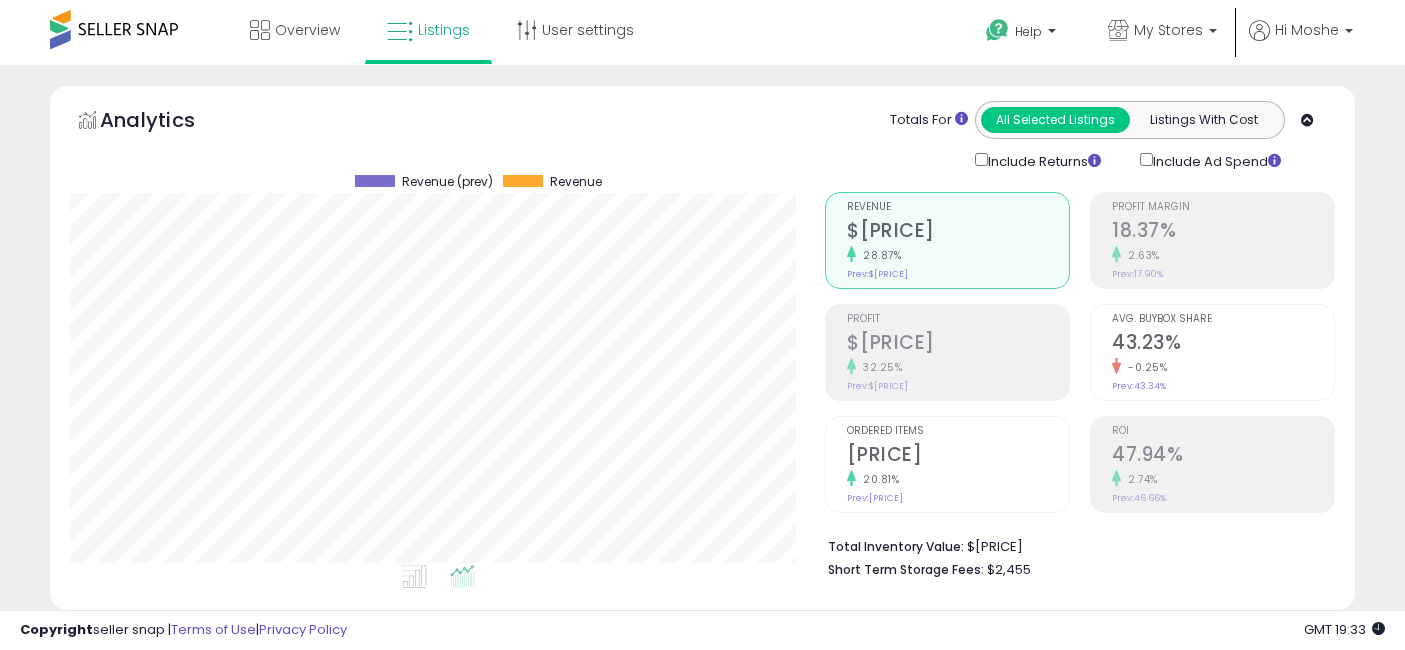 select on "**" 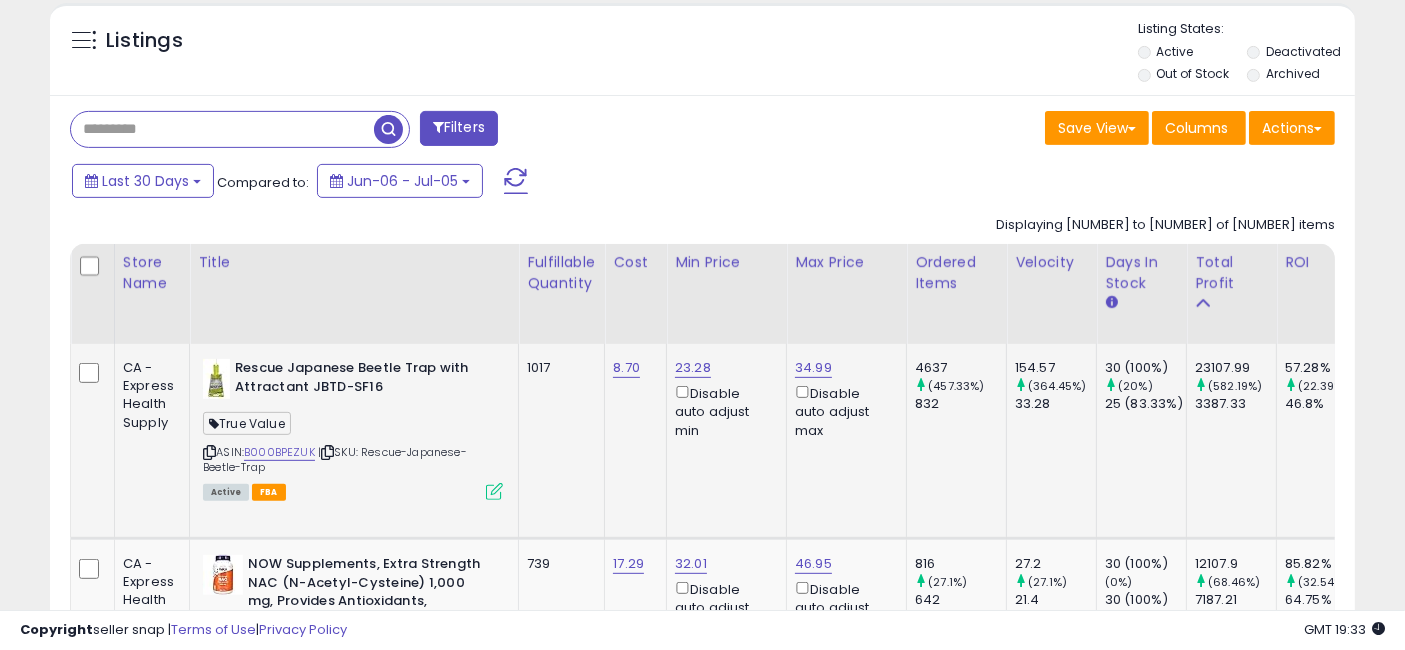 scroll, scrollTop: 777, scrollLeft: 0, axis: vertical 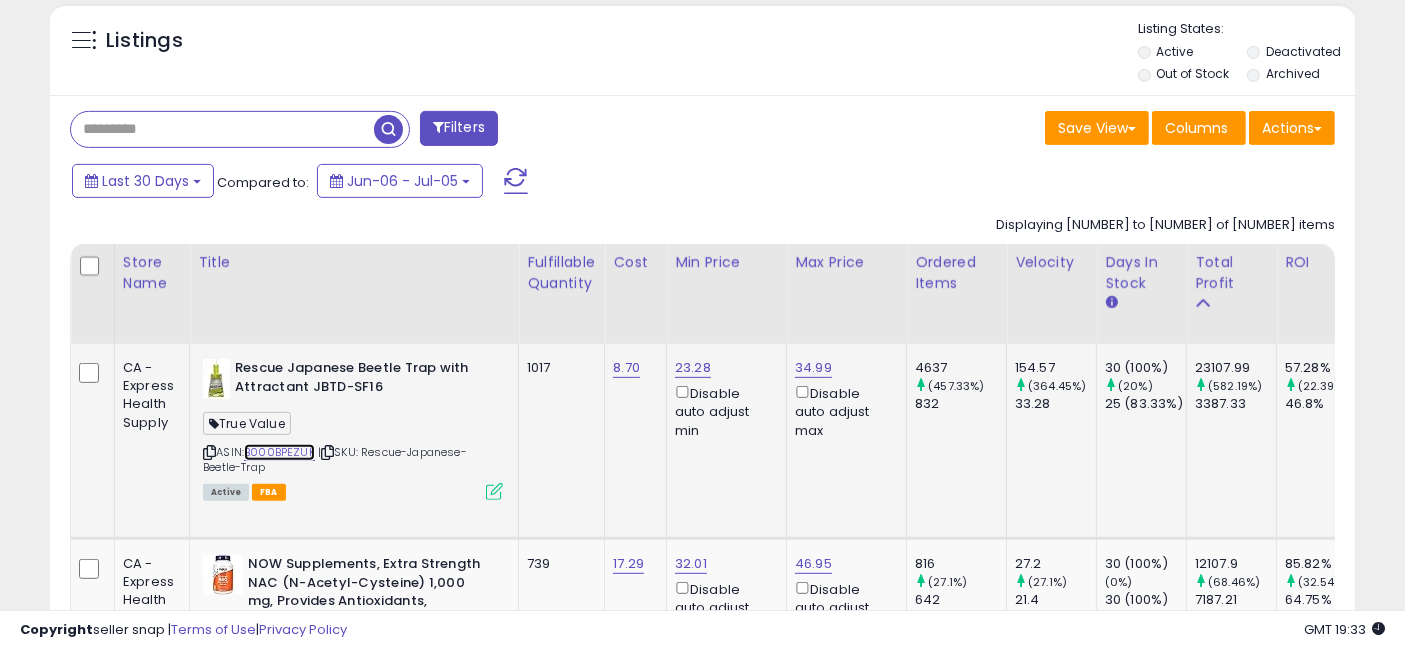 click on "B000BPEZUK" at bounding box center (279, 452) 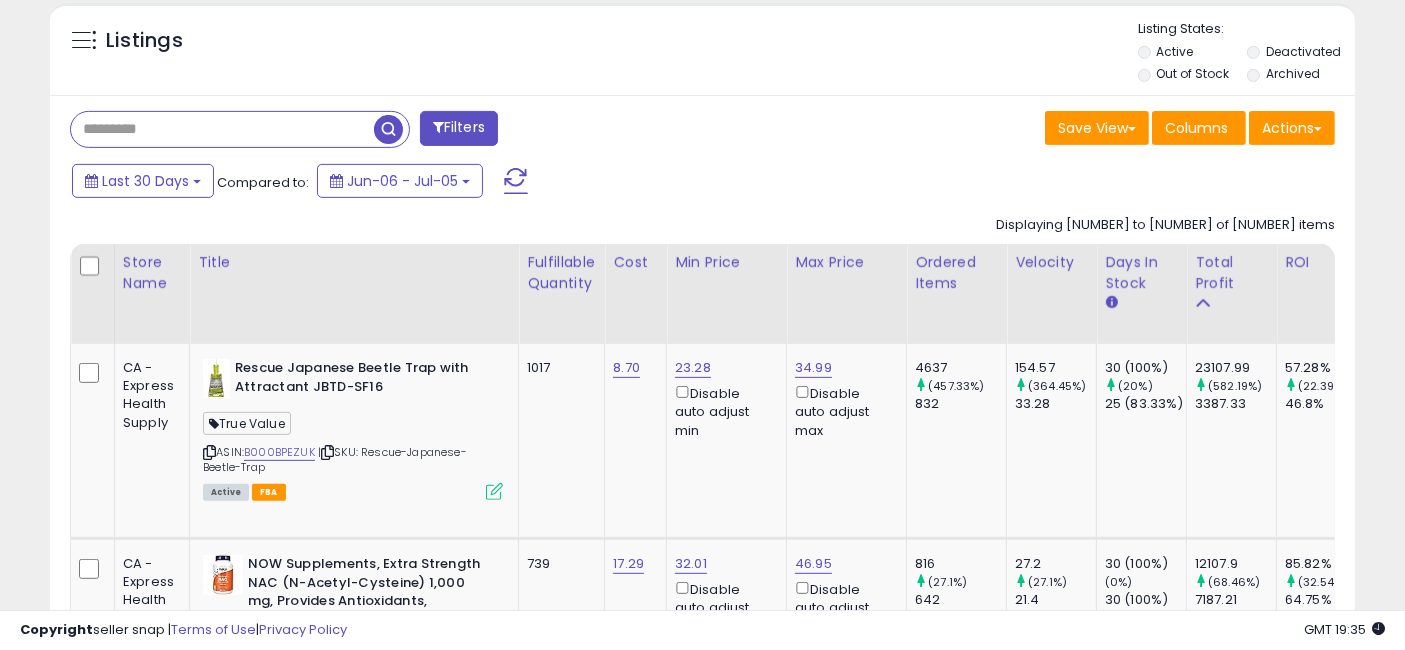 click at bounding box center [222, 129] 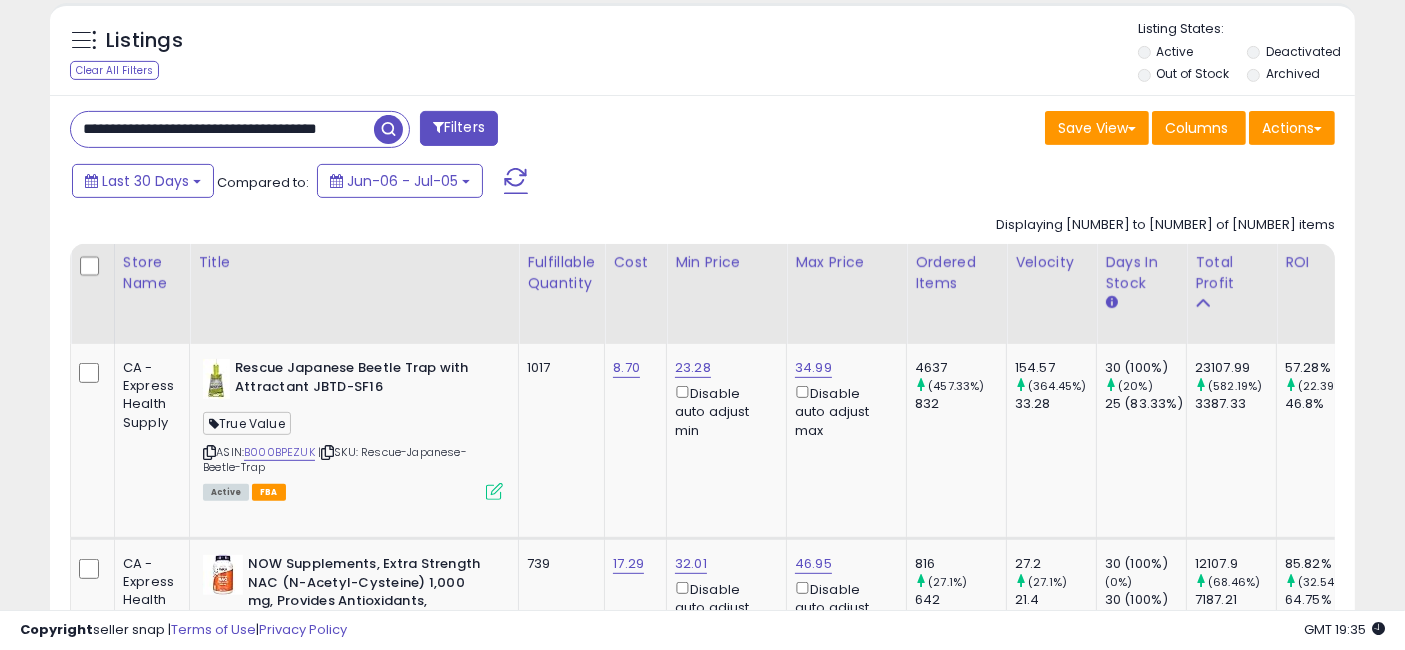 scroll, scrollTop: 0, scrollLeft: 58, axis: horizontal 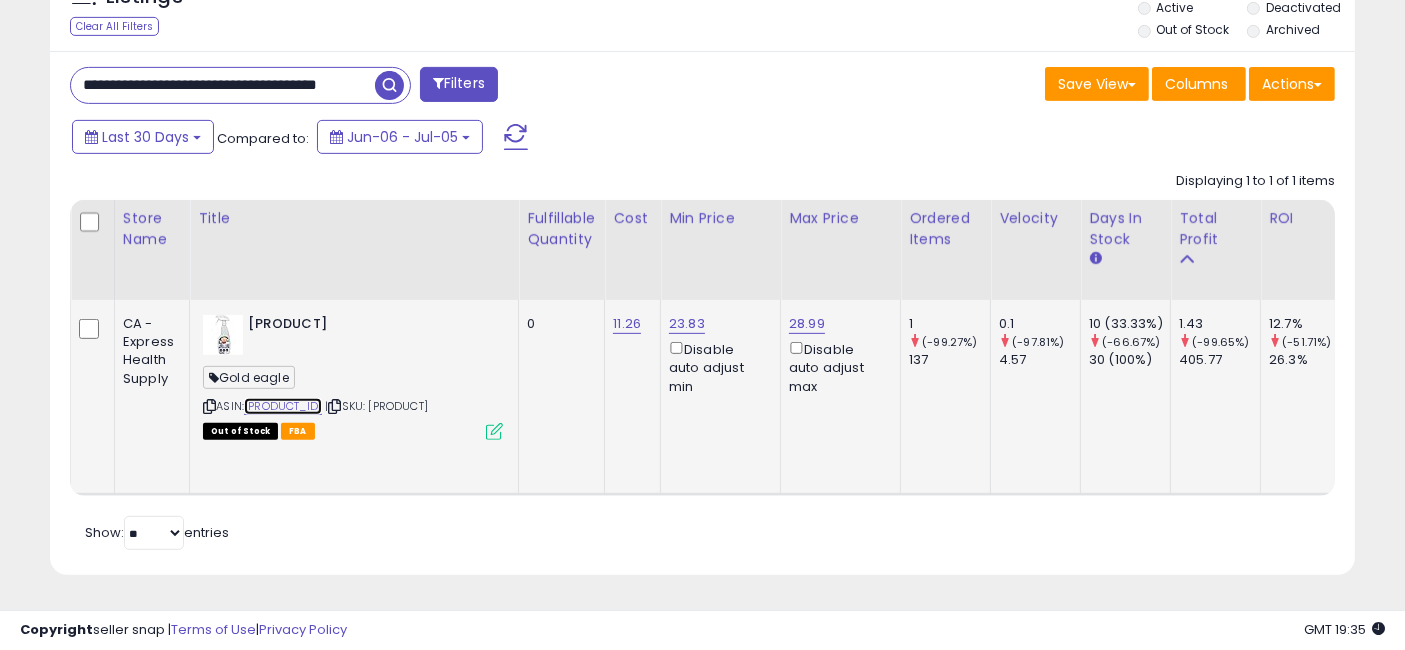 click on "B0004ELKC4" at bounding box center (283, 406) 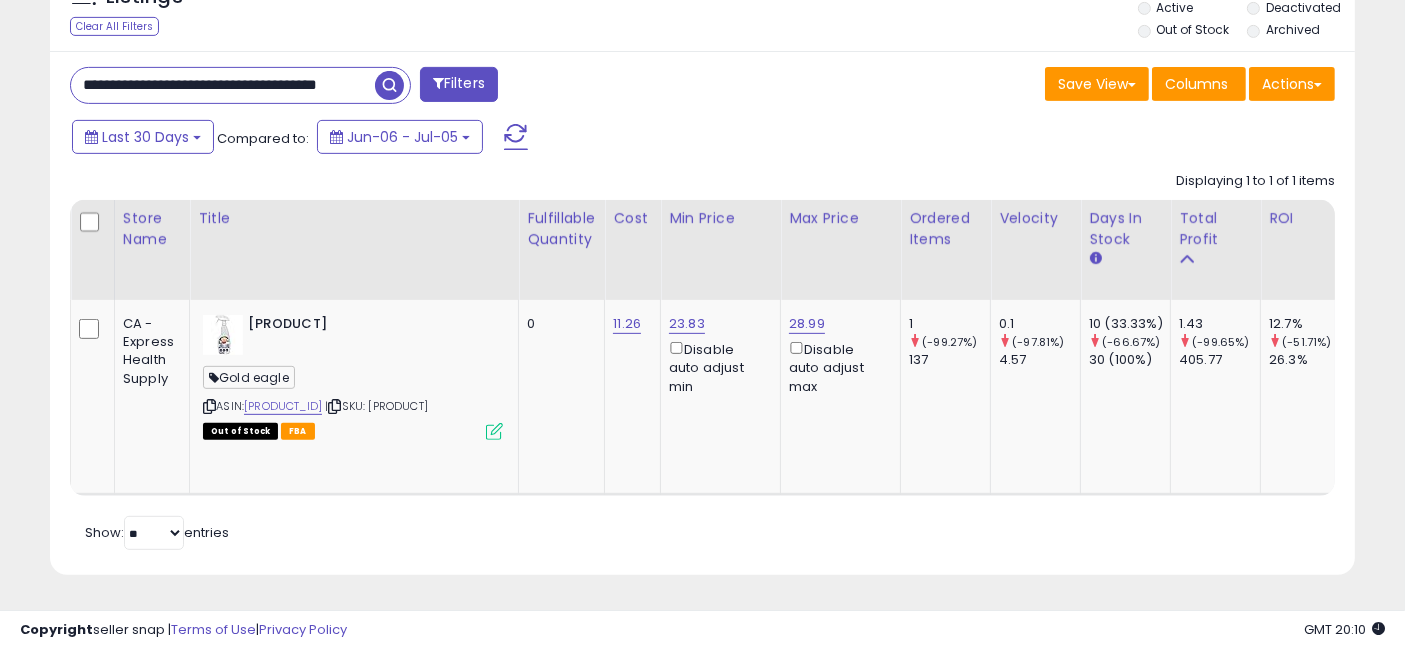click on "**********" at bounding box center [223, 85] 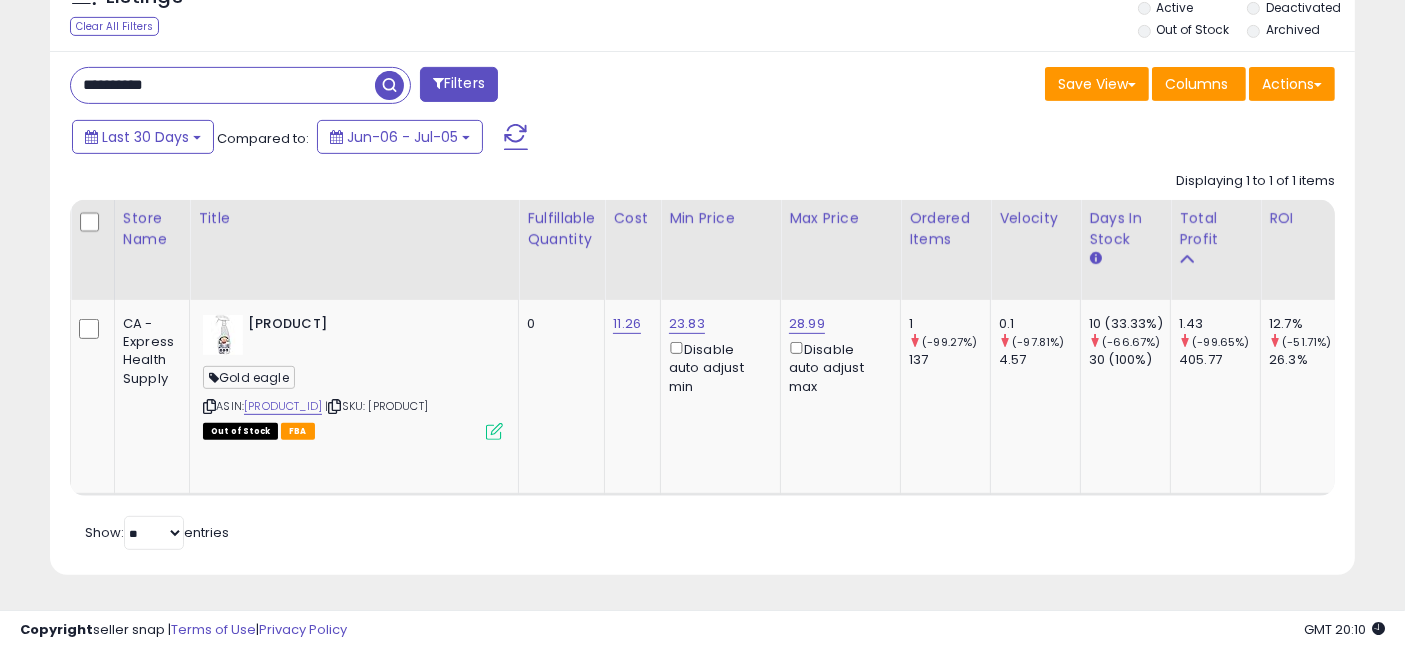 type on "**********" 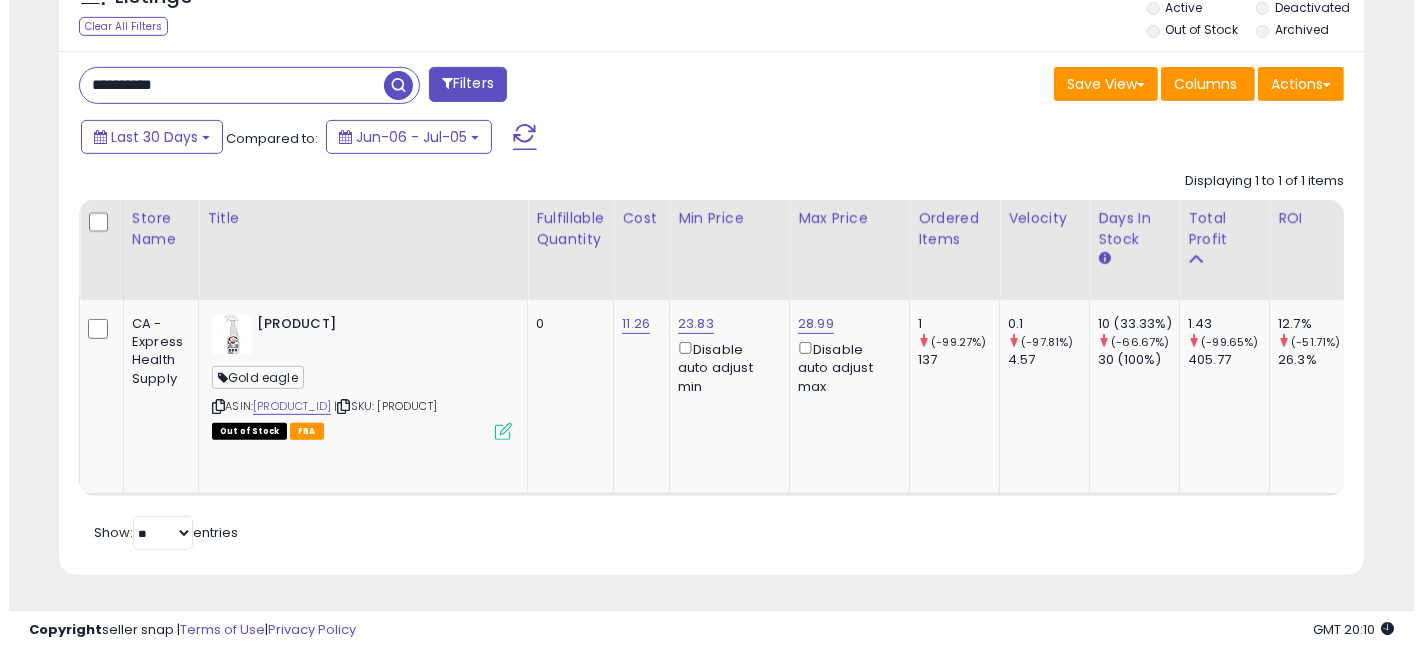 scroll, scrollTop: 641, scrollLeft: 0, axis: vertical 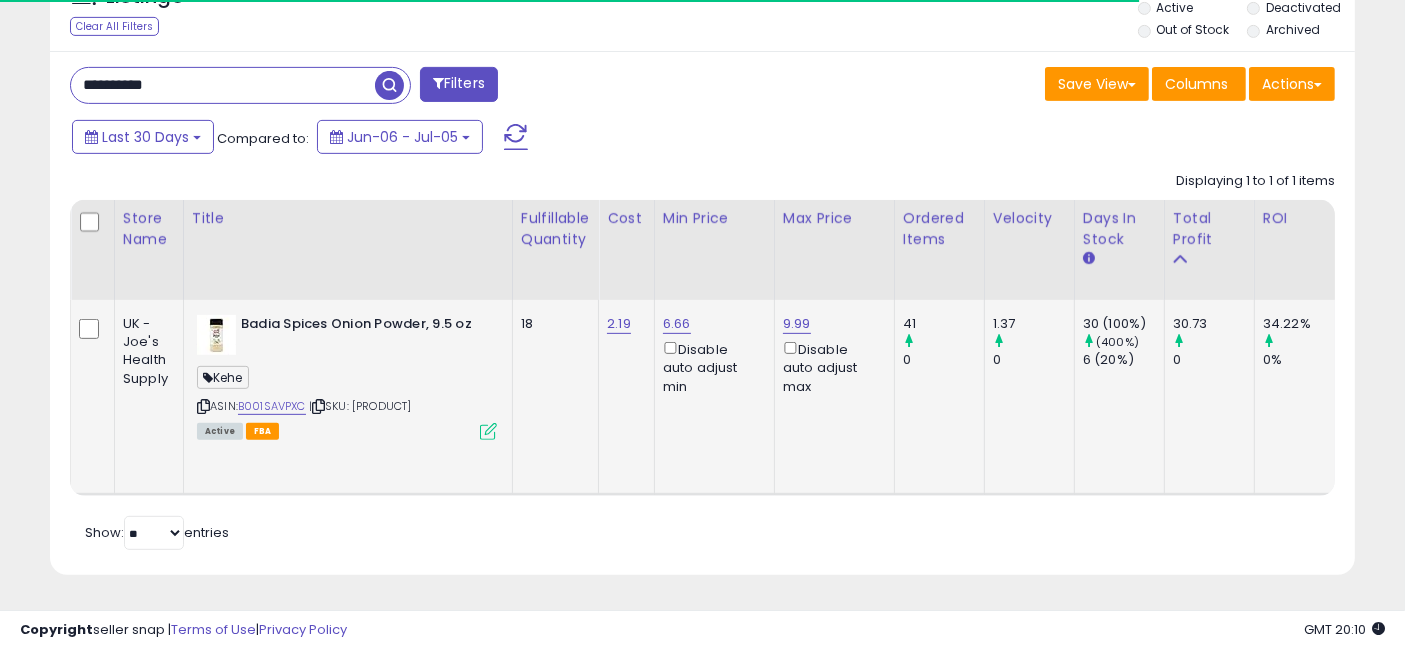 click at bounding box center (488, 431) 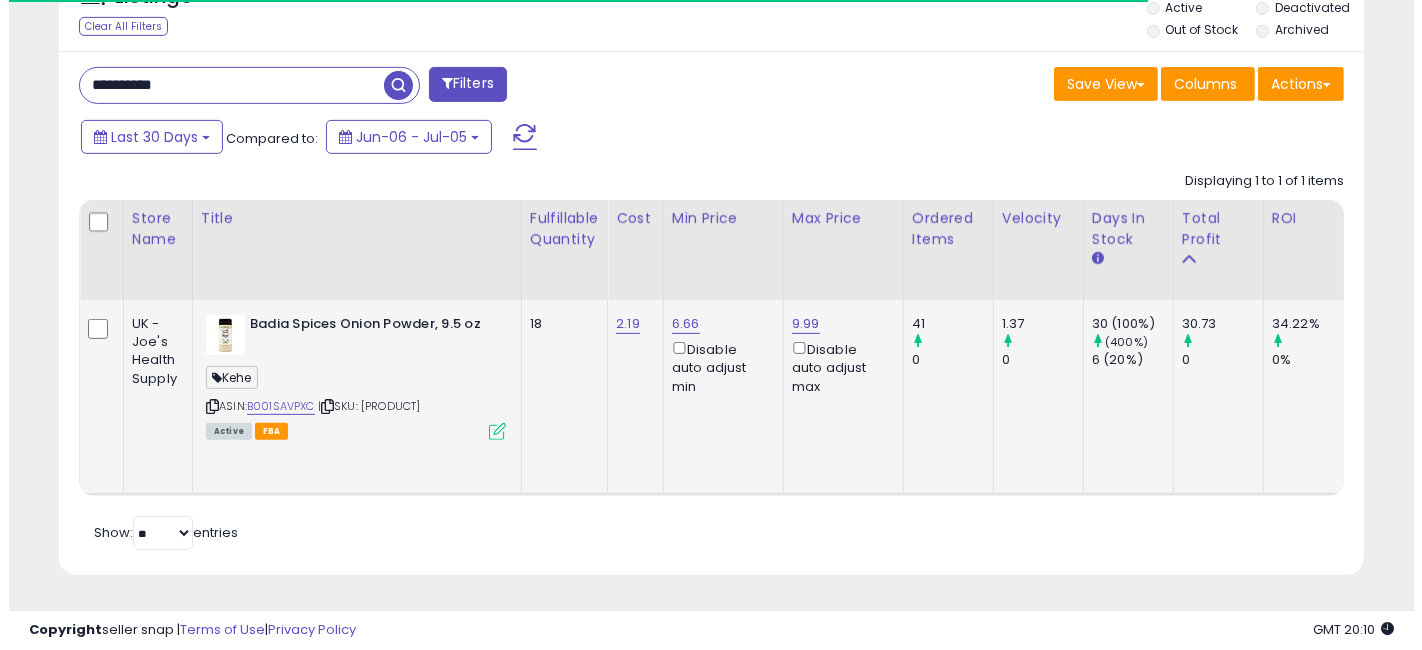 scroll, scrollTop: 410, scrollLeft: 765, axis: both 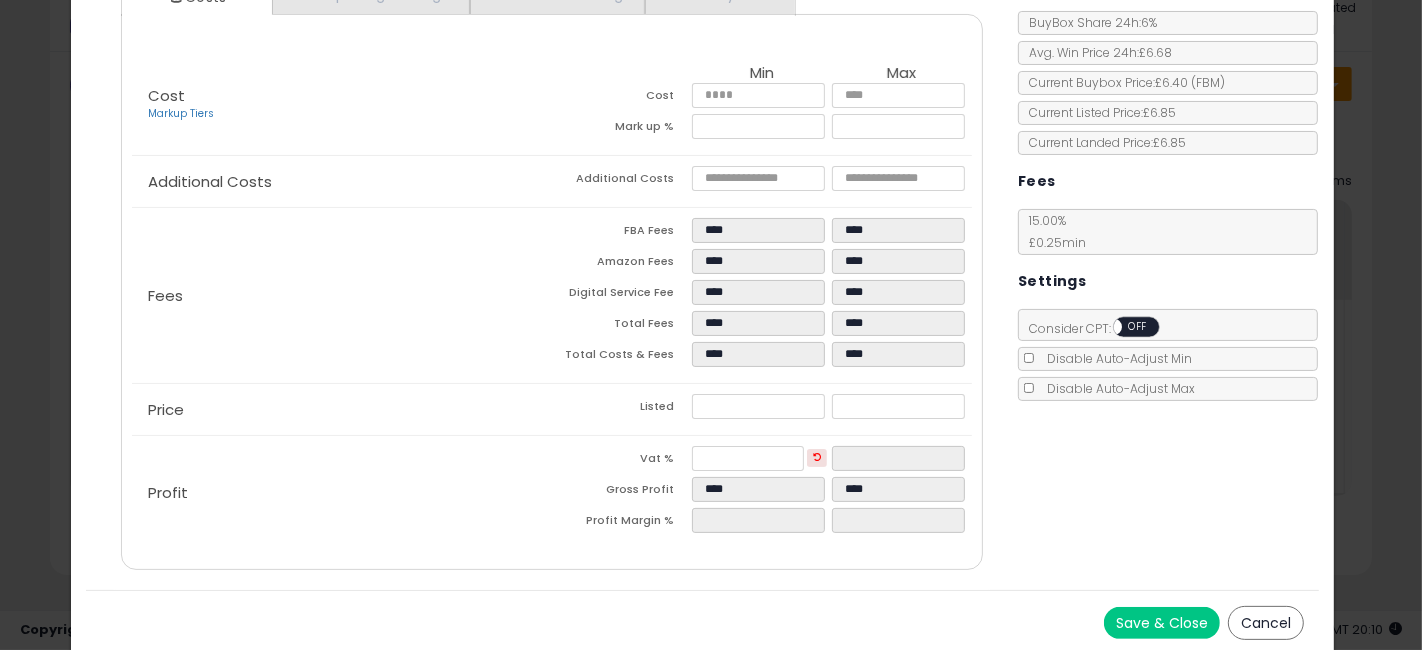 click on "× Close
Badia Spices Onion Powder, 9.5 oz
ASIN:  B001SAVPXC
|
SKU:  Kehe-00053120-CA
FBA
Kehe ×
Repricing:
ON   OFF
Retrieving listing data..." 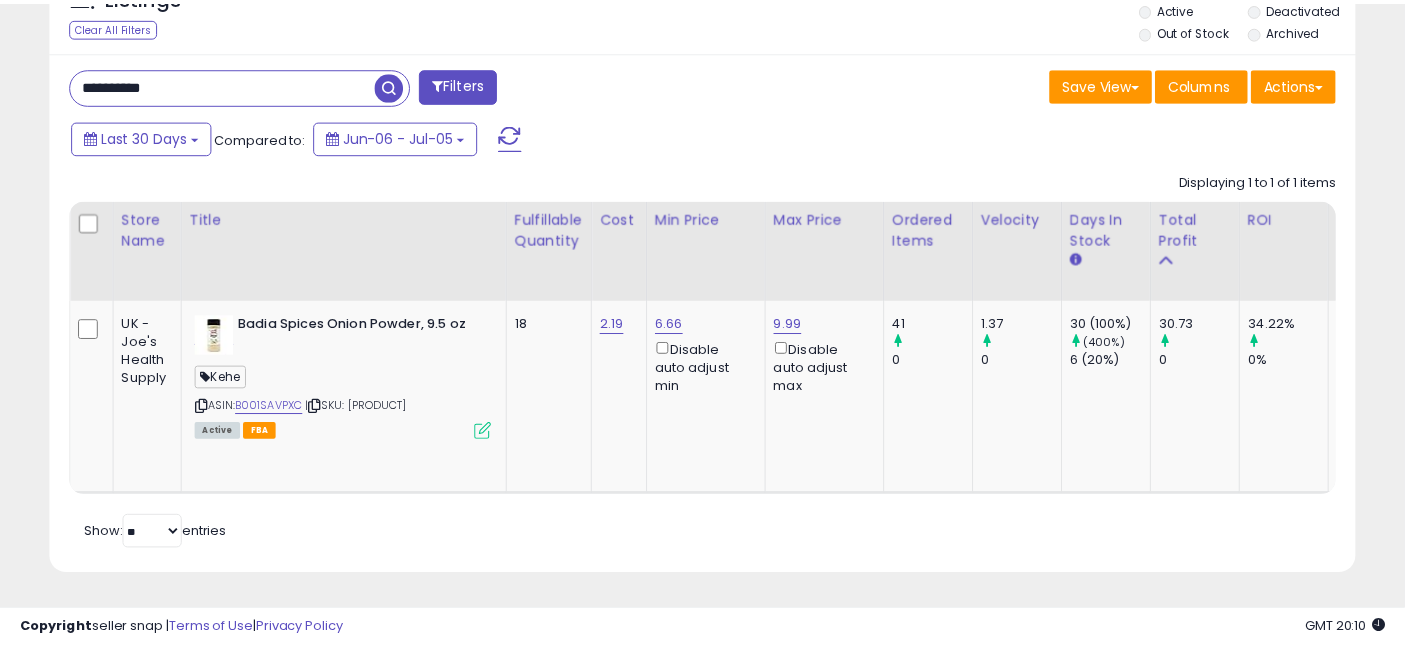 scroll, scrollTop: 410, scrollLeft: 755, axis: both 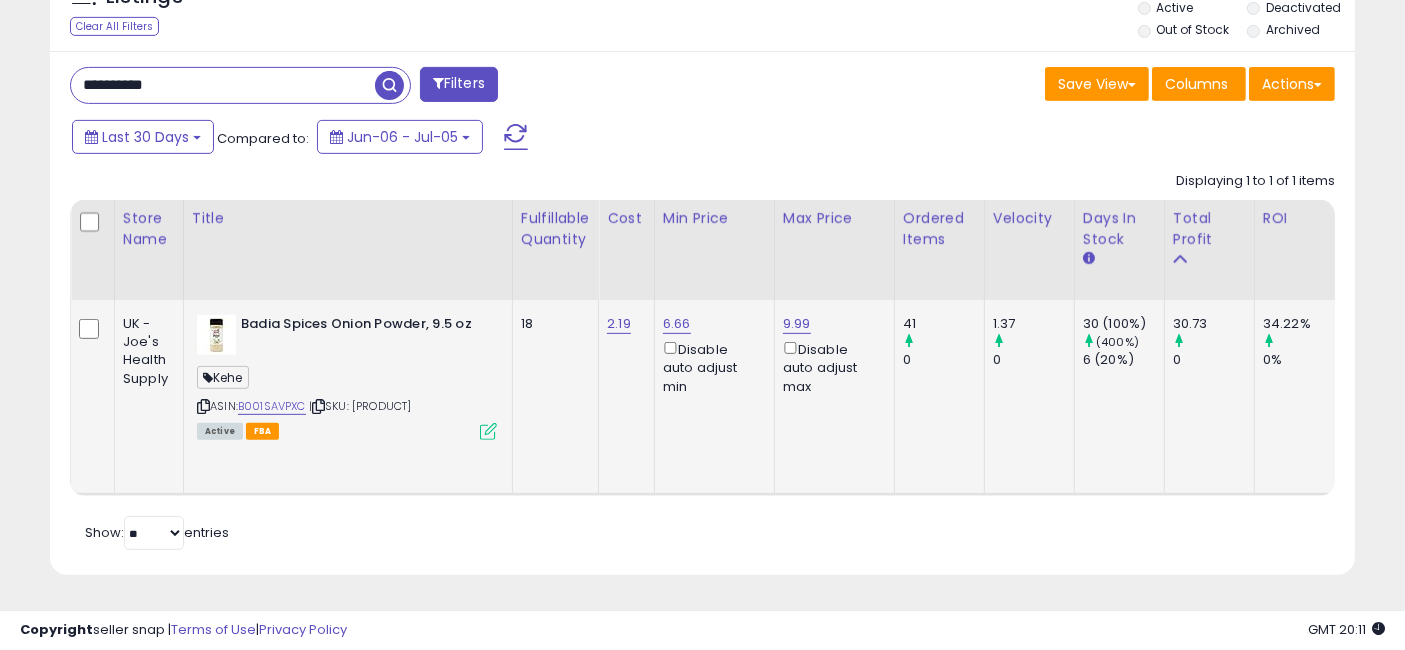 click at bounding box center [488, 431] 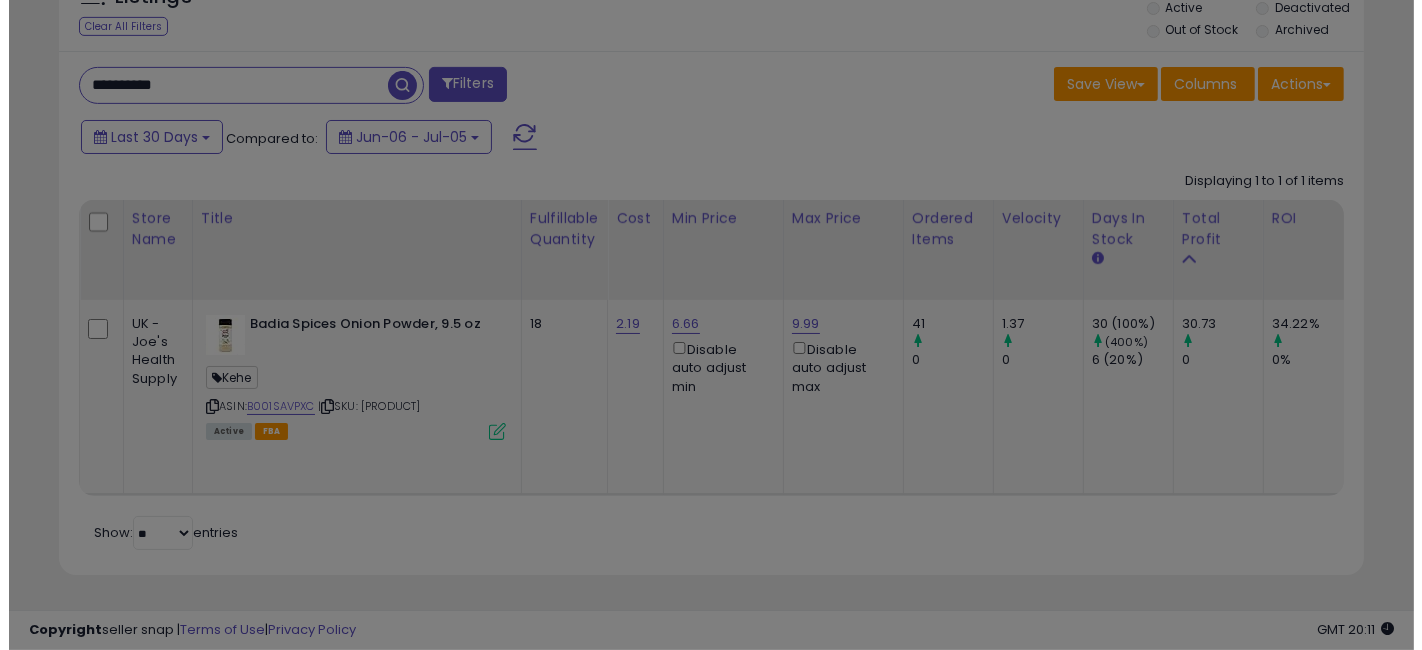 scroll, scrollTop: 999590, scrollLeft: 999234, axis: both 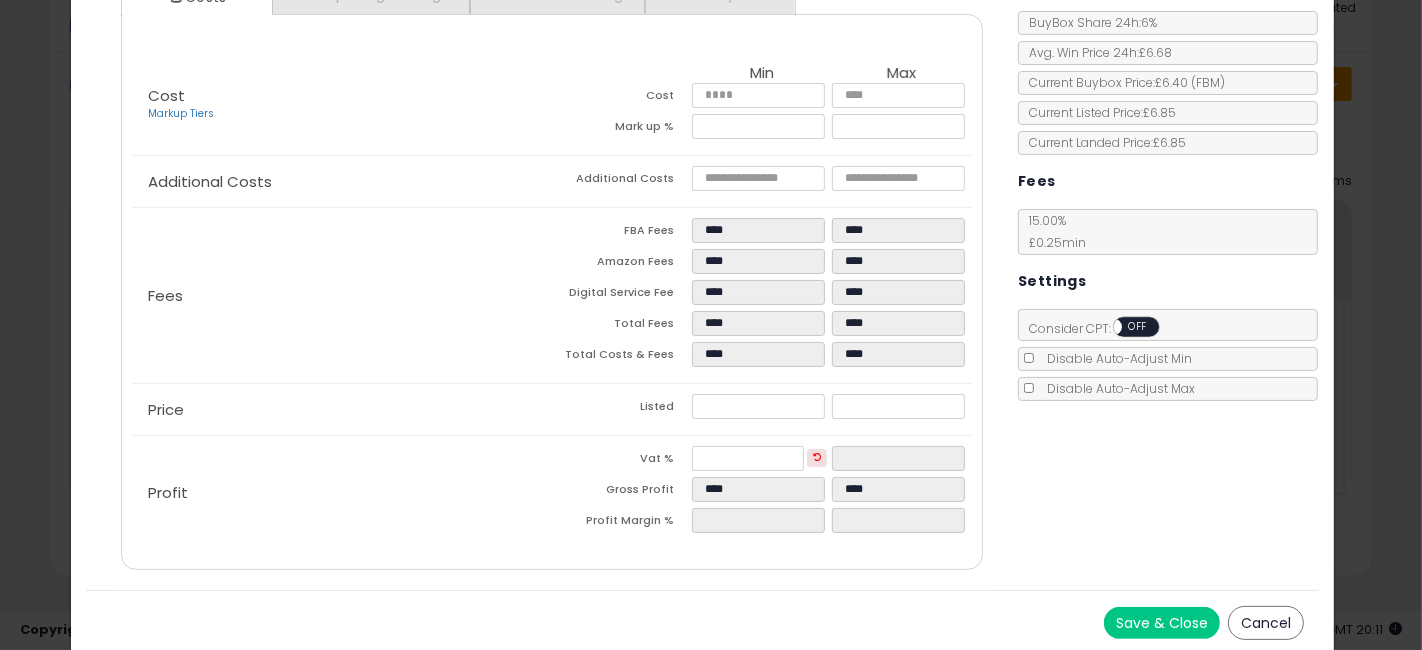 click on "× Close
Badia Spices Onion Powder, 9.5 oz
ASIN:  B001SAVPXC
|
SKU:  Kehe-00053120-CA
FBA
Kehe ×
Repricing:
ON   OFF
Retrieving listing data..." 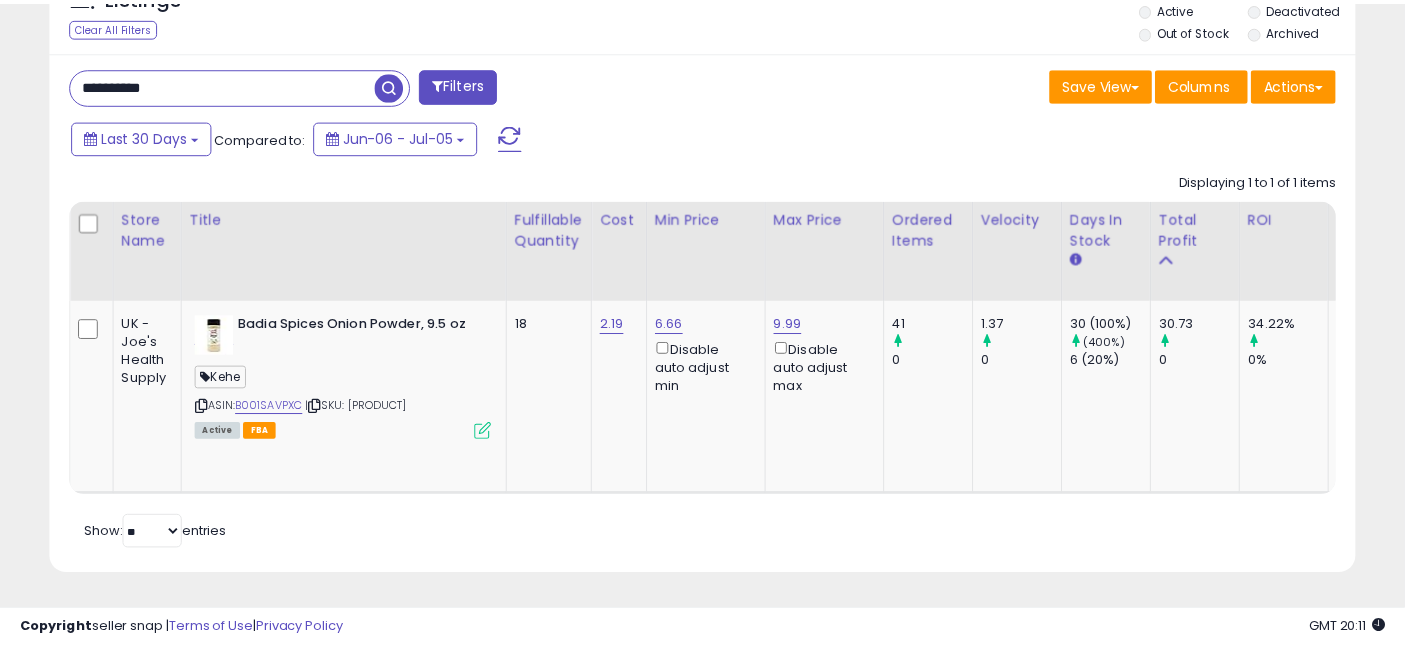scroll, scrollTop: 410, scrollLeft: 755, axis: both 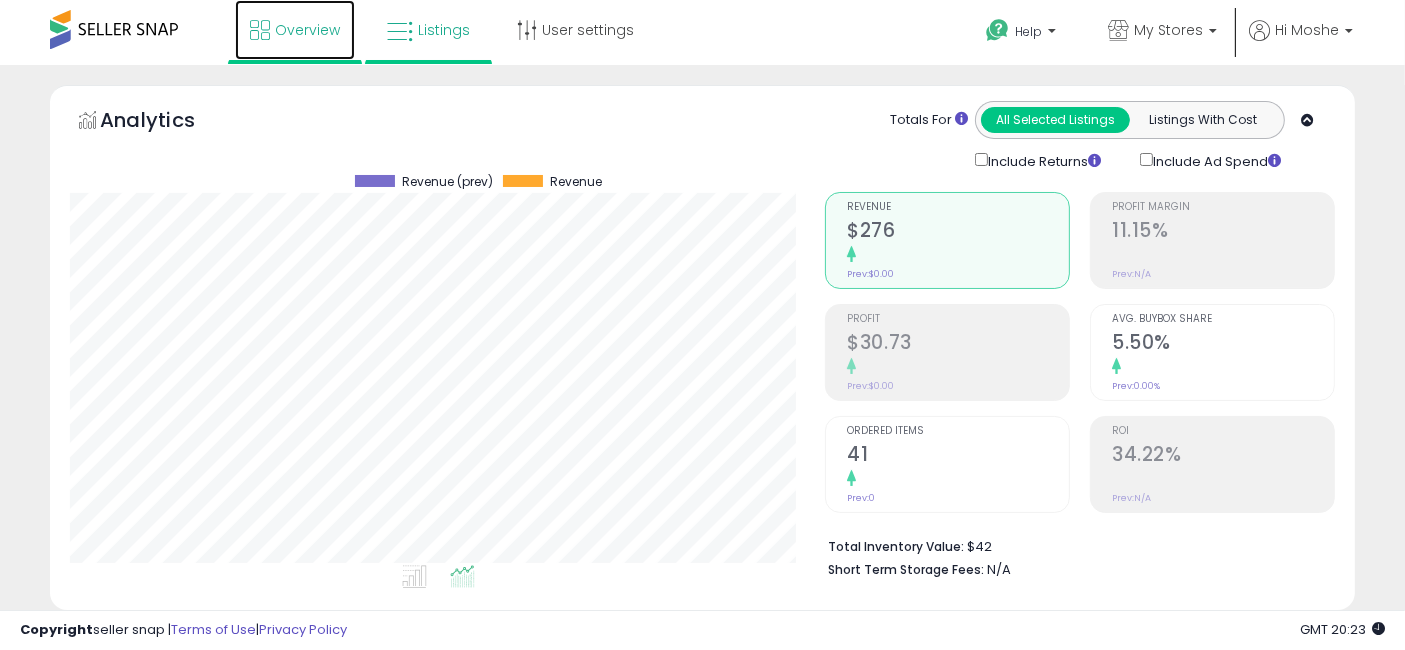 click on "Overview" at bounding box center [307, 30] 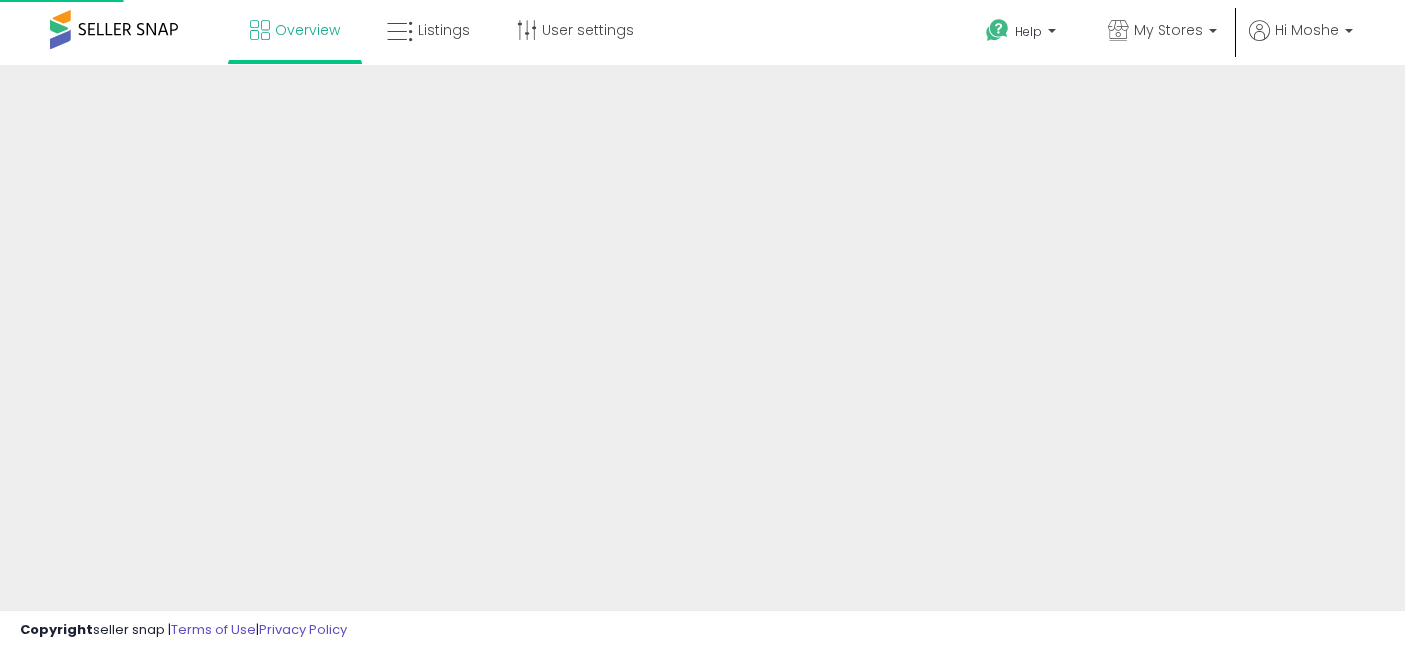 scroll, scrollTop: 0, scrollLeft: 0, axis: both 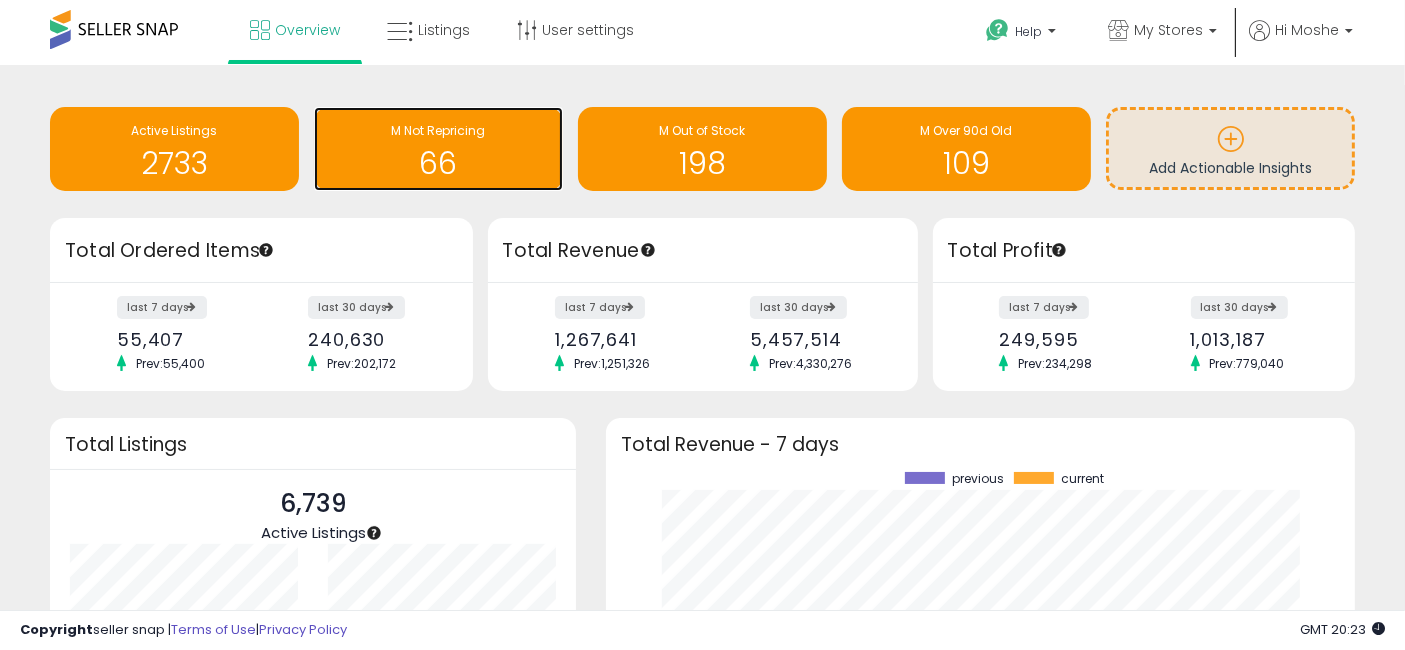 click on "66" at bounding box center (438, 163) 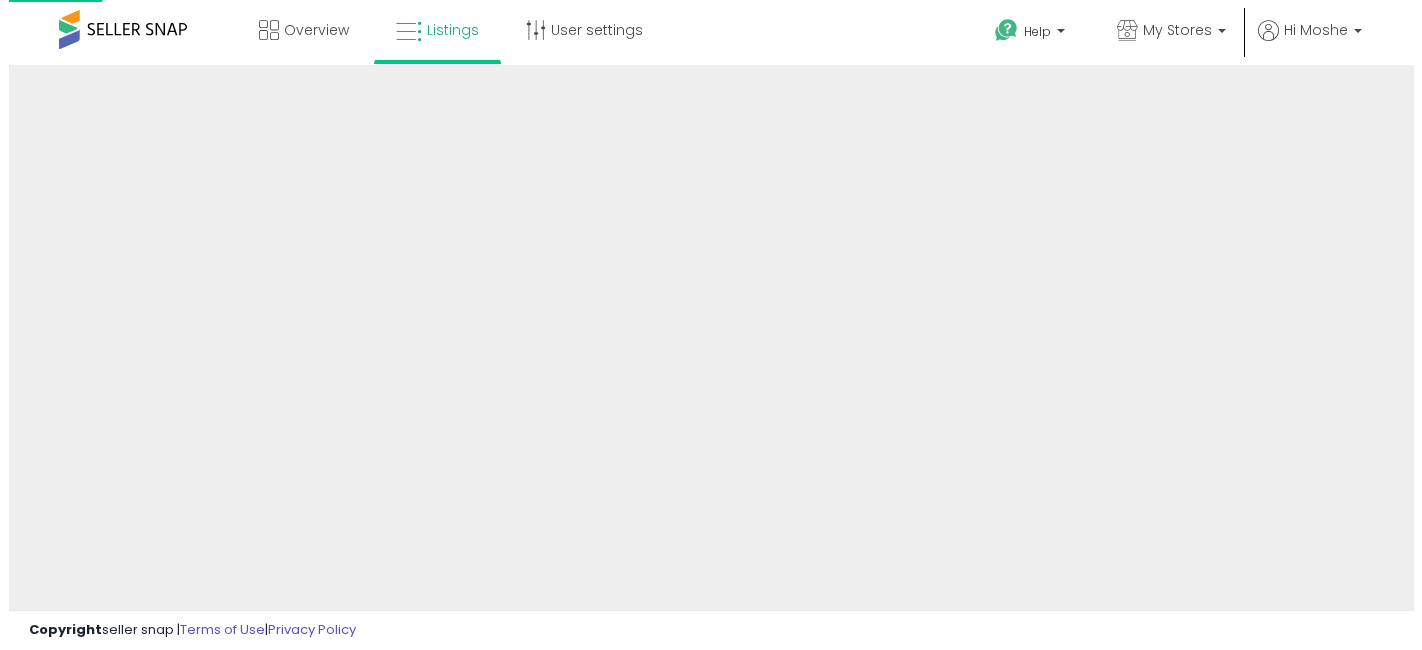 scroll, scrollTop: 0, scrollLeft: 0, axis: both 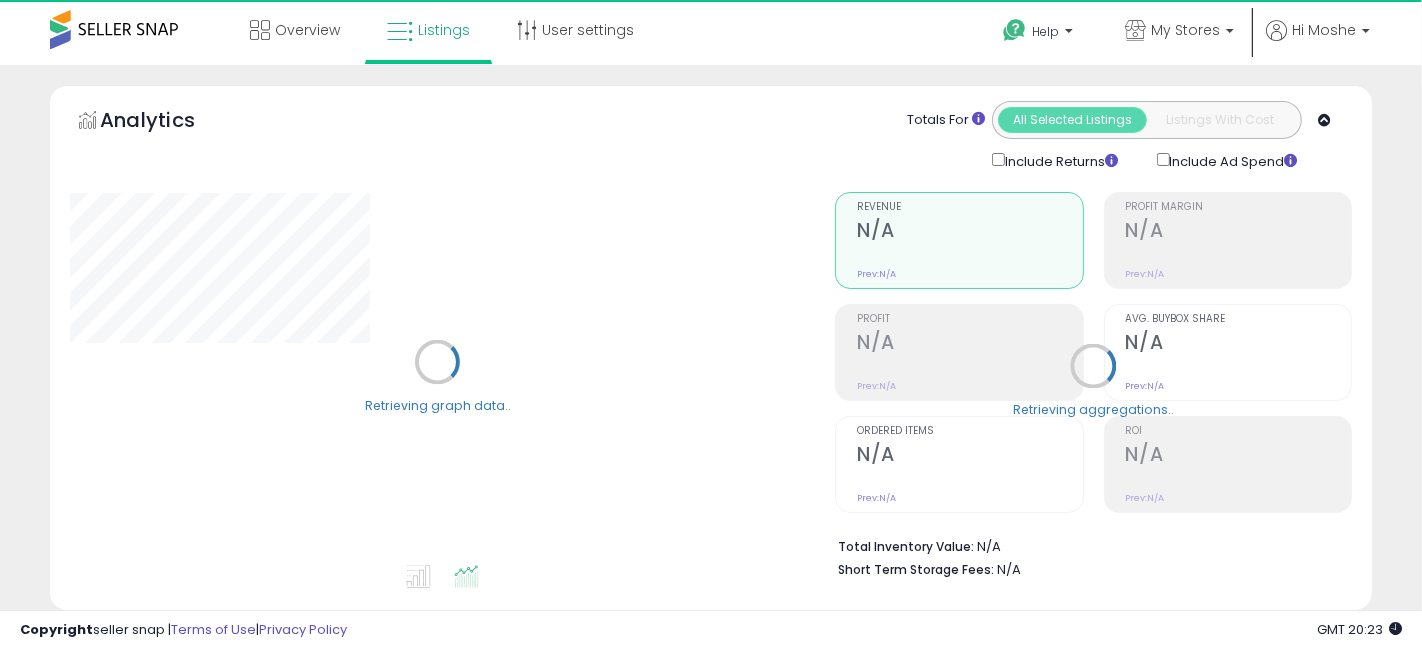 select on "**" 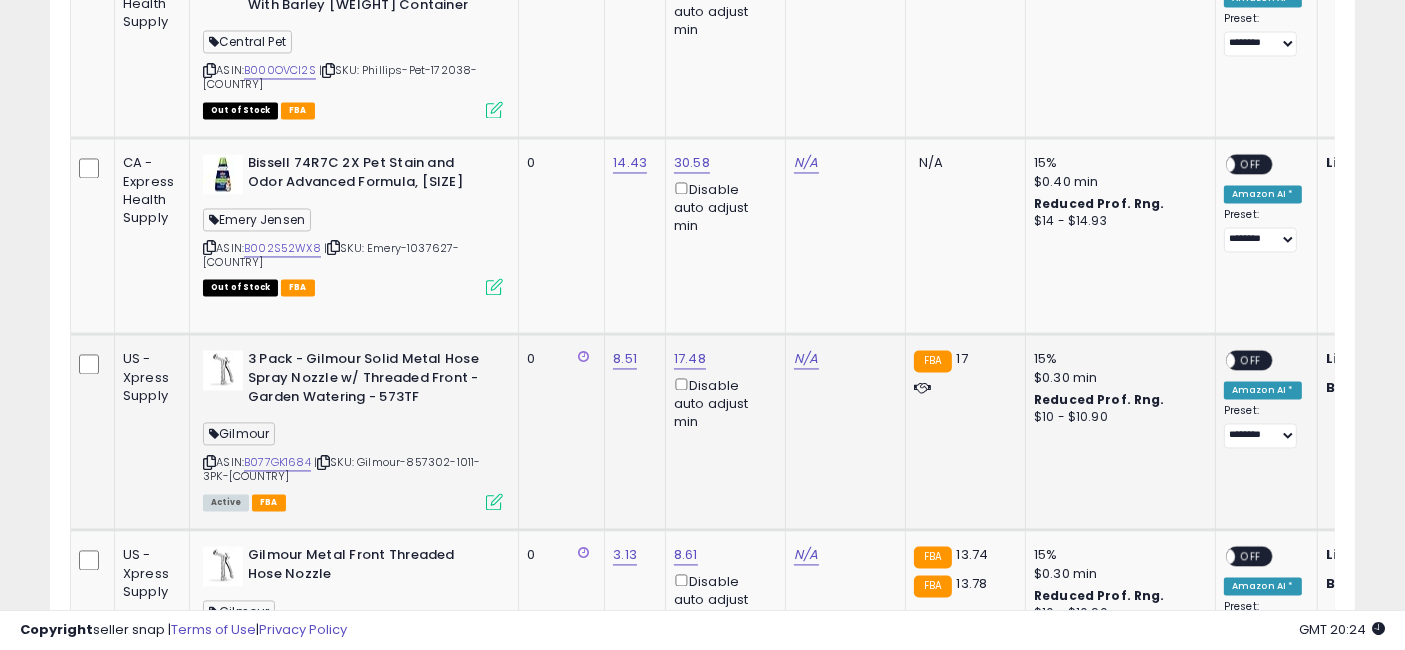 scroll, scrollTop: 3555, scrollLeft: 0, axis: vertical 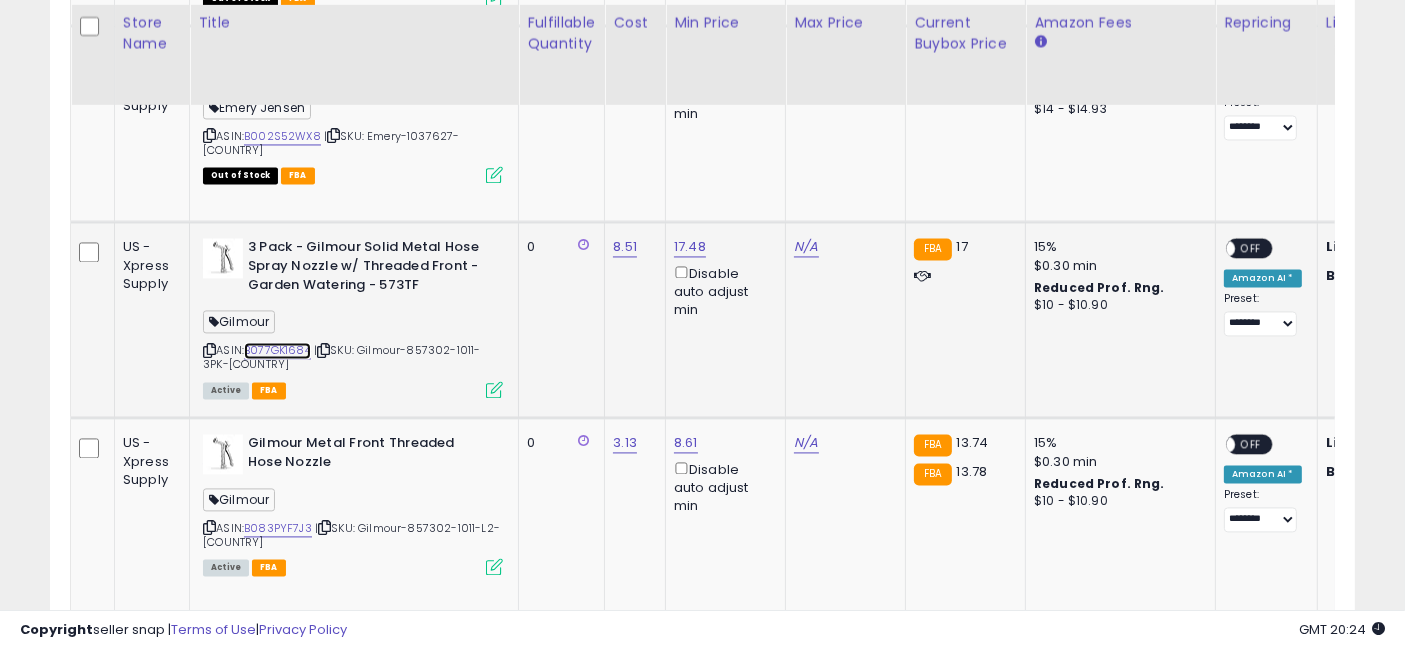 click on "B077GK1684" at bounding box center (277, 350) 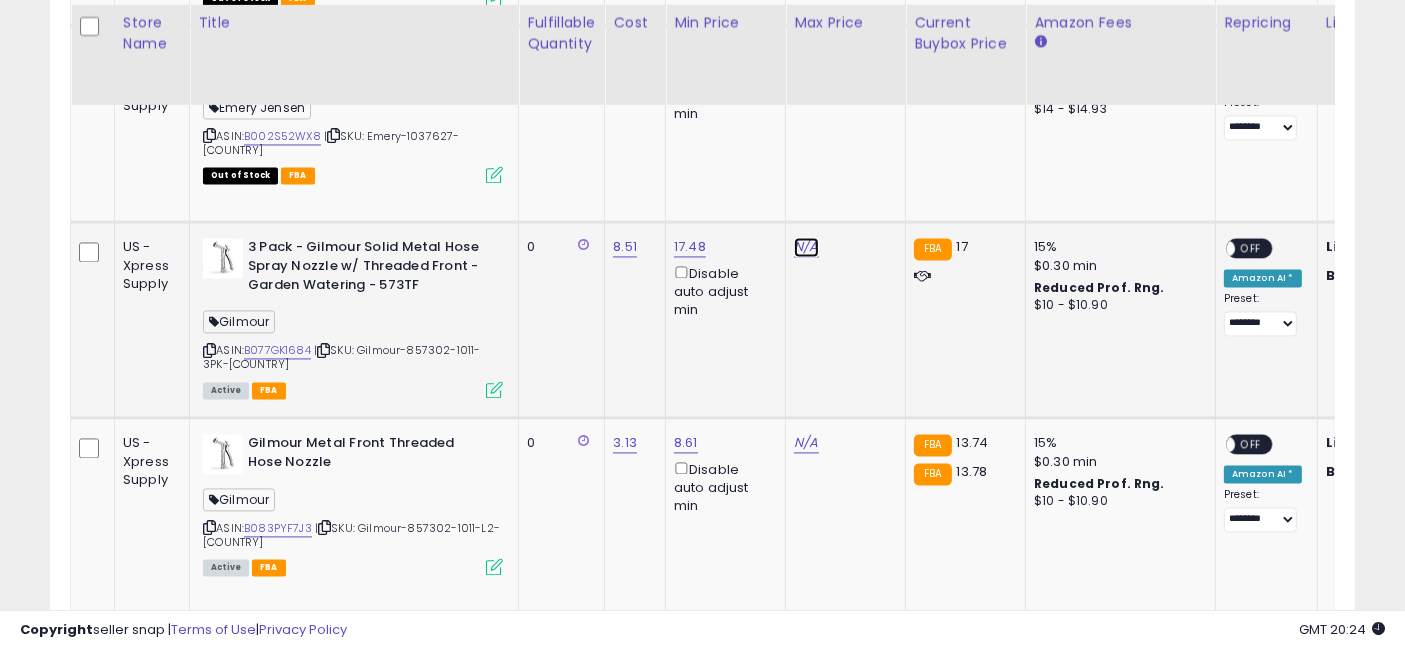 click on "N/A" at bounding box center [806, -2742] 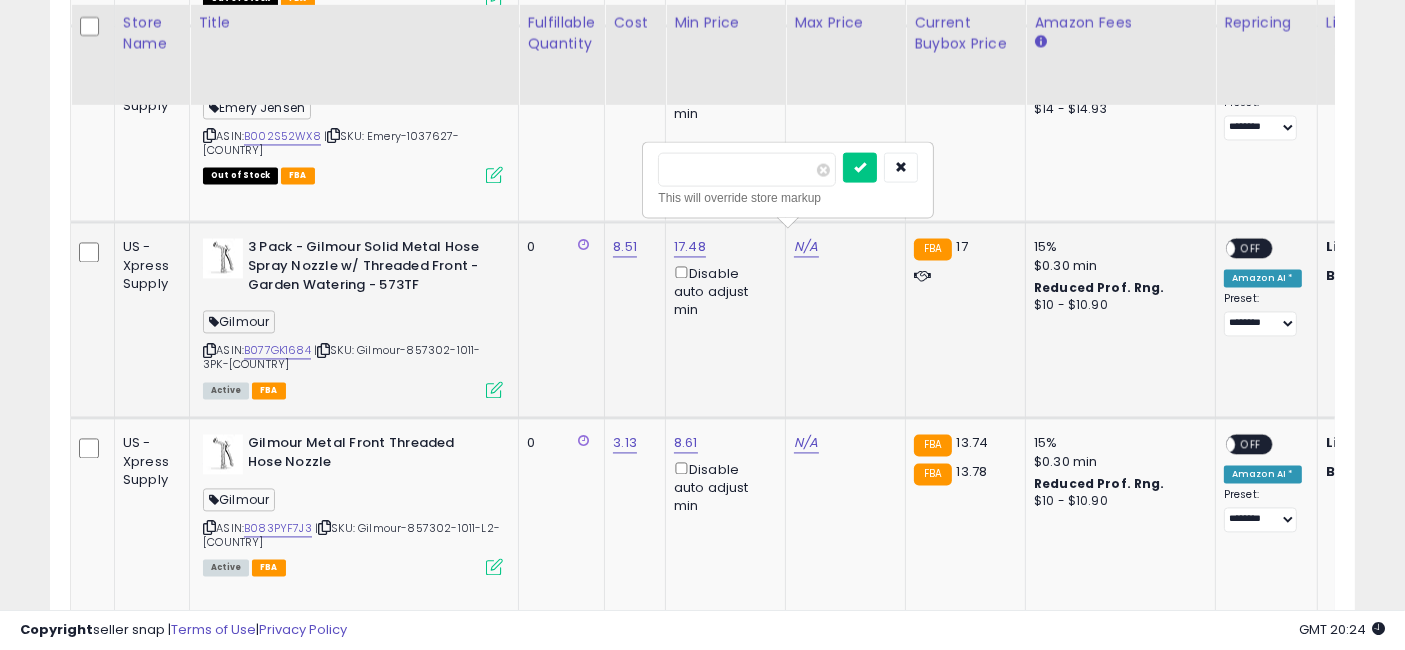 click at bounding box center (747, 169) 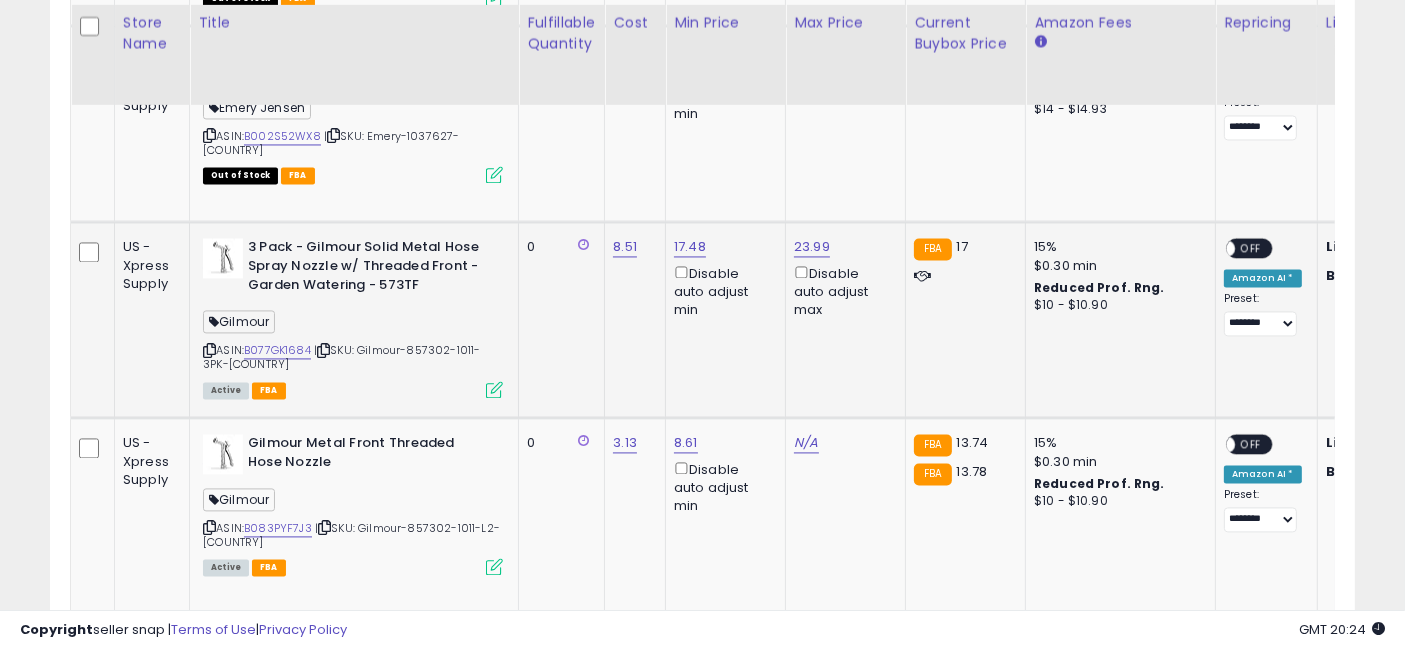 click on "OFF" at bounding box center (1251, 248) 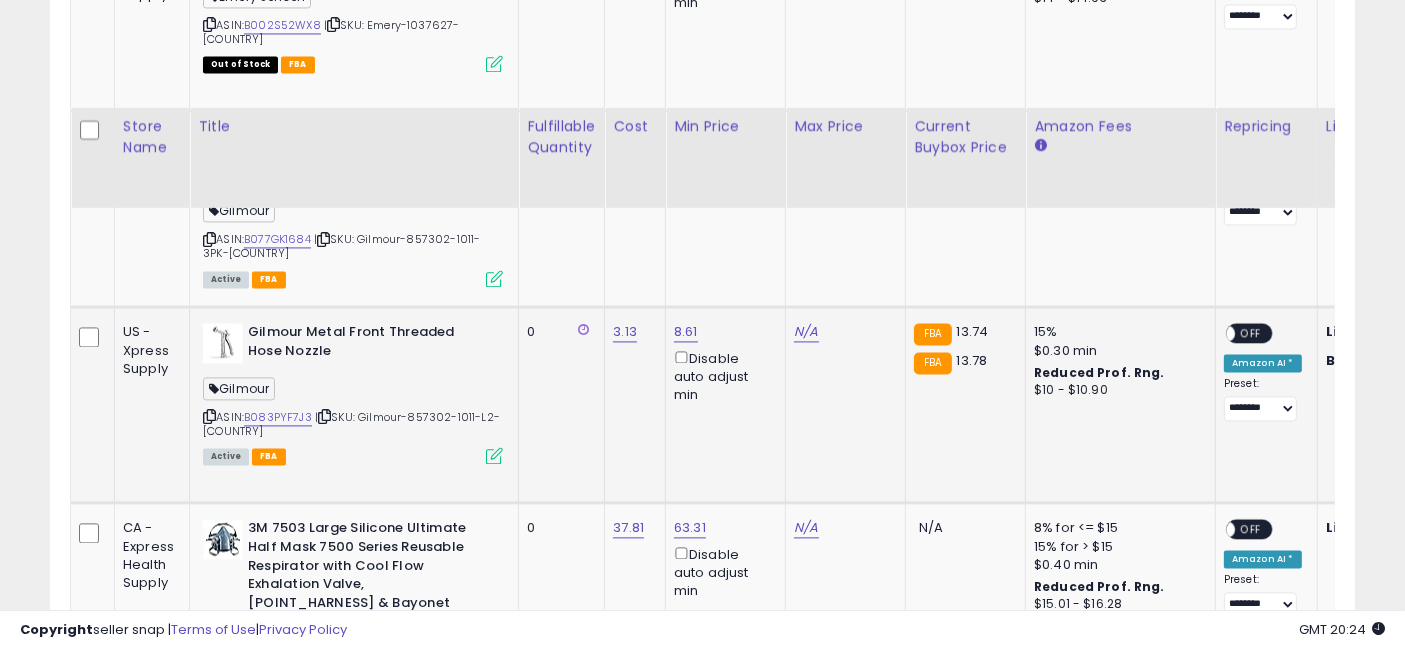 scroll, scrollTop: 4222, scrollLeft: 0, axis: vertical 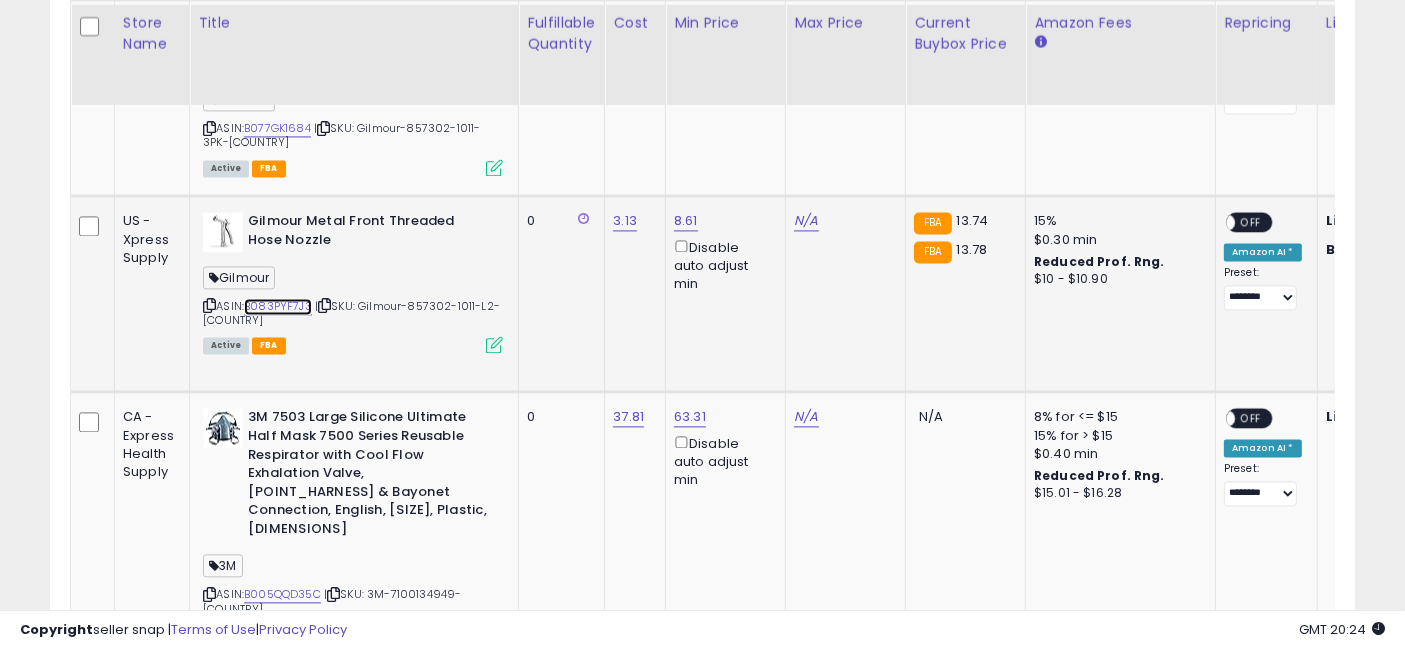click on "B083PYF7J3" at bounding box center [278, 306] 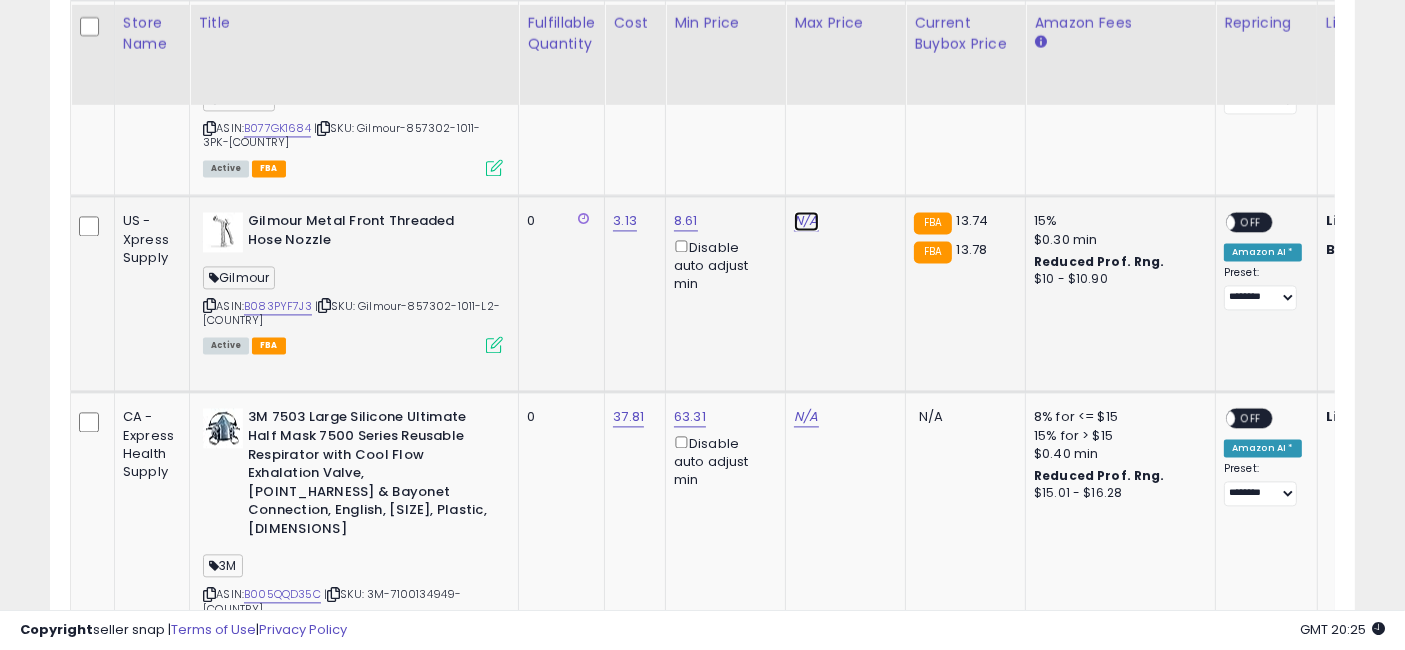 click on "N/A" at bounding box center (806, -2964) 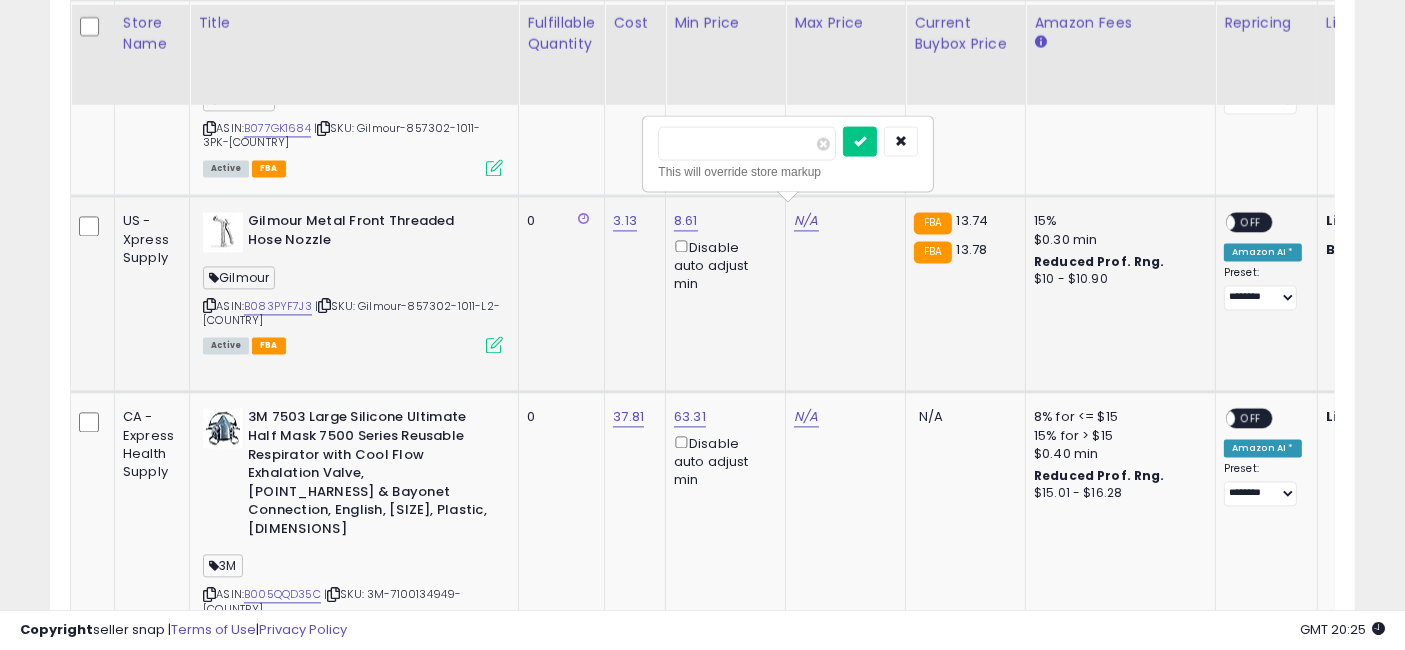 click at bounding box center [747, 143] 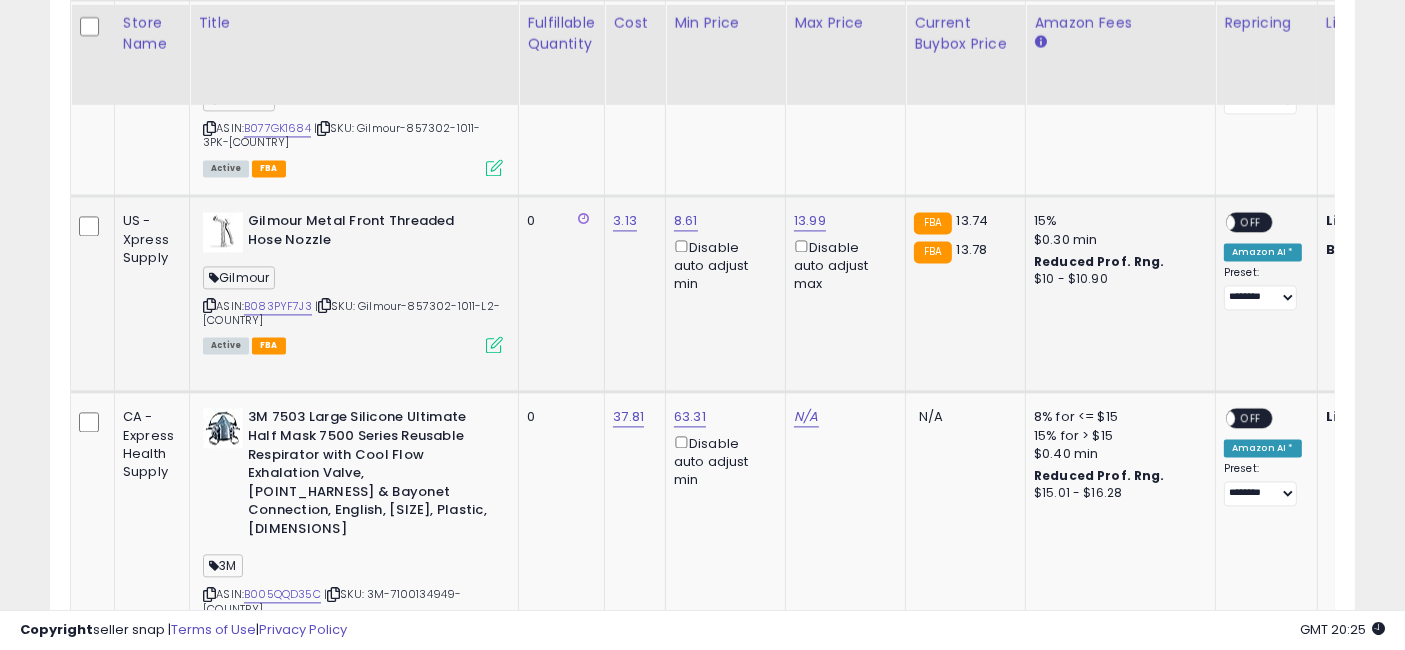 click on "OFF" at bounding box center [1251, 222] 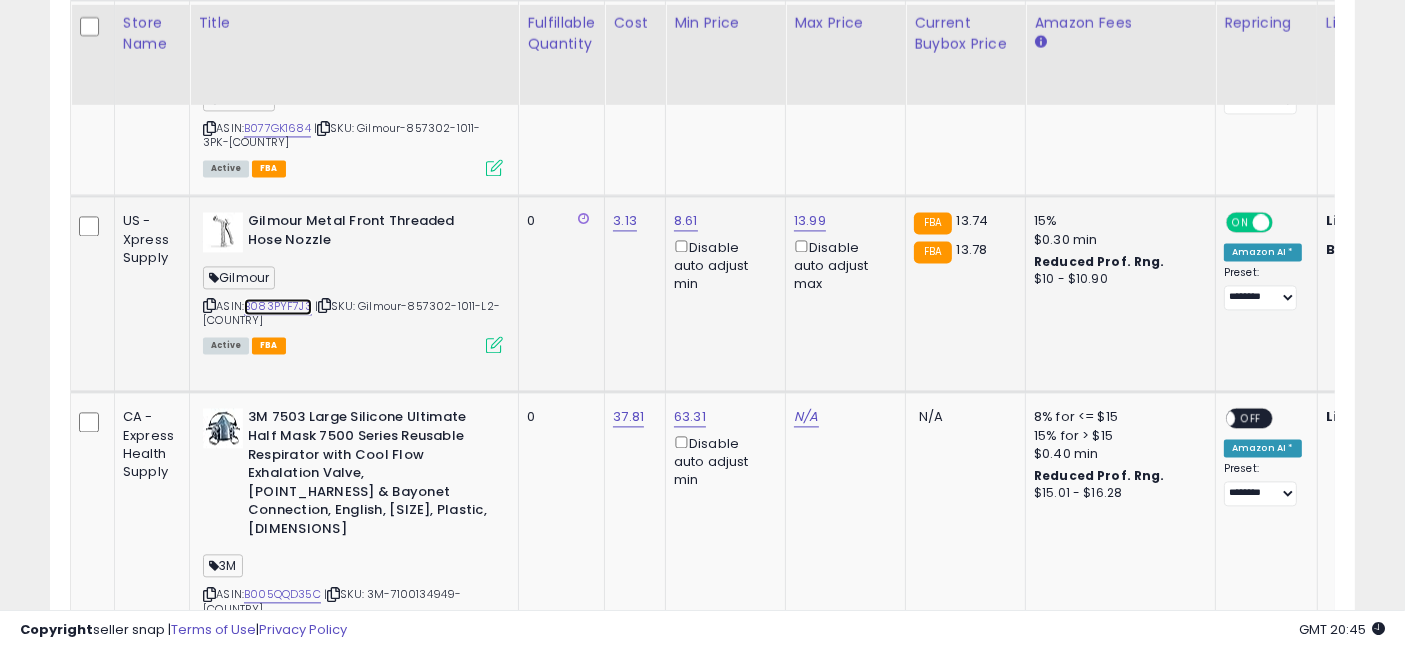 click on "B083PYF7J3" at bounding box center [278, 306] 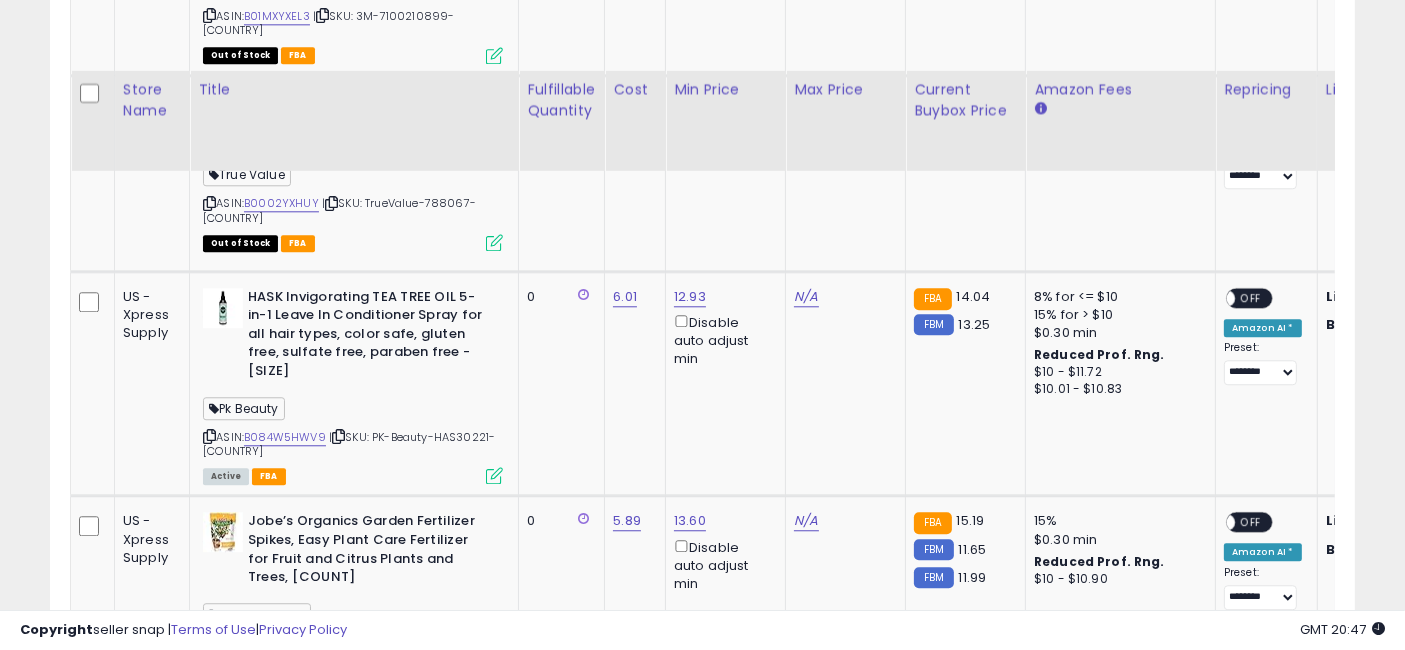 scroll, scrollTop: 5111, scrollLeft: 0, axis: vertical 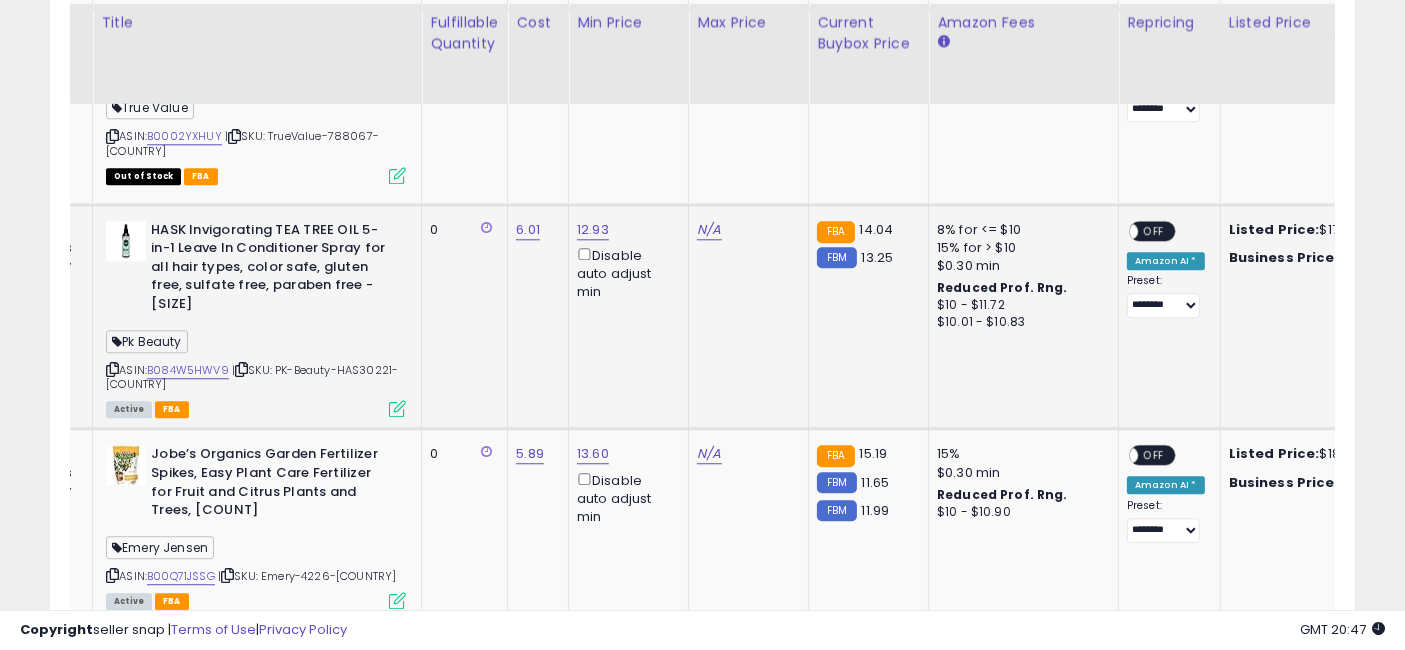 drag, startPoint x: 752, startPoint y: 273, endPoint x: 795, endPoint y: 275, distance: 43.046486 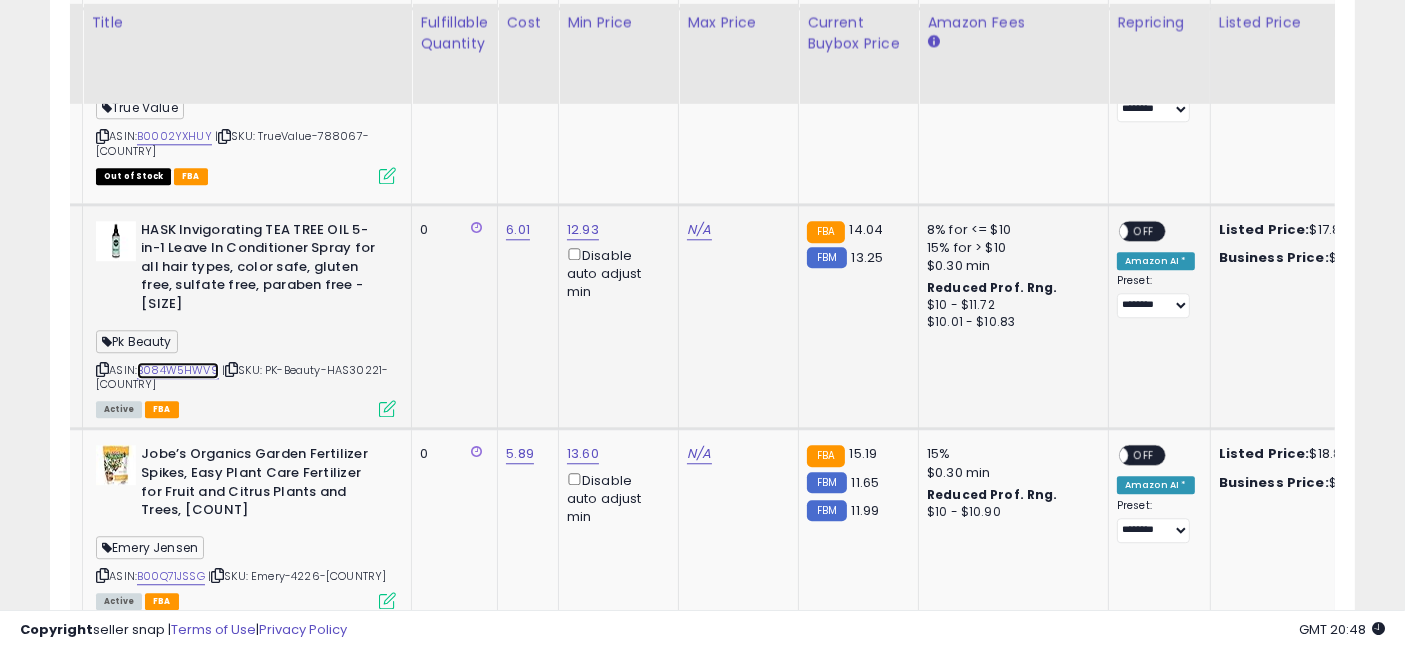click on "B084W5HWV9" at bounding box center (178, 370) 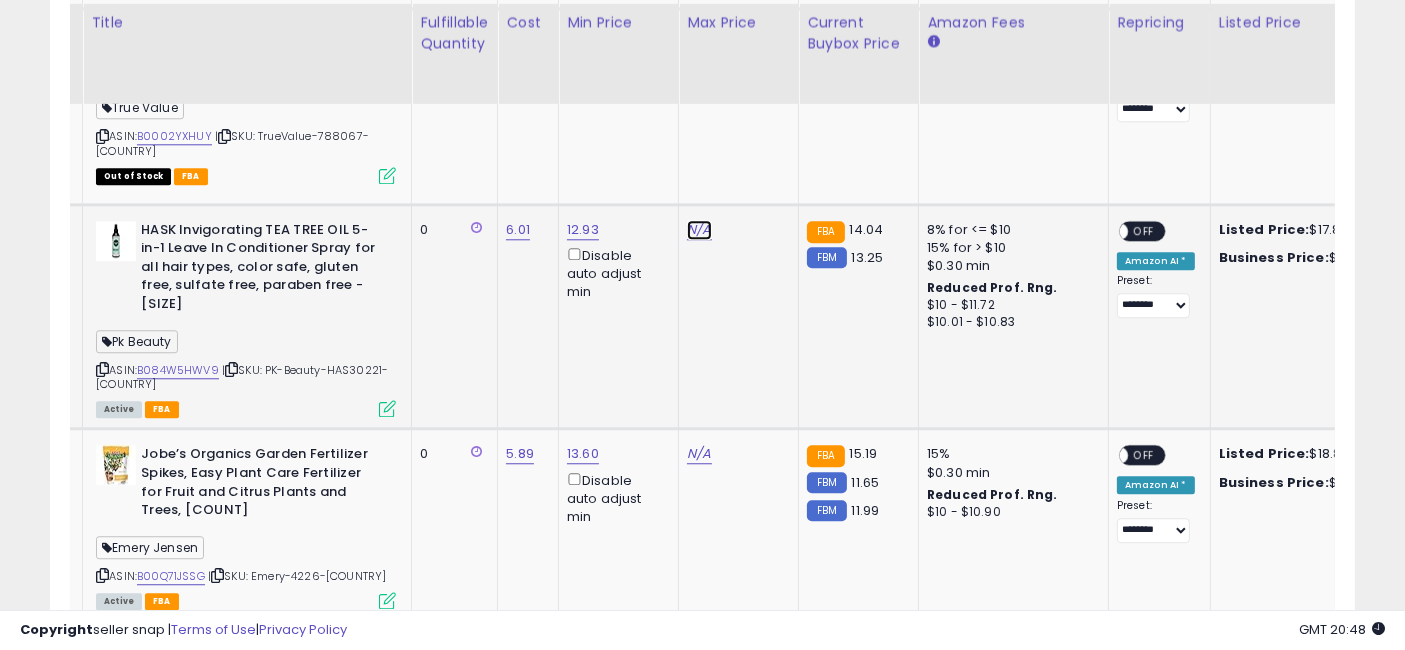 click on "N/A" at bounding box center (699, -3853) 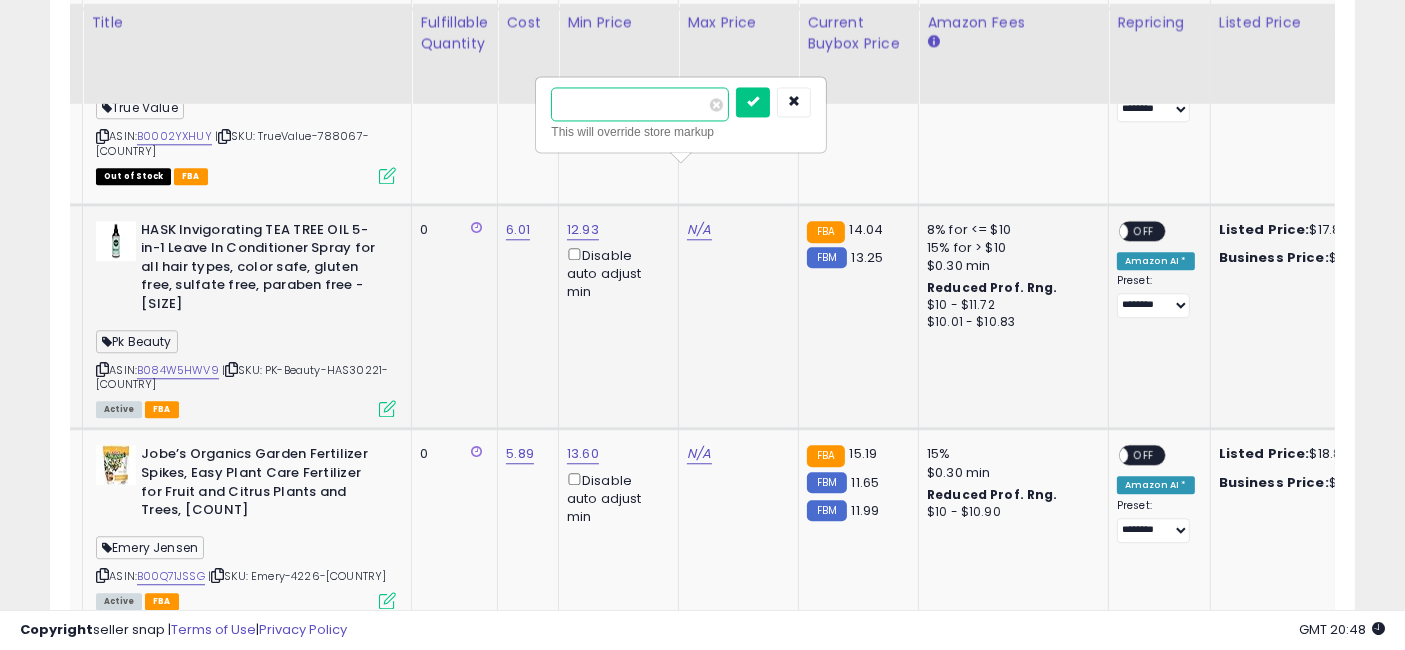 click at bounding box center [640, 104] 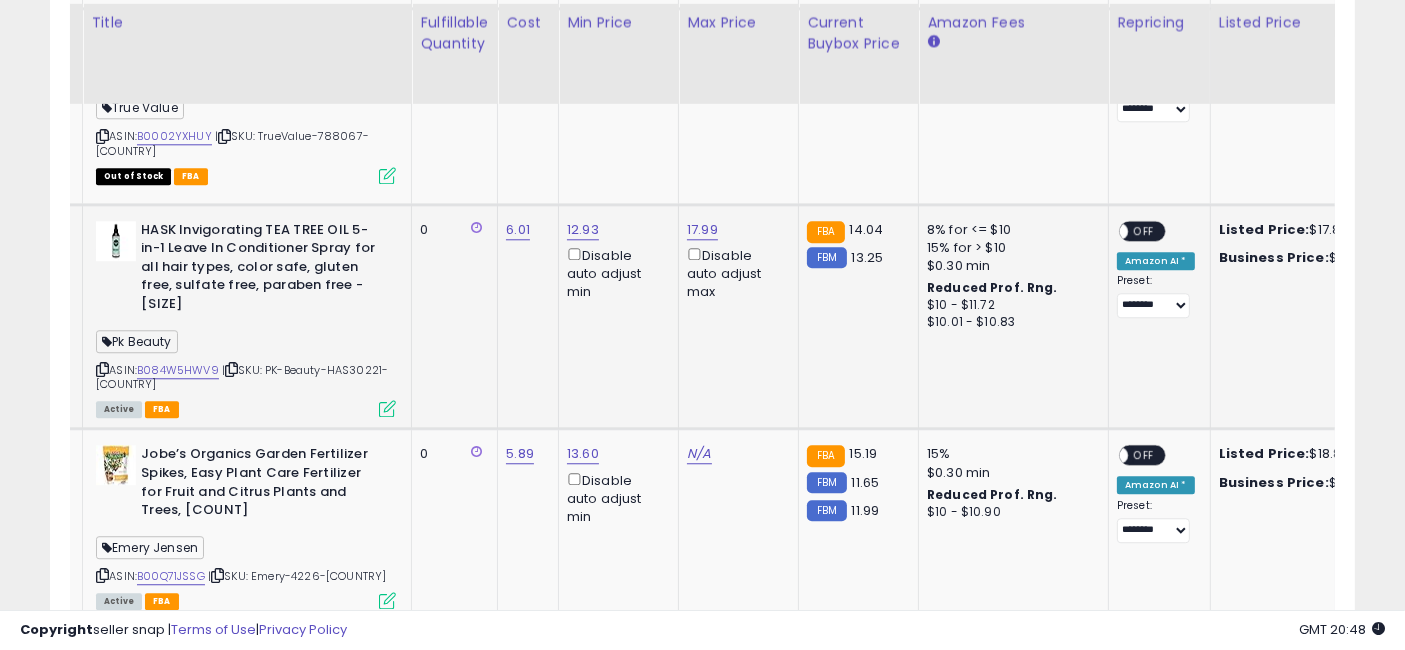 click on "OFF" at bounding box center [1144, 230] 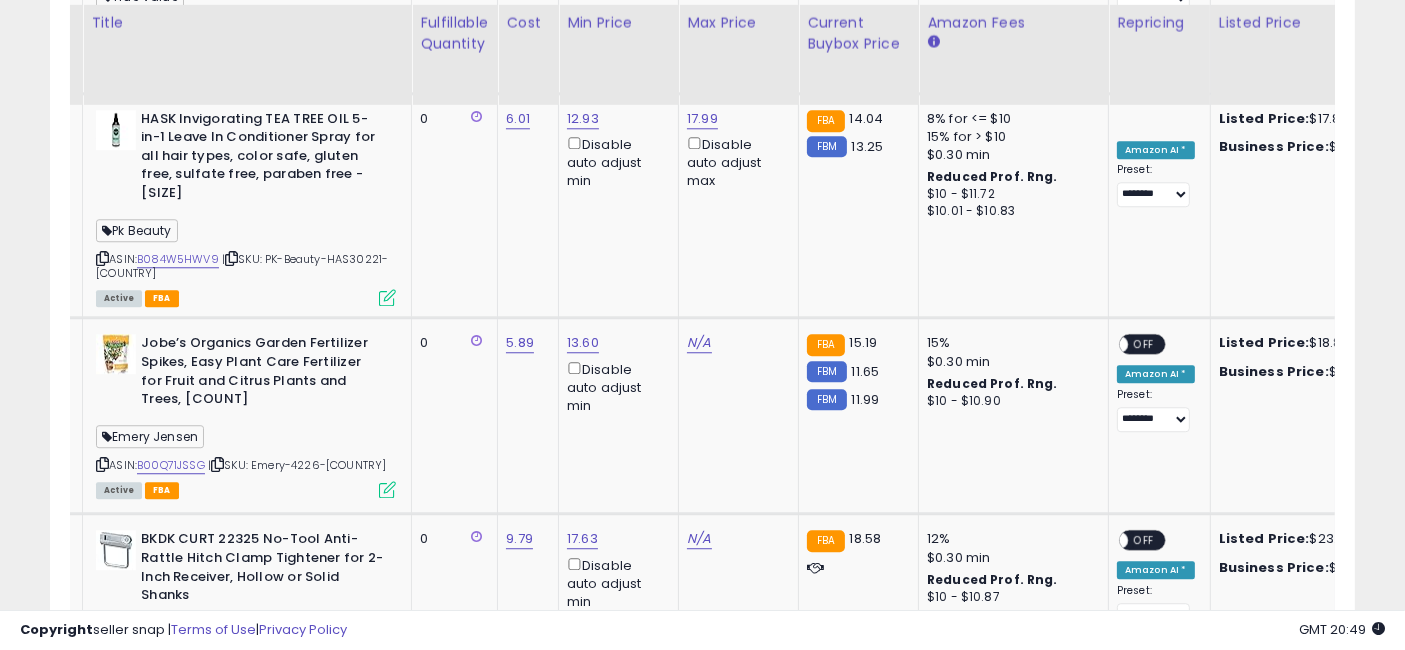 scroll, scrollTop: 5333, scrollLeft: 0, axis: vertical 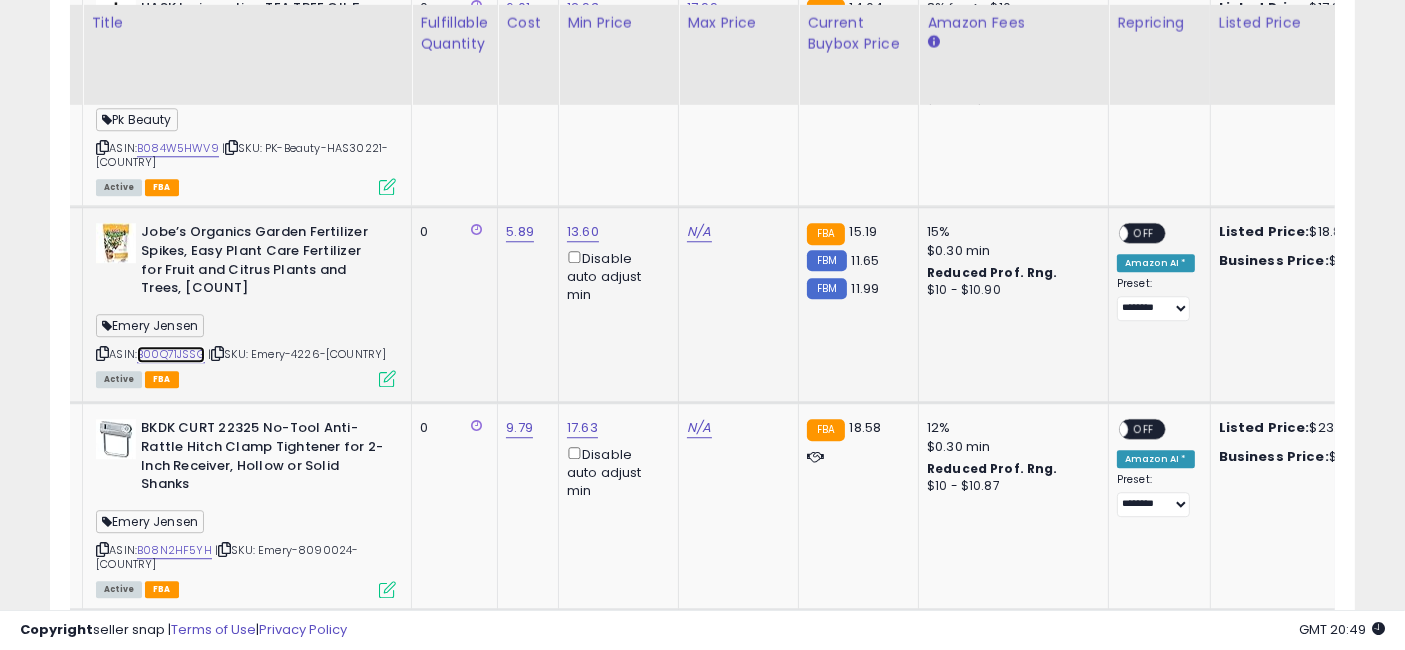 click on "B00Q71JSSG" at bounding box center [171, 354] 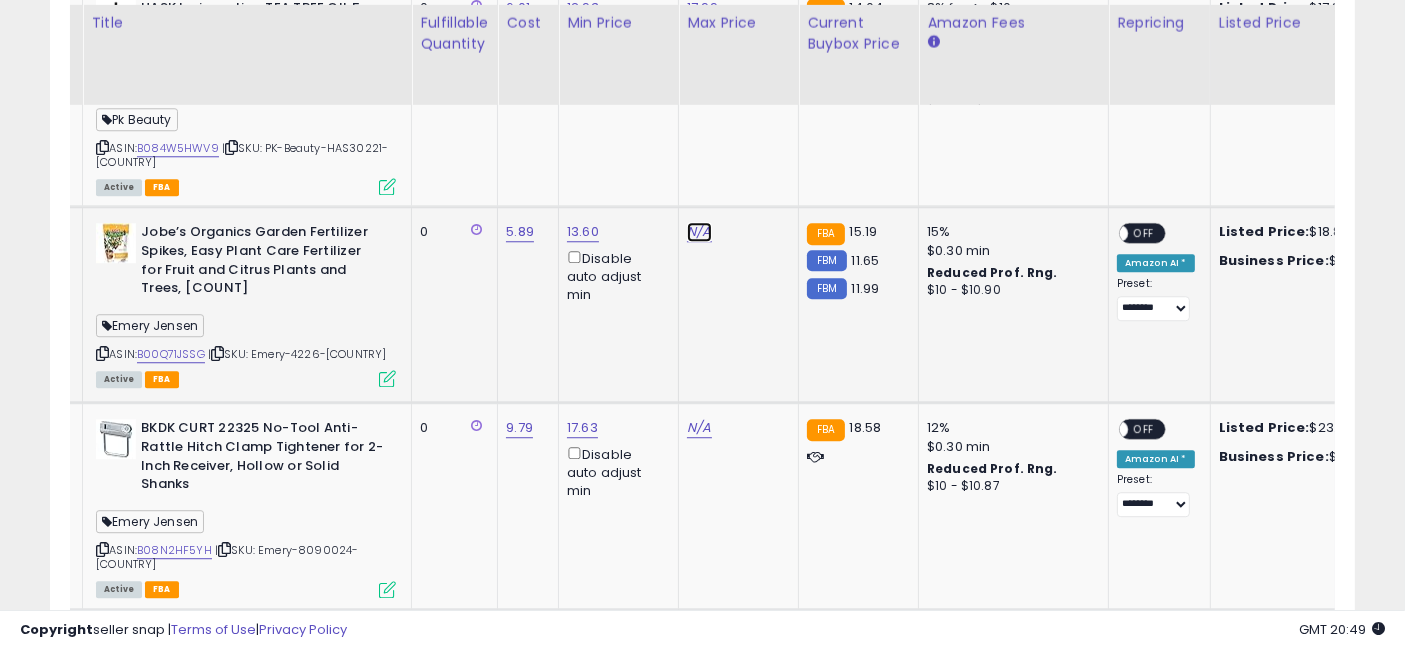 click on "N/A" at bounding box center (699, -4075) 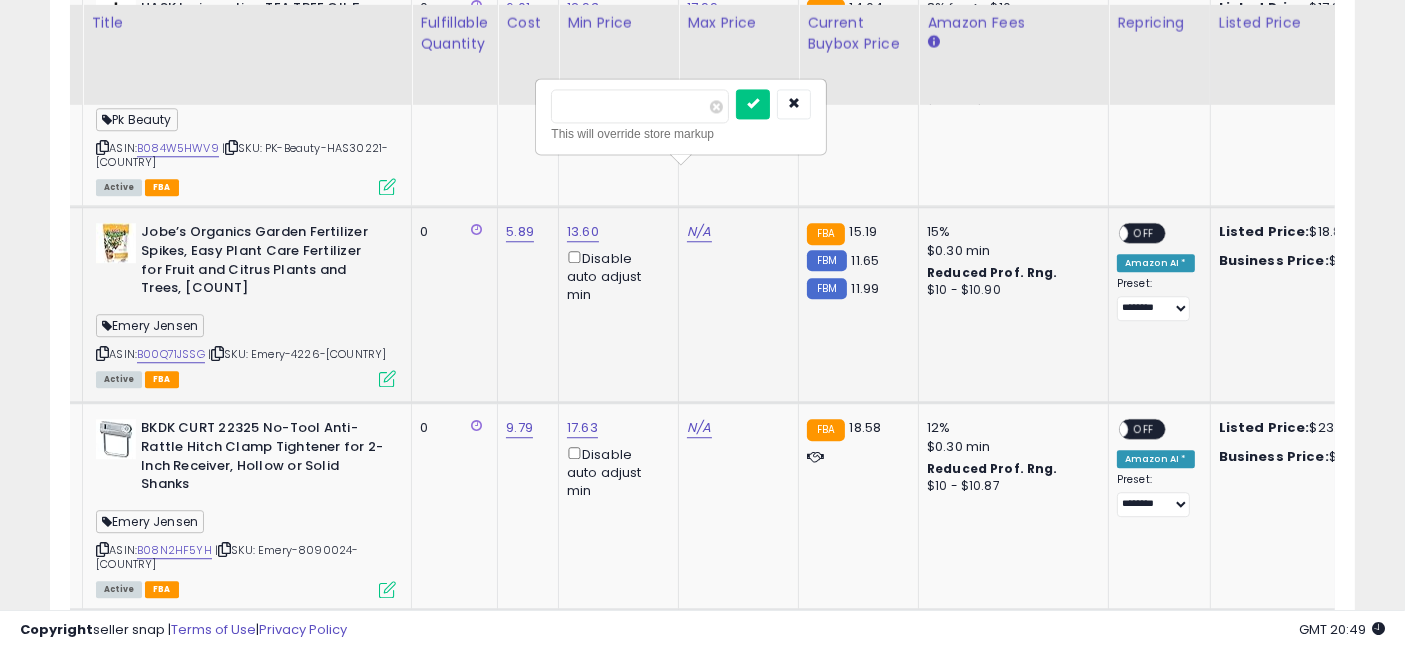 click at bounding box center [640, 106] 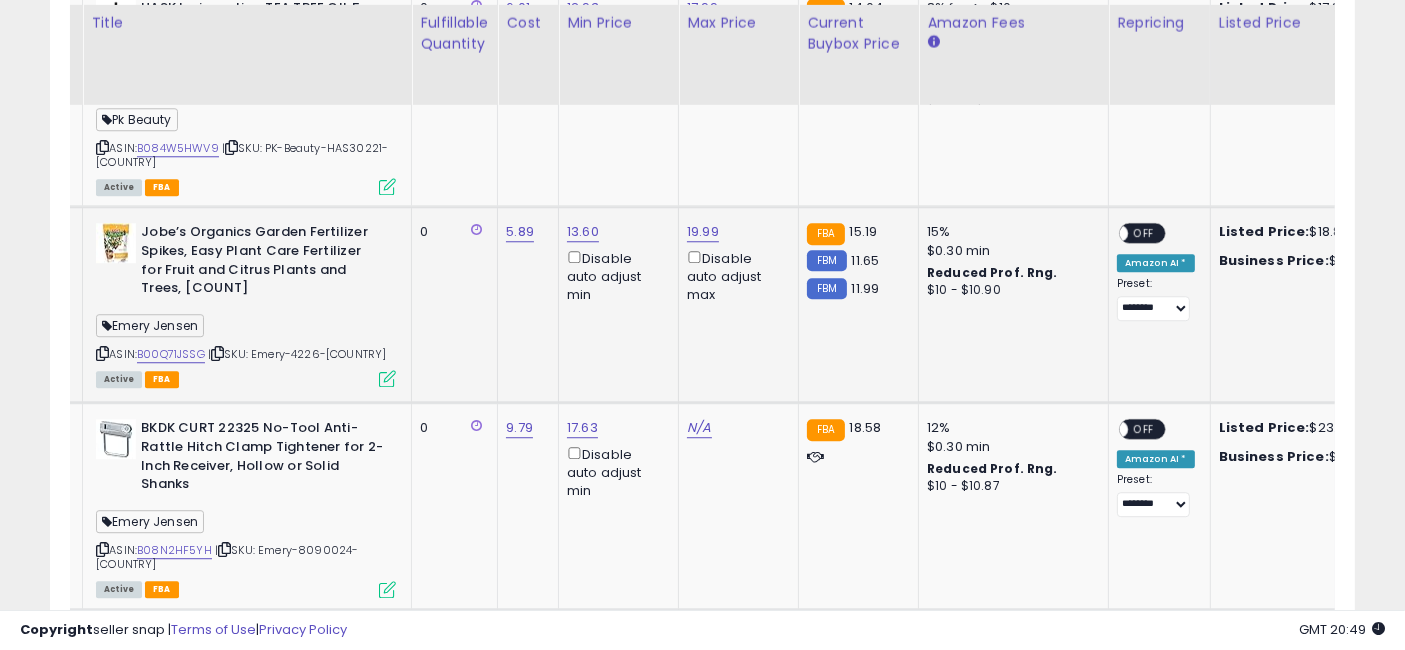 click on "OFF" at bounding box center (1144, 233) 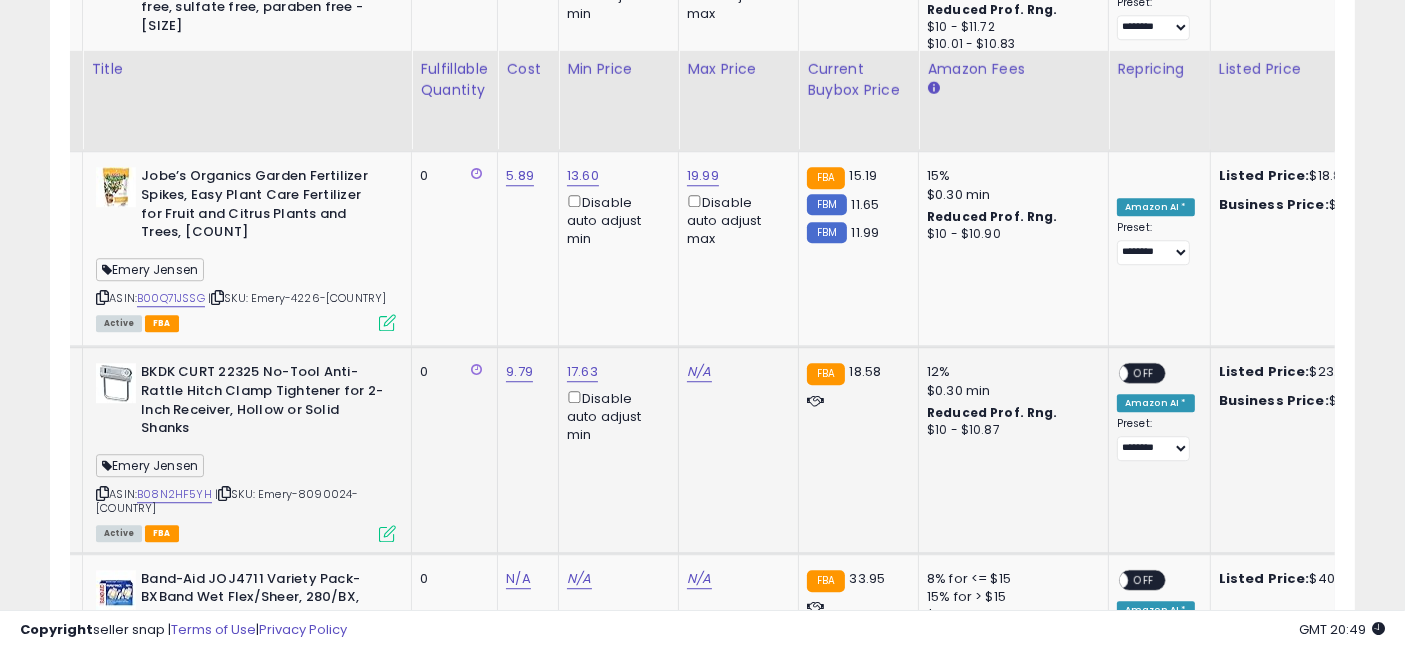 scroll, scrollTop: 5444, scrollLeft: 0, axis: vertical 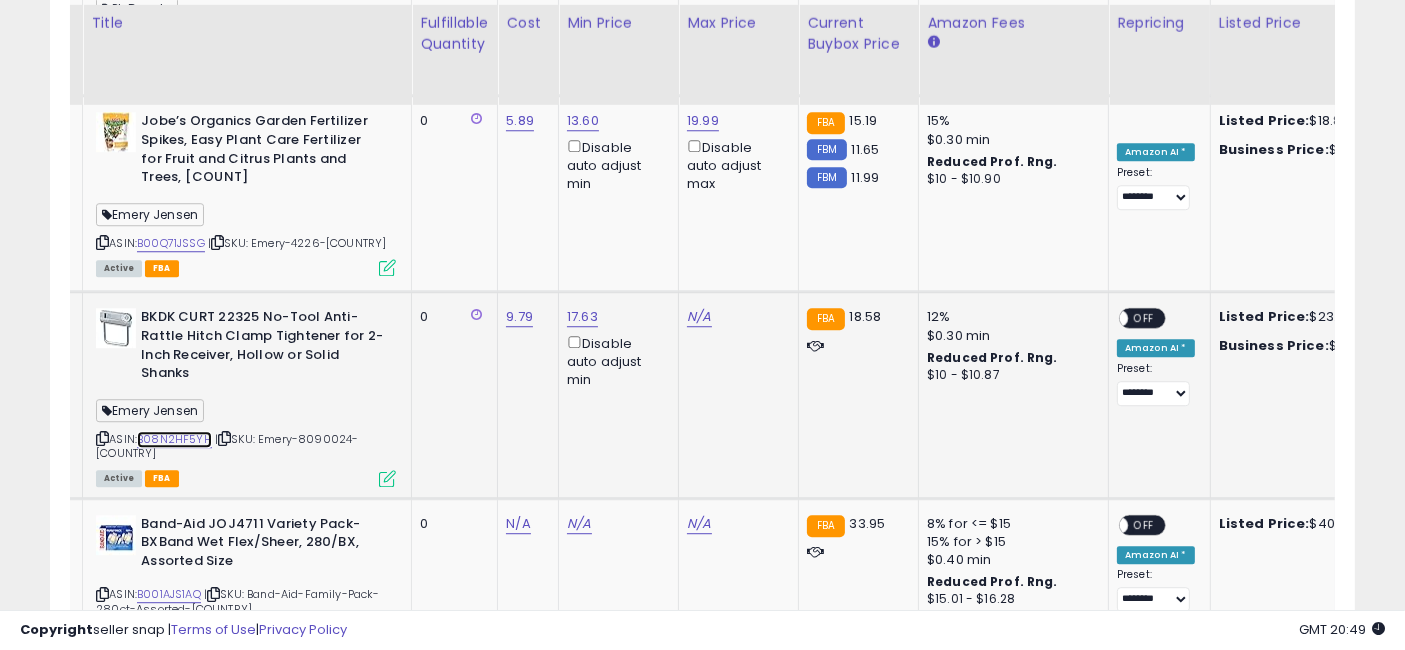 click on "B08N2HF5YH" at bounding box center [174, 439] 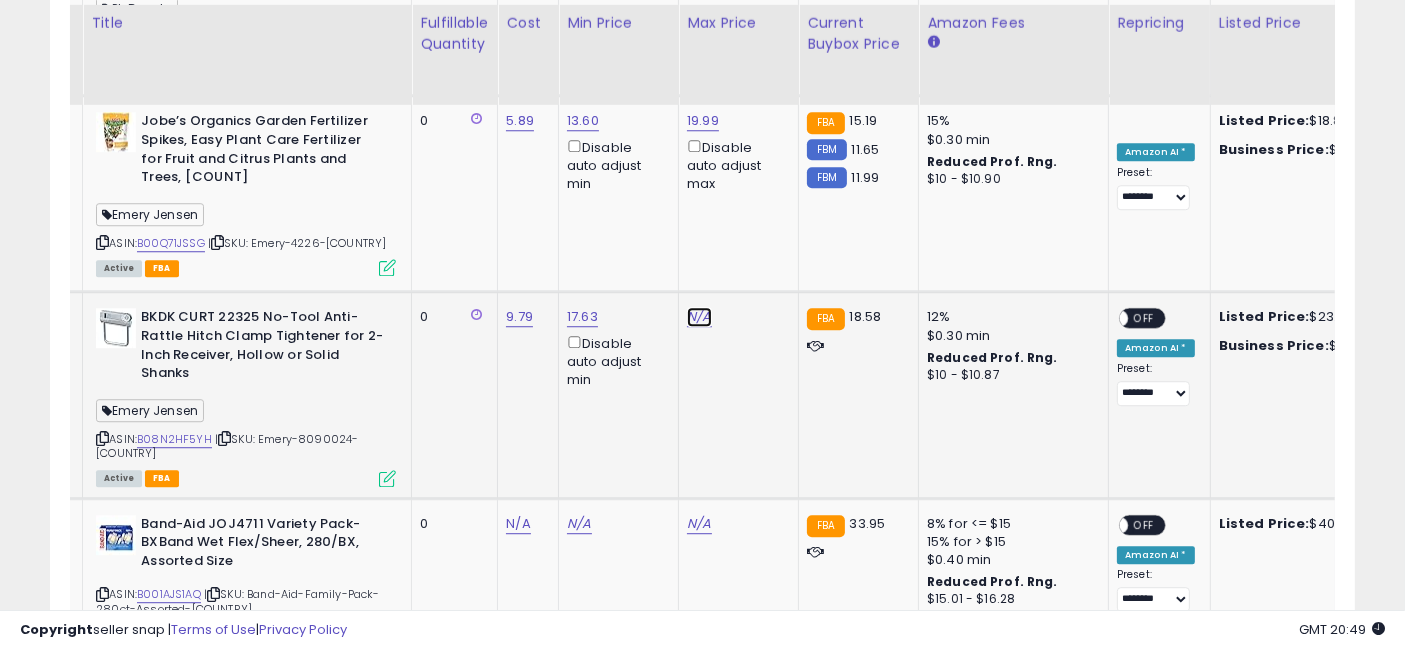 click on "N/A" at bounding box center [699, -4186] 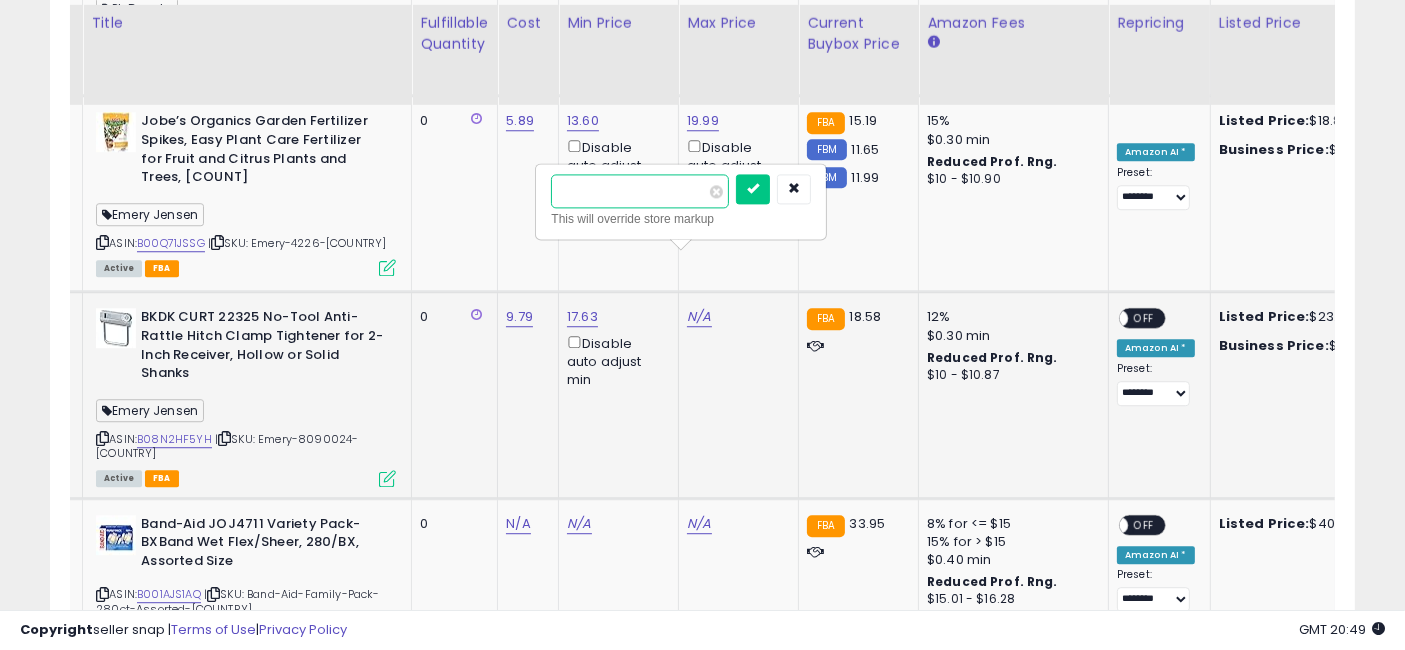 click at bounding box center [640, 191] 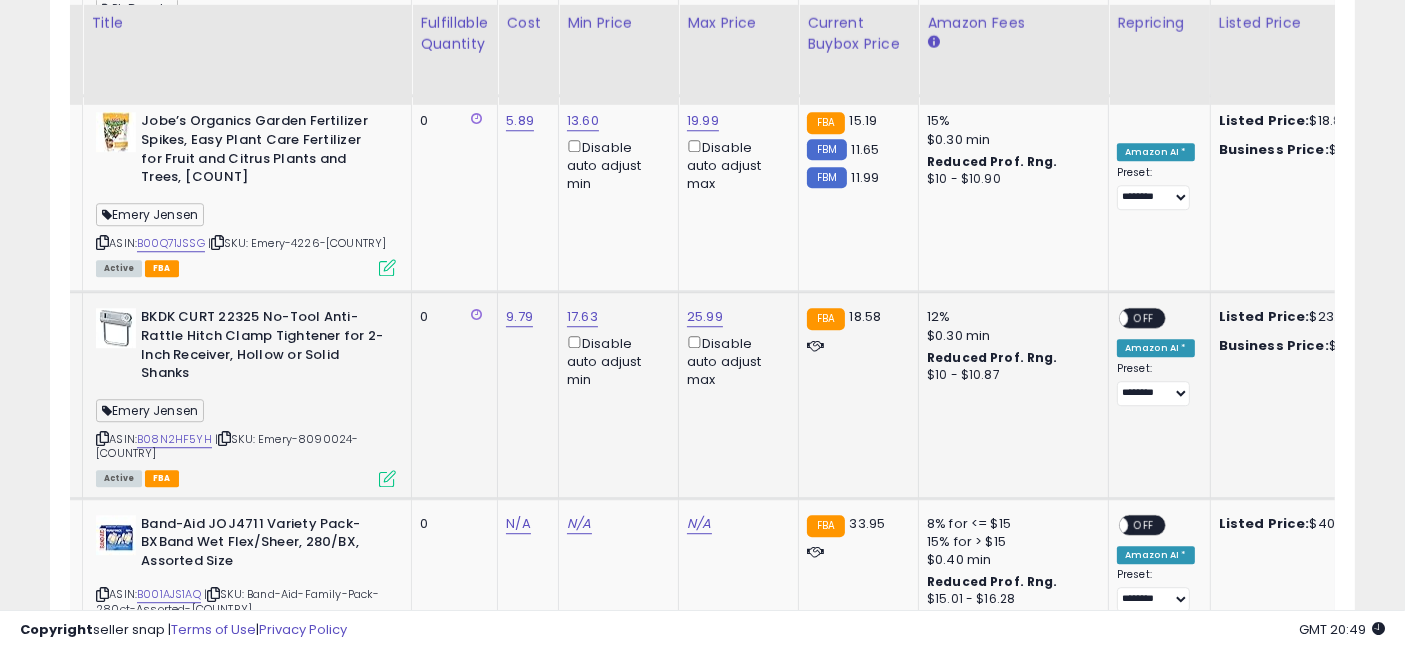 click on "OFF" at bounding box center [1144, 318] 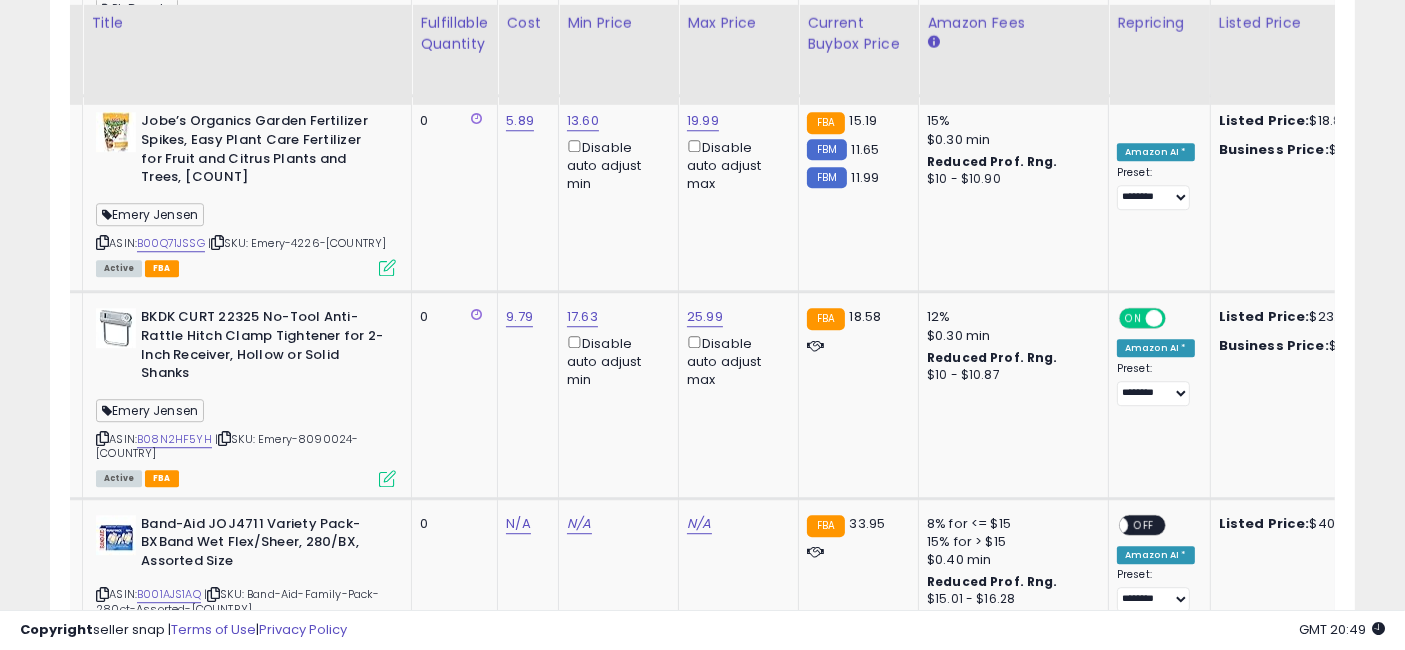 click on "25.99  Disable auto adjust max" 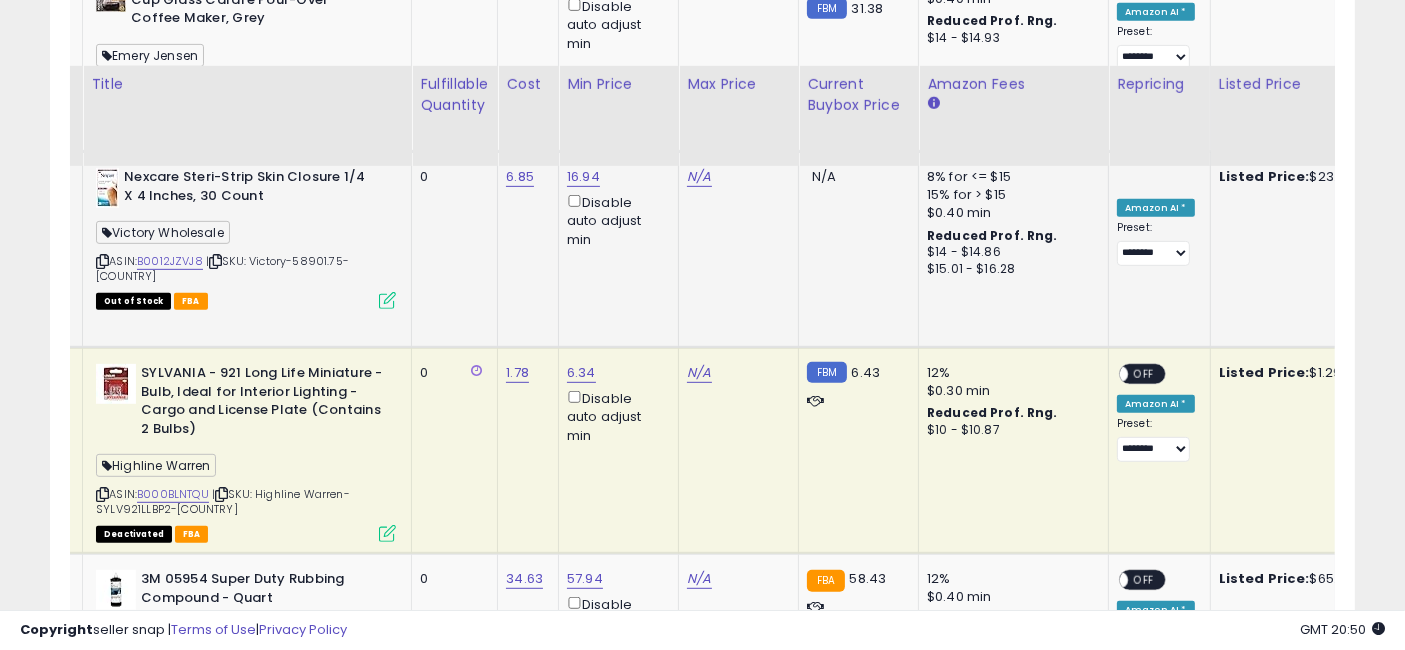 scroll, scrollTop: 8666, scrollLeft: 0, axis: vertical 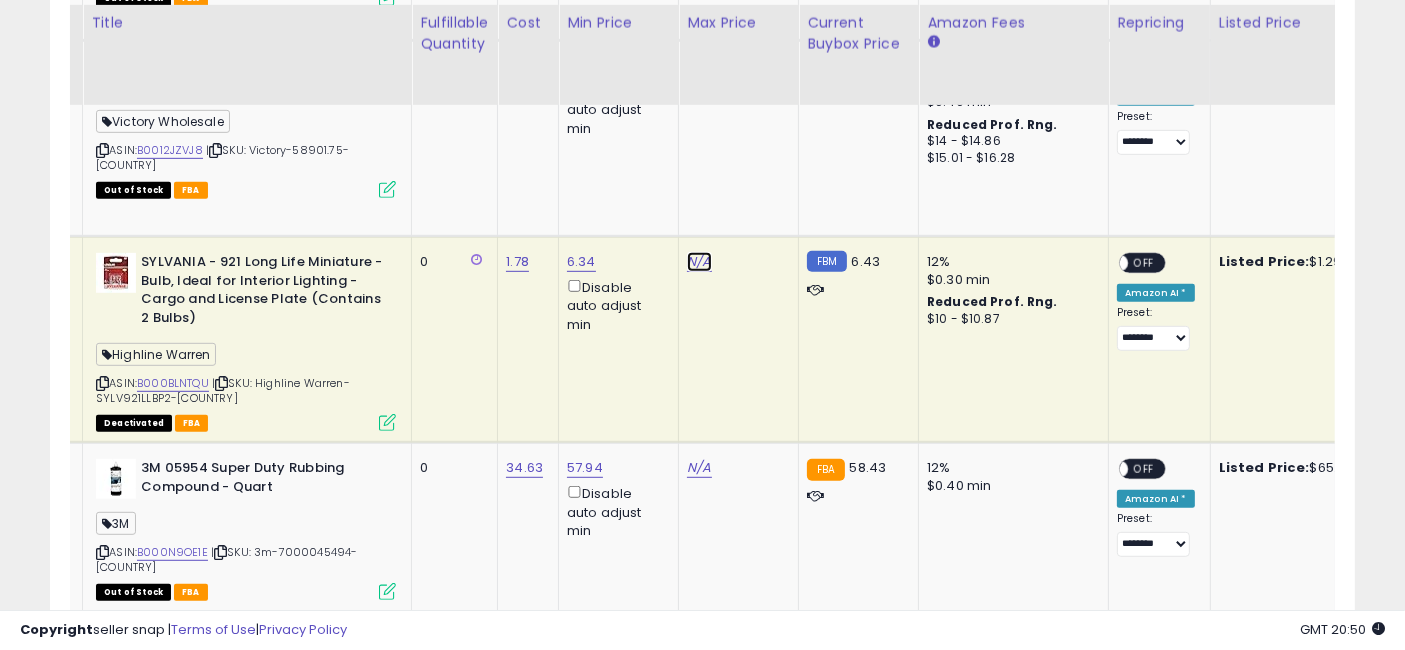click on "N/A" at bounding box center (699, 262) 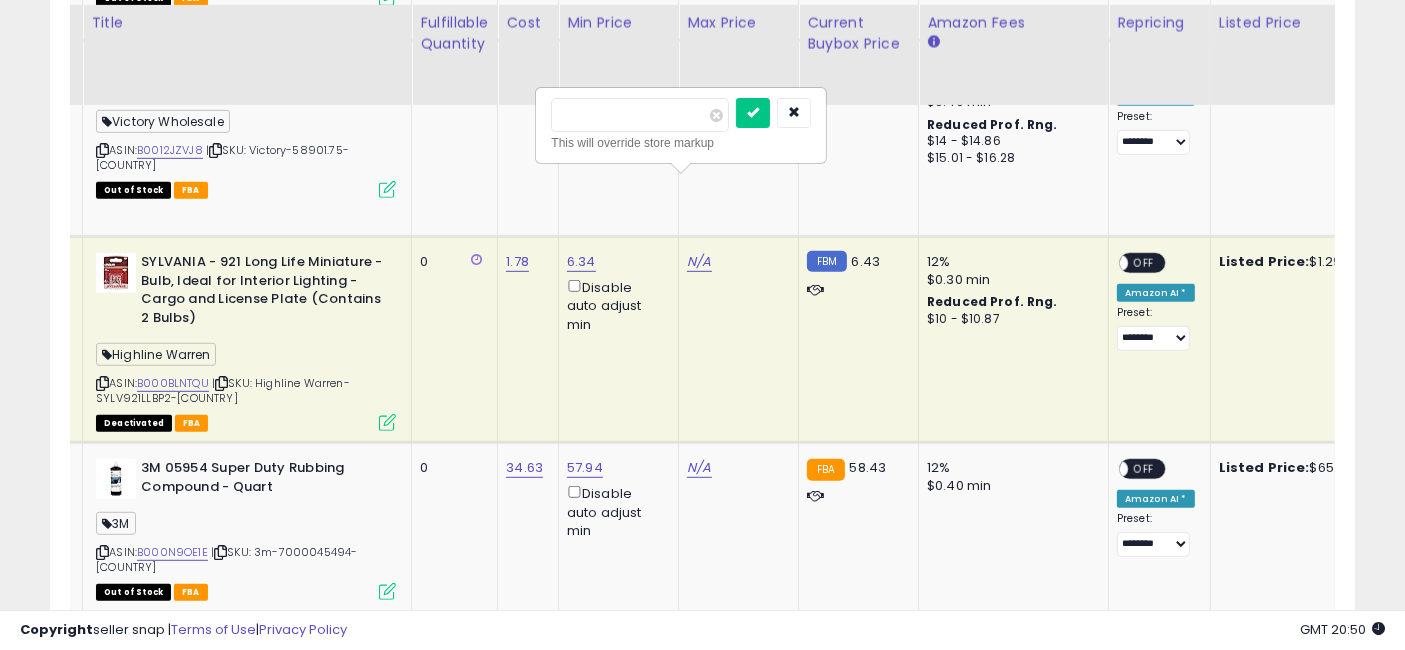 click at bounding box center [640, 115] 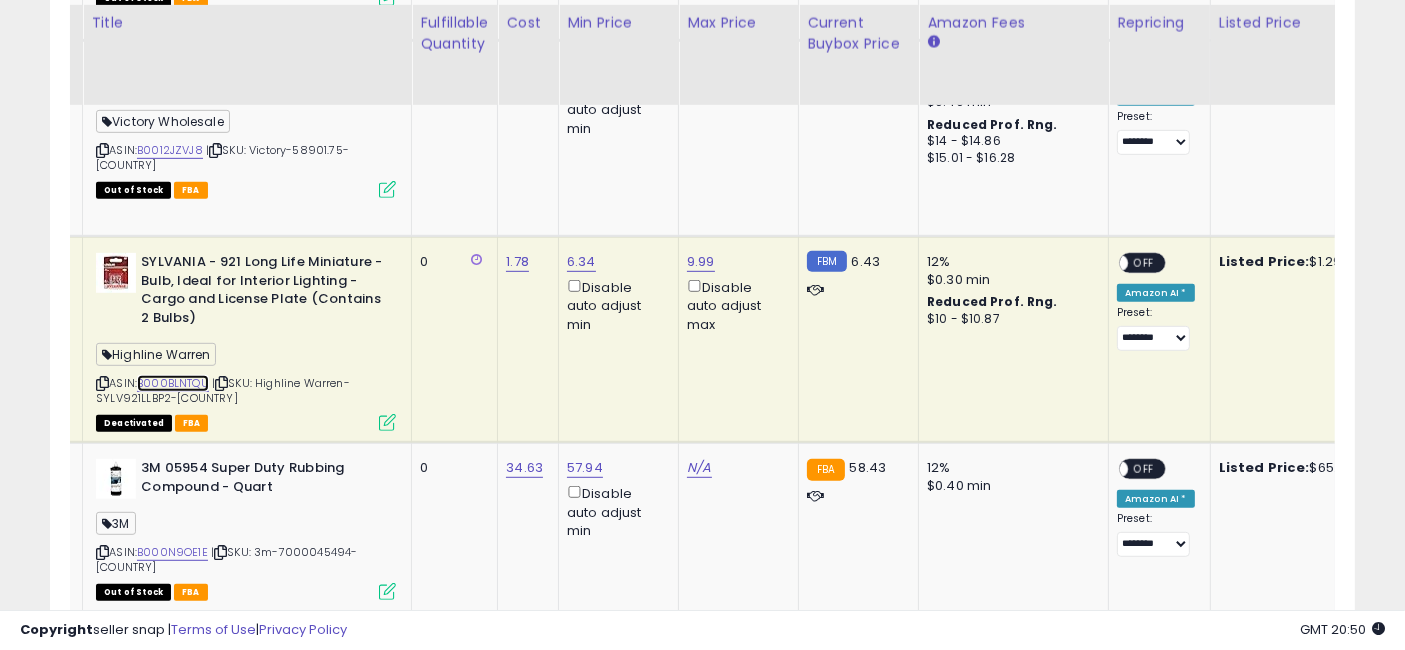 click on "B000BLNTQU" at bounding box center [173, 383] 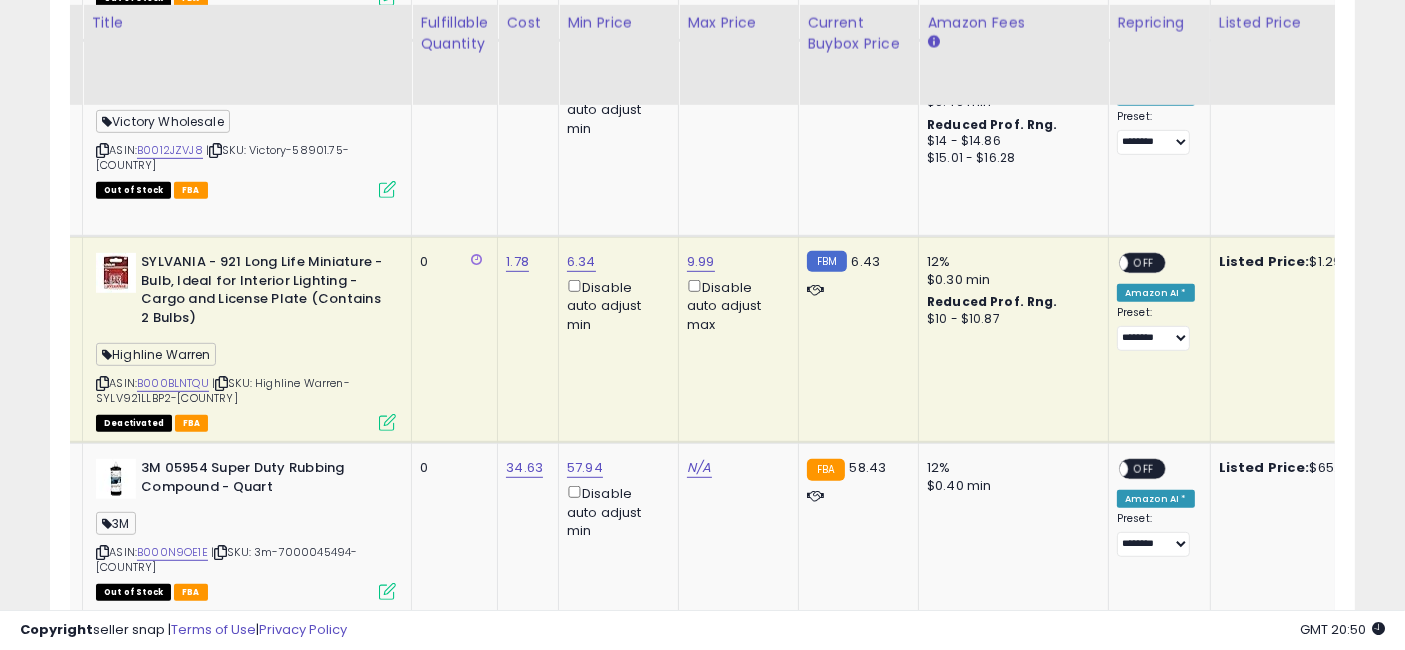 click at bounding box center (221, 383) 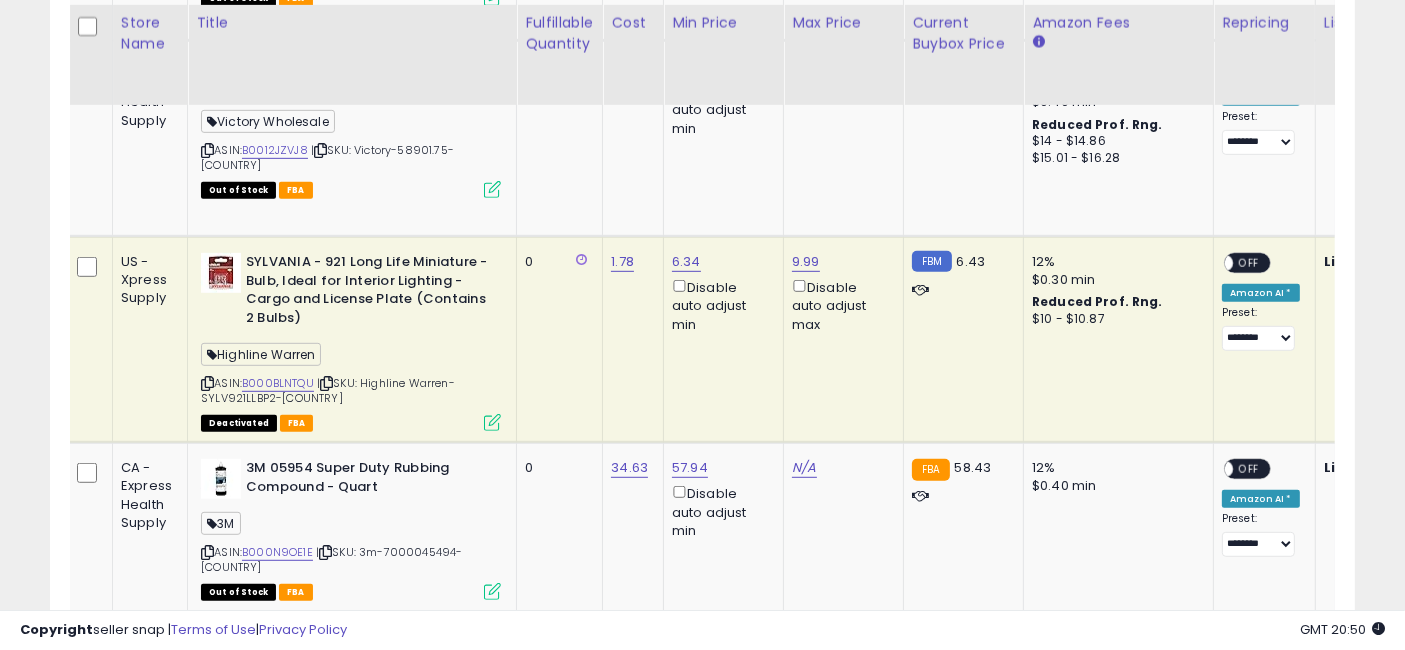scroll, scrollTop: 0, scrollLeft: 2, axis: horizontal 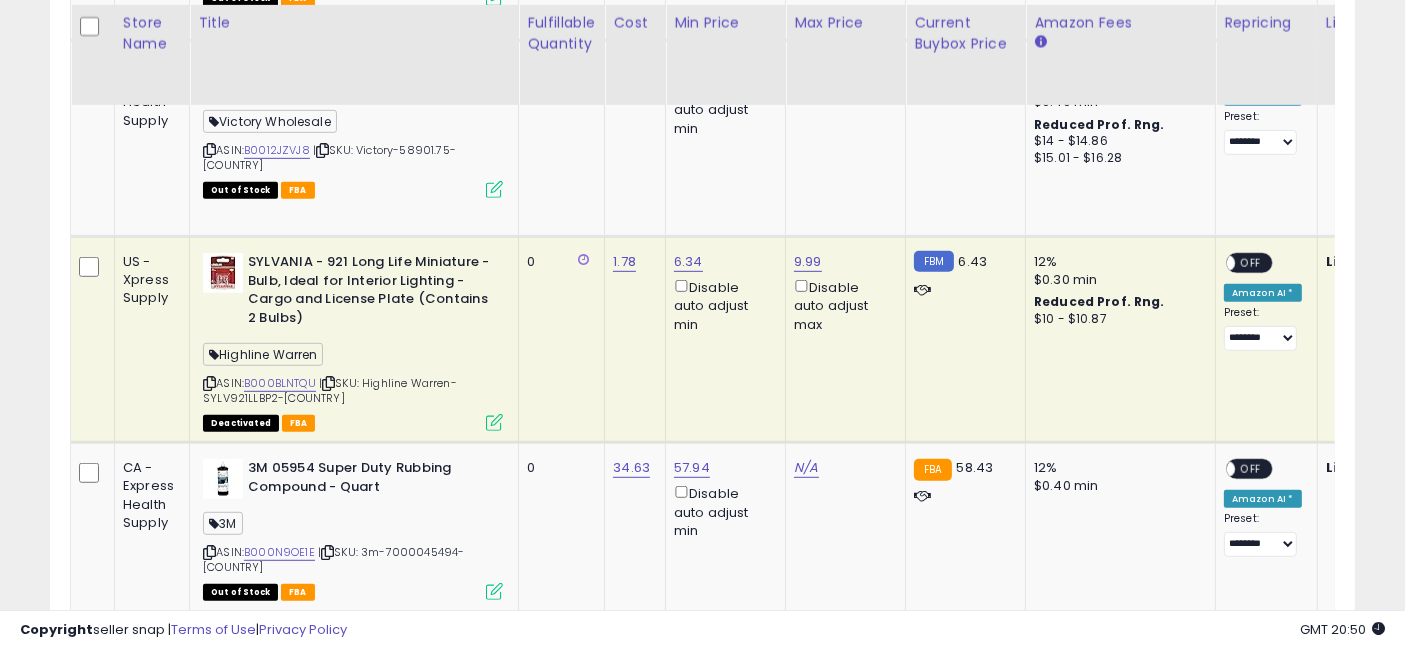 drag, startPoint x: 639, startPoint y: 266, endPoint x: 458, endPoint y: 275, distance: 181.22362 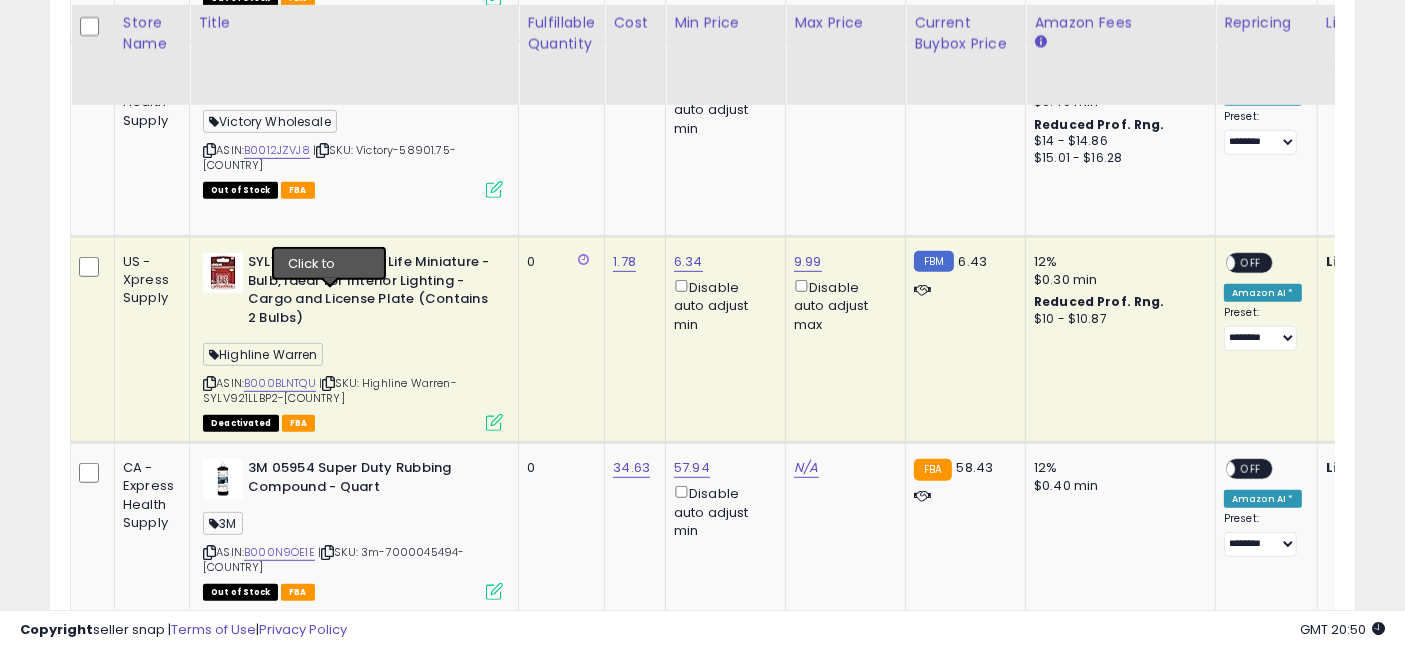 click at bounding box center (328, 383) 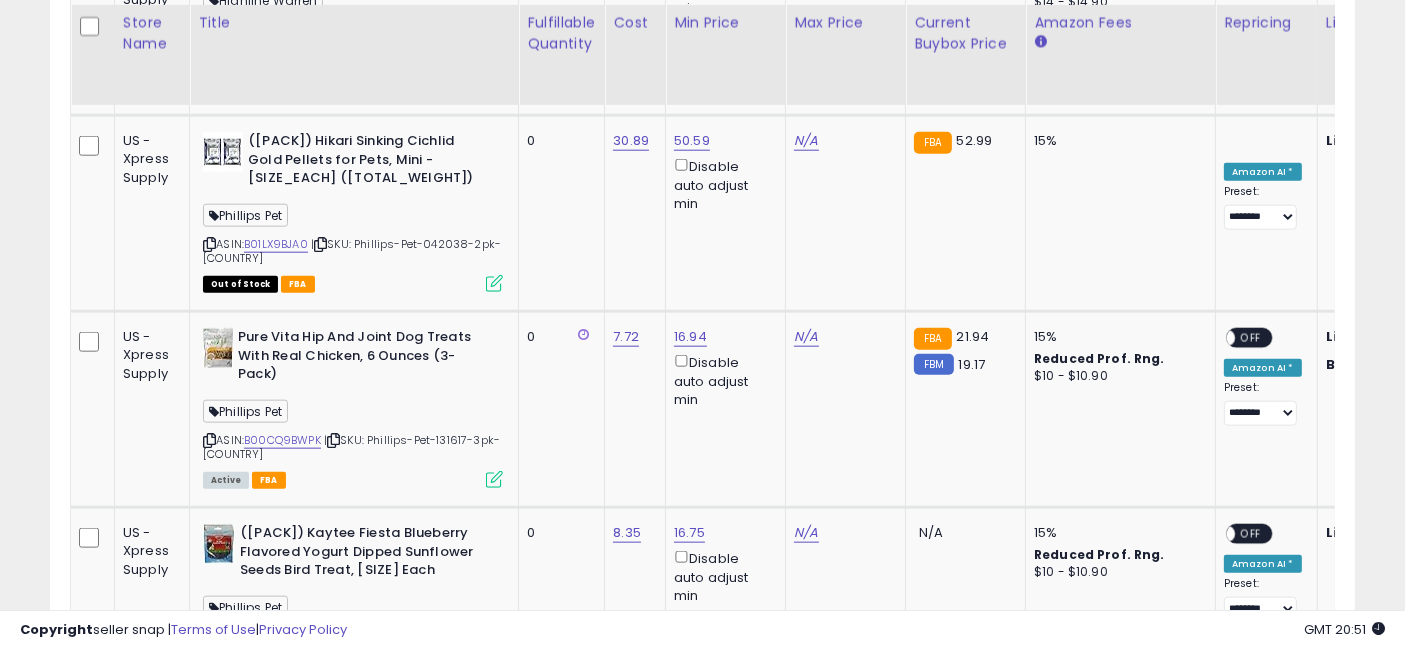 scroll, scrollTop: 9777, scrollLeft: 0, axis: vertical 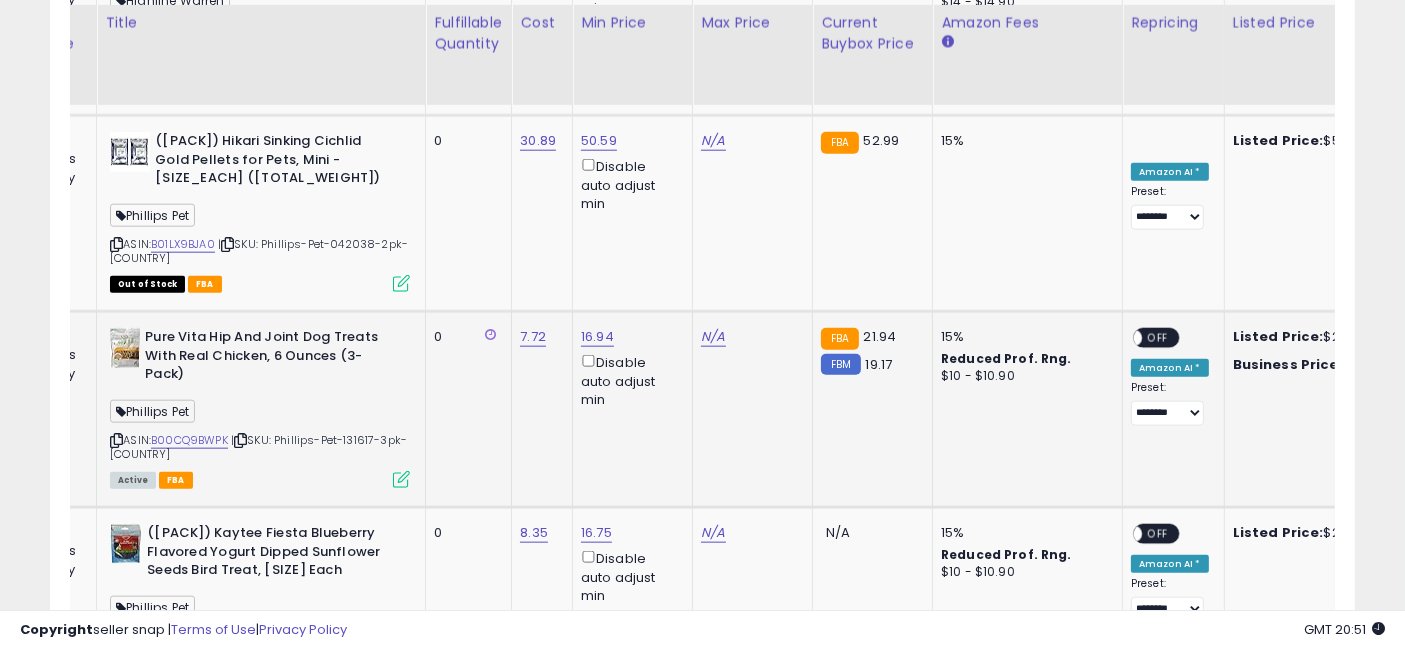 drag, startPoint x: 702, startPoint y: 331, endPoint x: 742, endPoint y: 341, distance: 41.231056 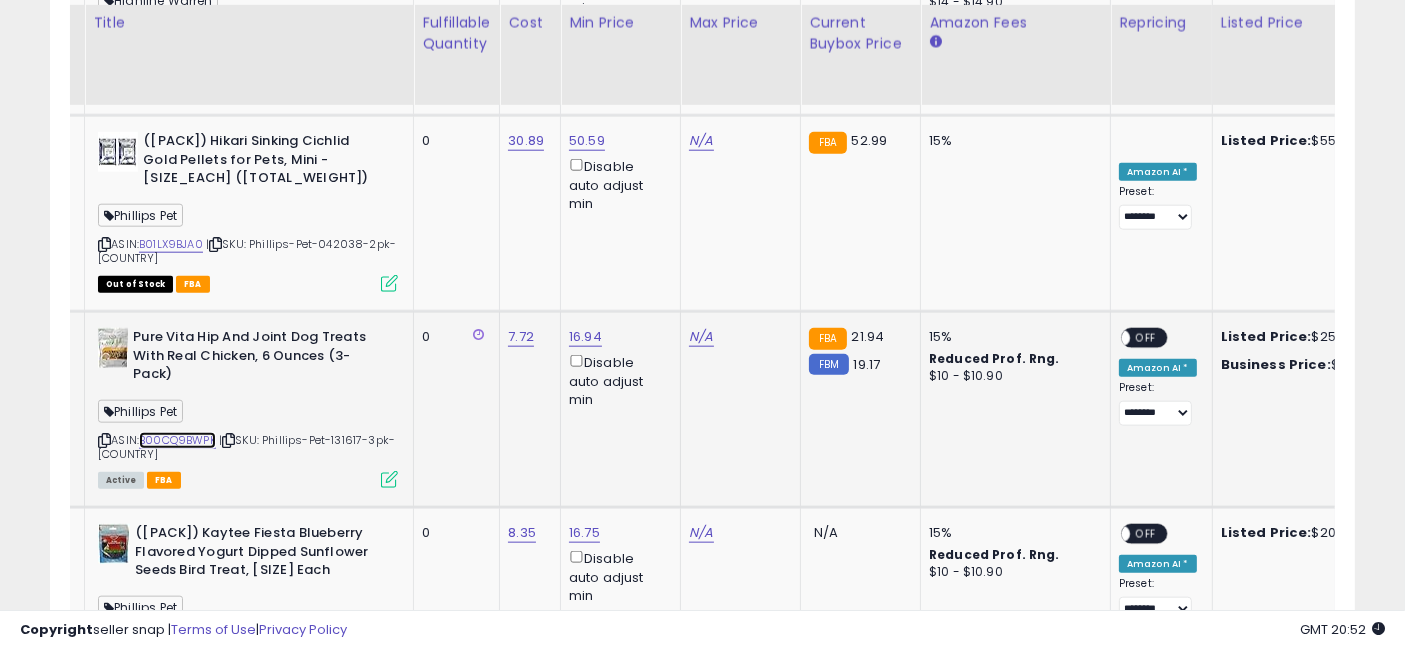 click on "B00CQ9BWPK" at bounding box center [177, 440] 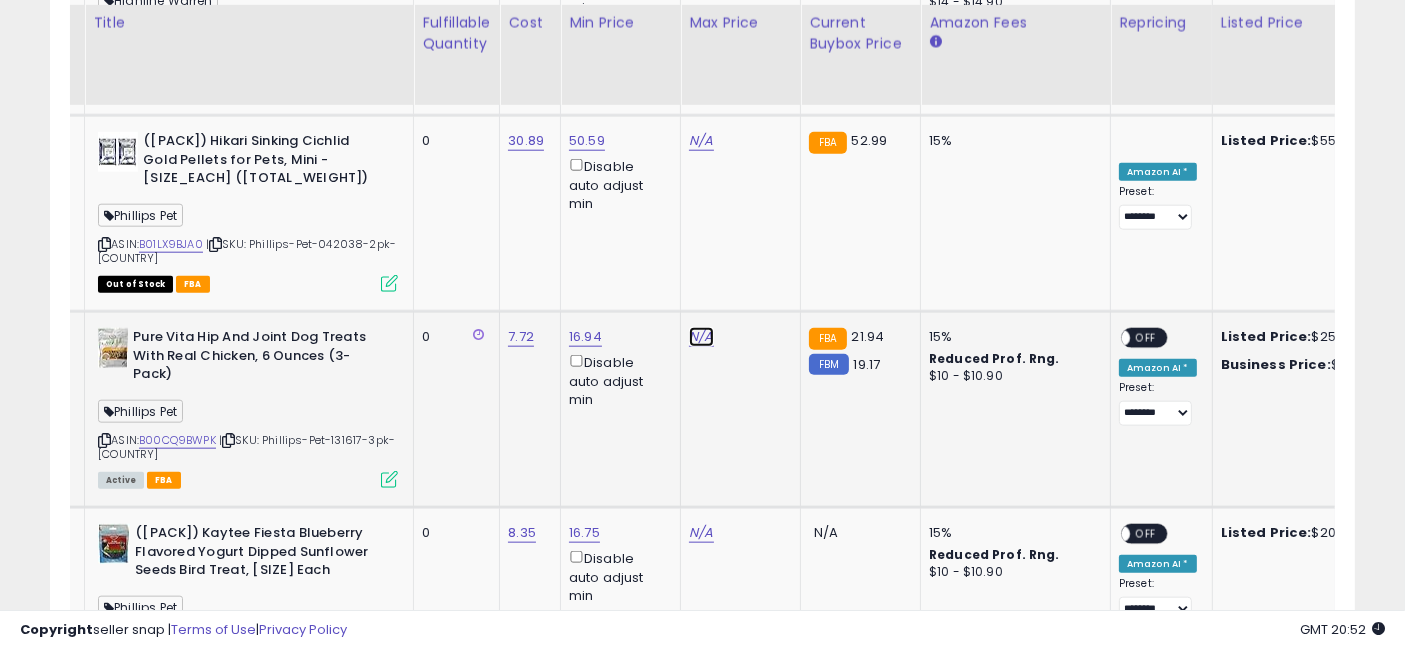 click on "N/A" at bounding box center (701, -8519) 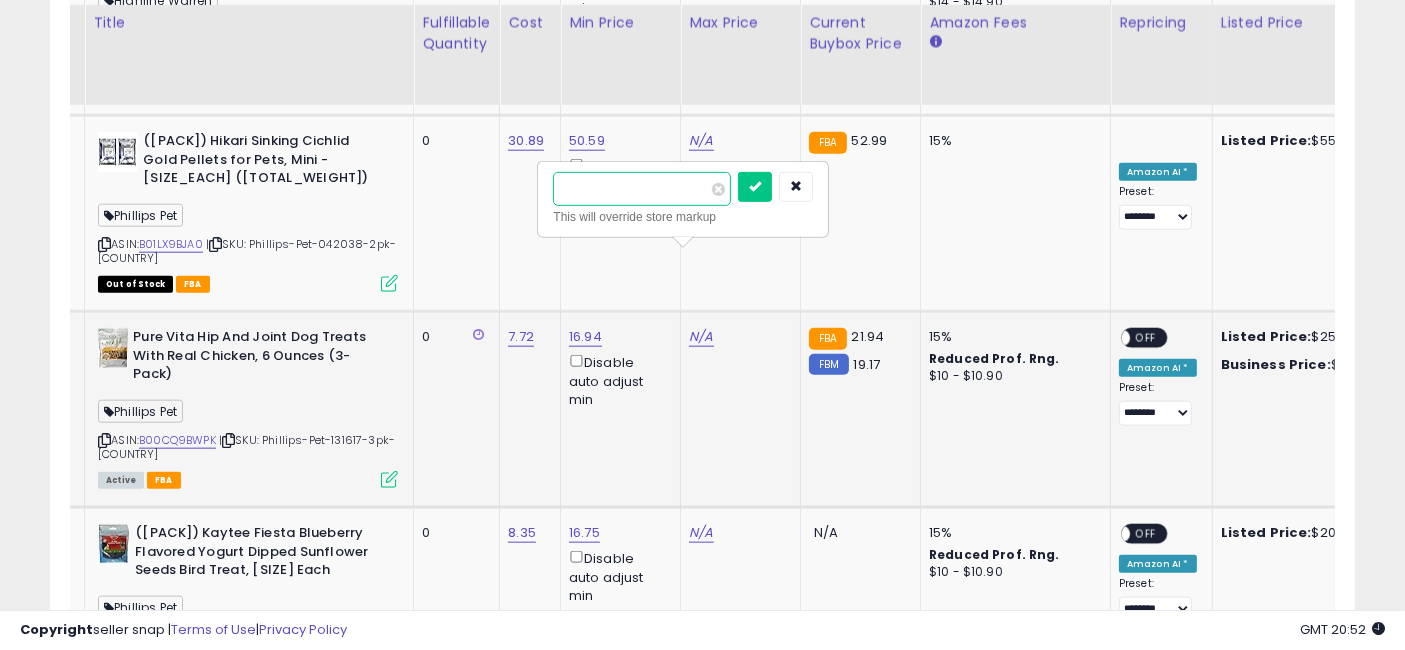 click at bounding box center [642, 189] 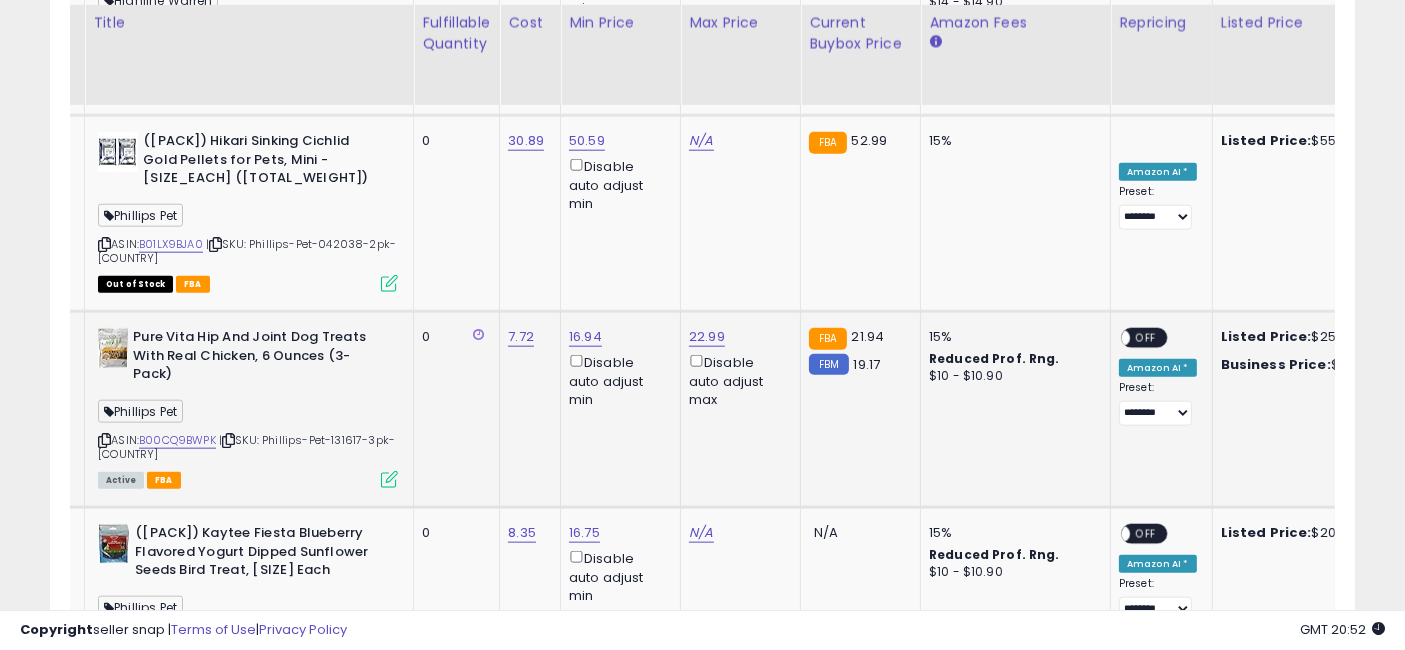 click on "OFF" at bounding box center (1146, 338) 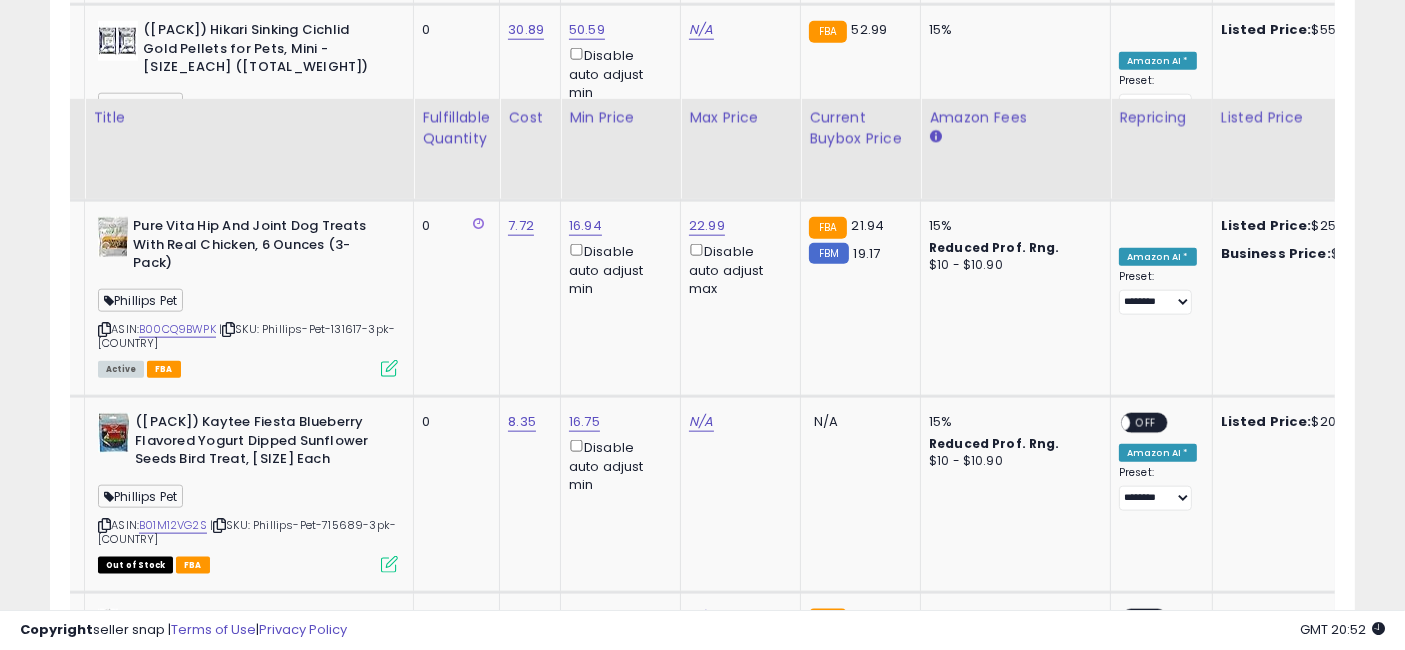 scroll, scrollTop: 10000, scrollLeft: 0, axis: vertical 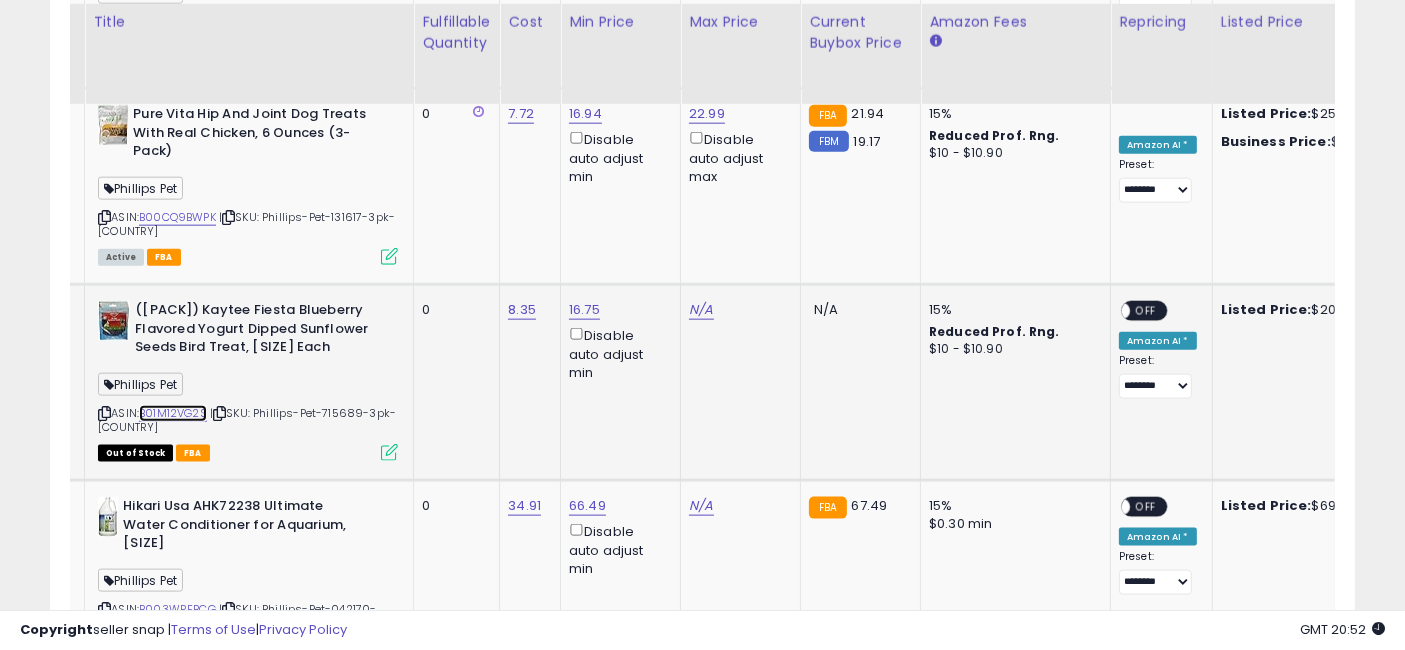 click on "B01M12VG2S" at bounding box center (173, 413) 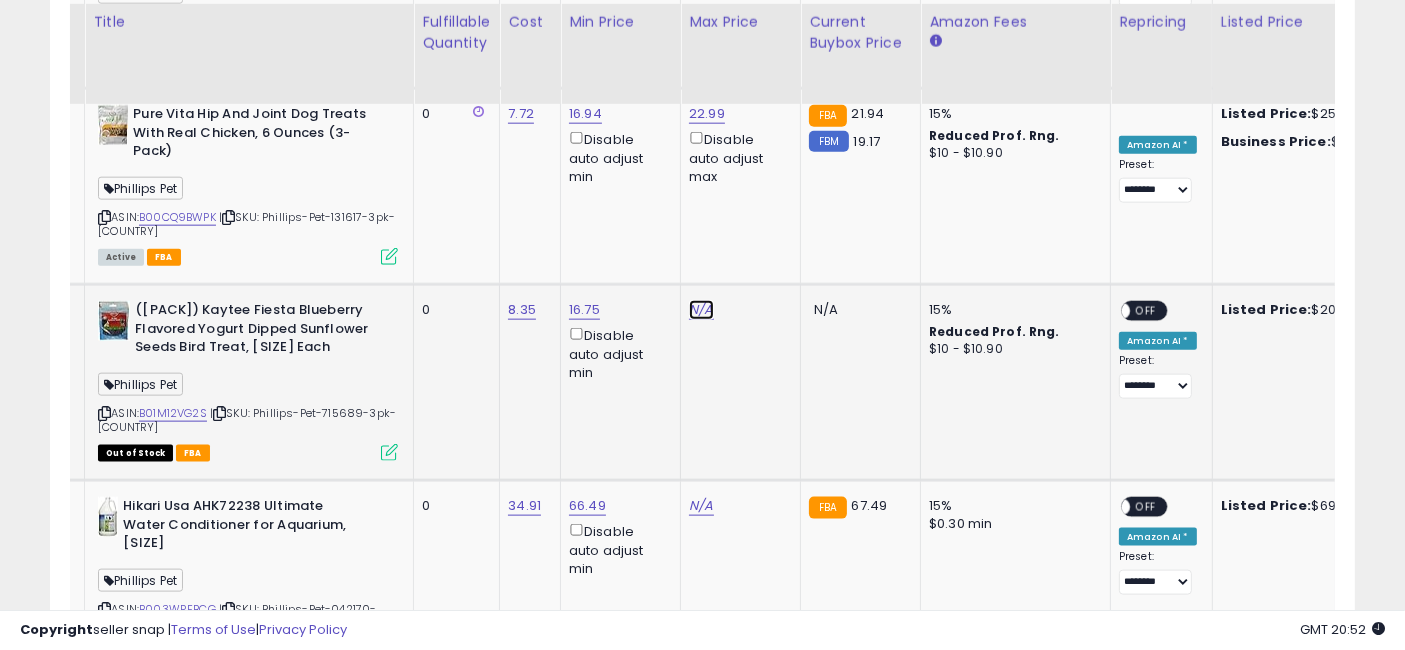click on "N/A" at bounding box center [701, -8742] 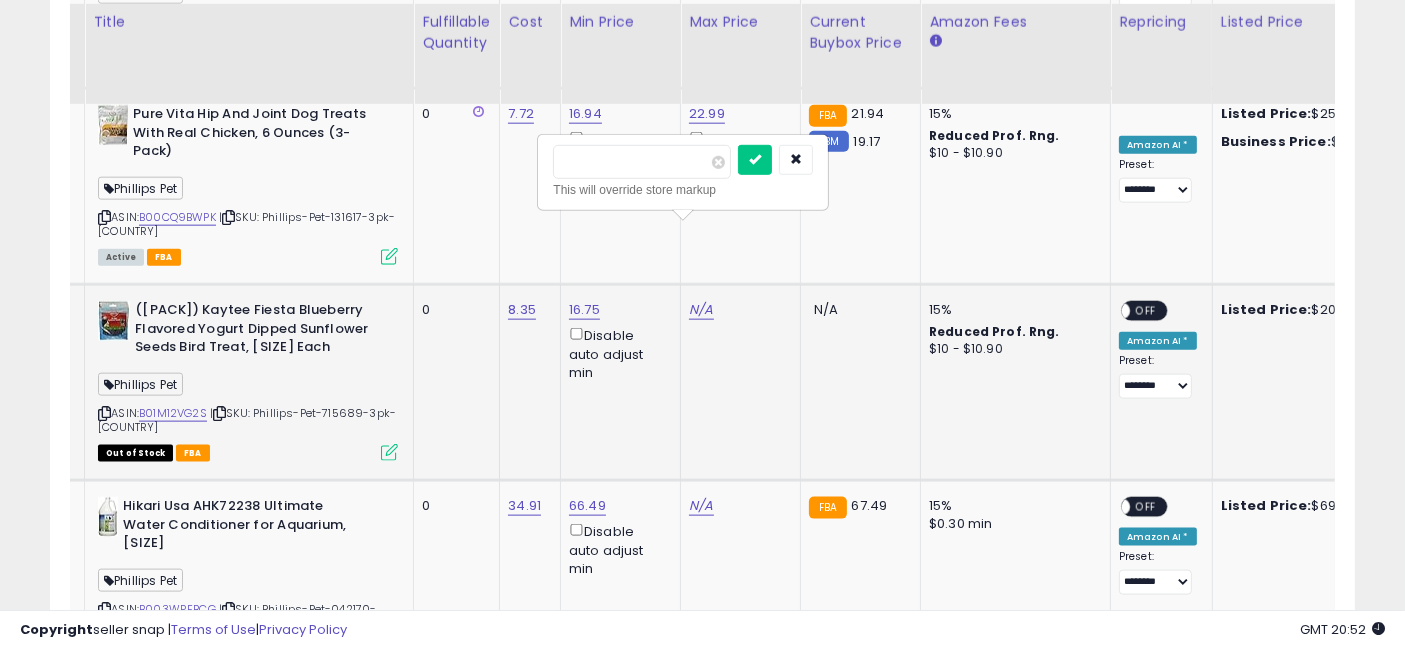 click at bounding box center [642, 162] 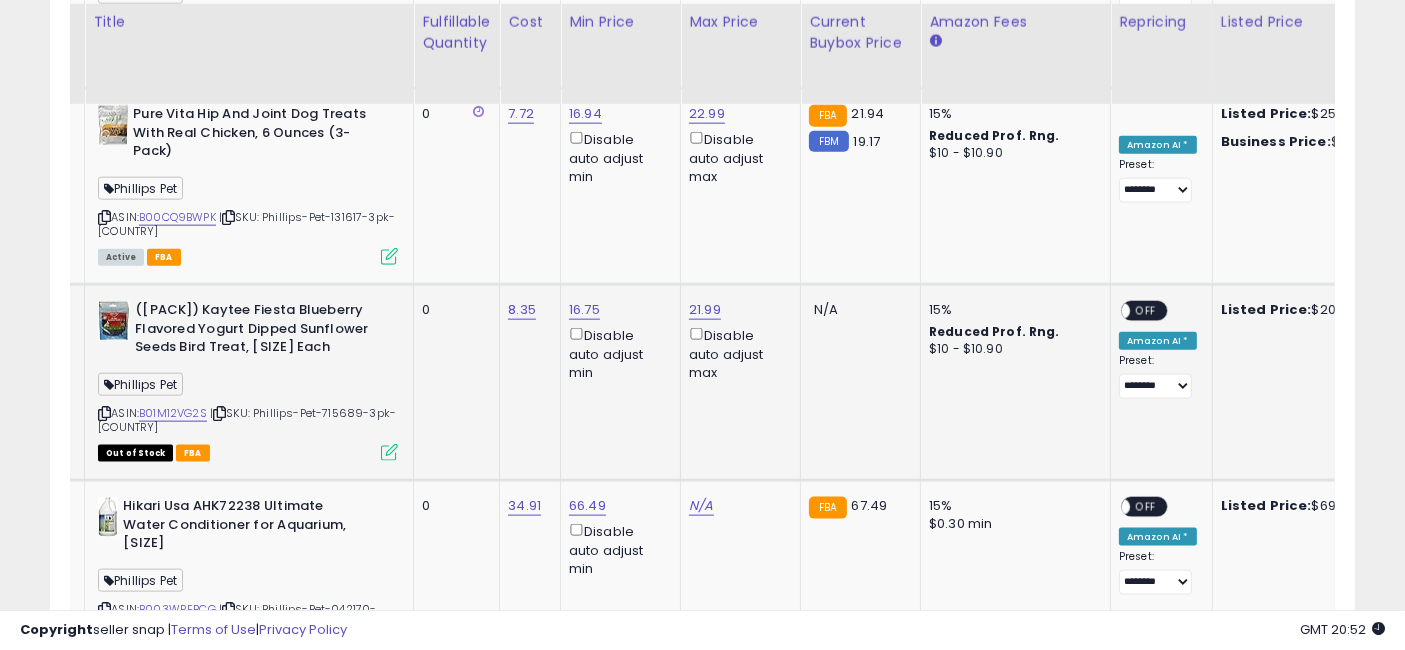 click on "OFF" at bounding box center (1146, 311) 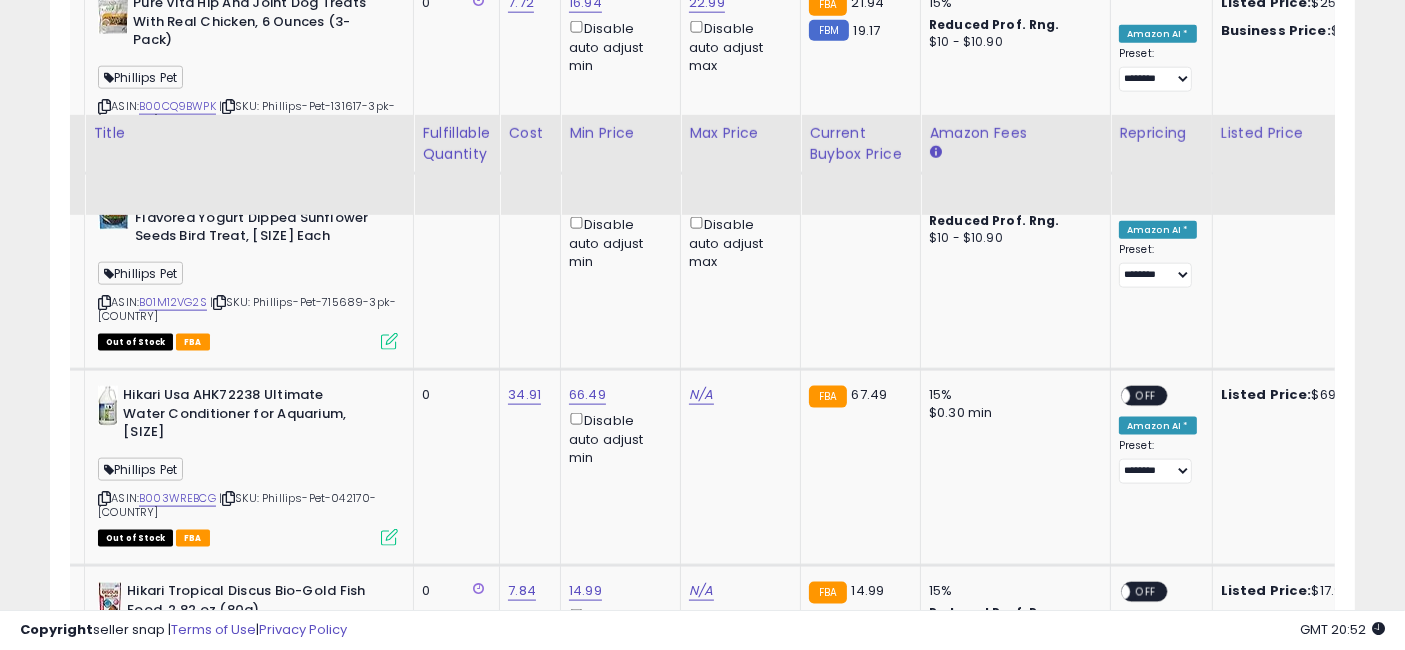 scroll, scrollTop: 10222, scrollLeft: 0, axis: vertical 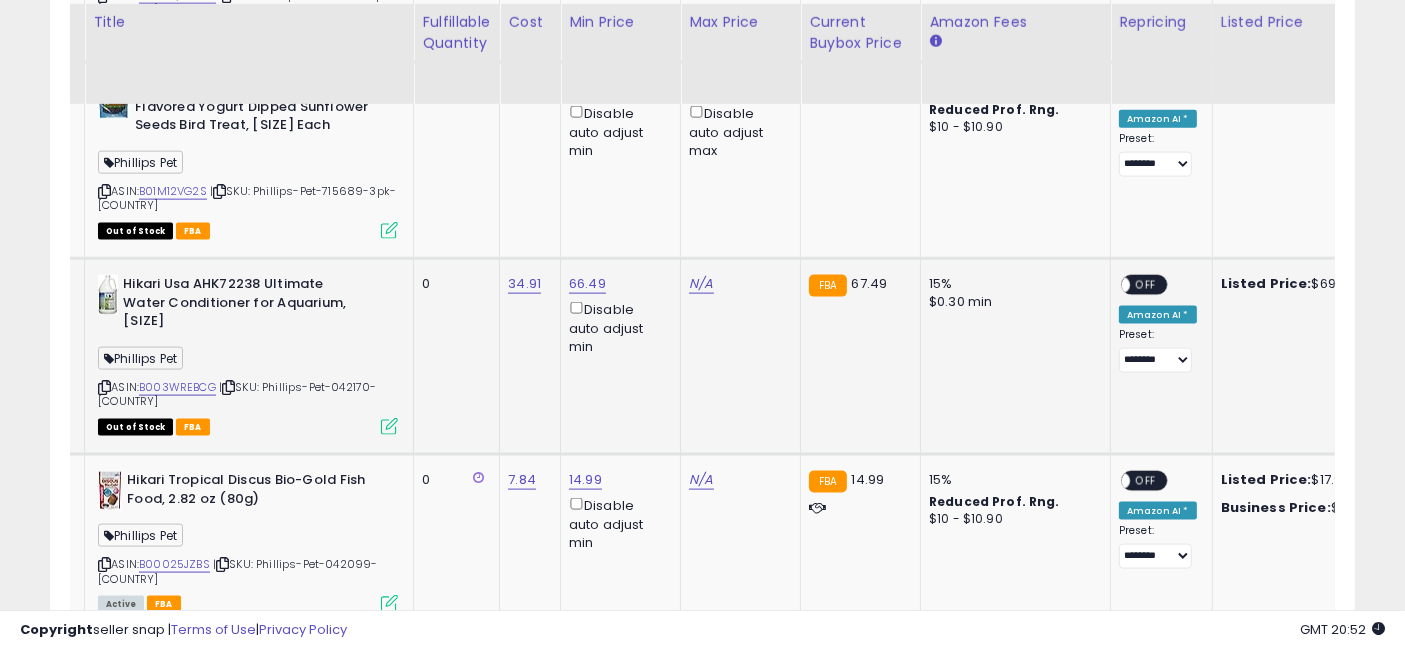 click on "N/A" 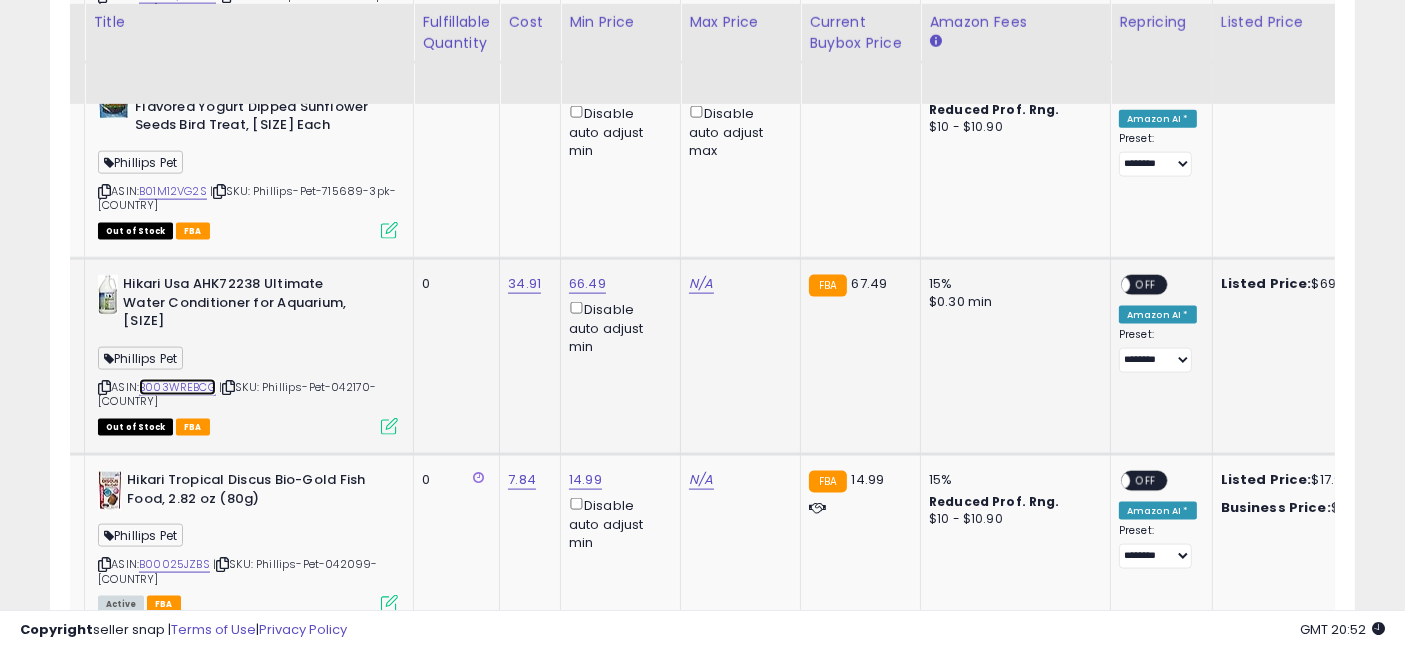 click on "B003WREBCG" at bounding box center (177, 387) 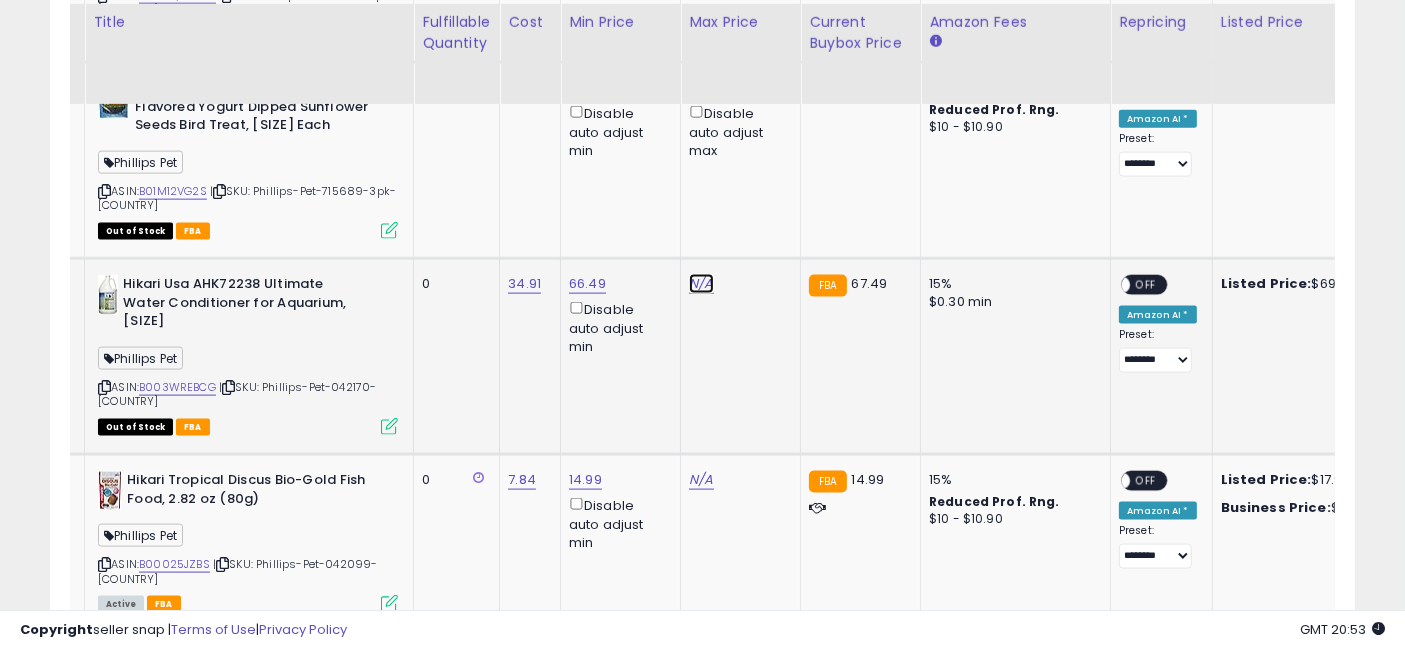 click on "N/A" at bounding box center (701, -8964) 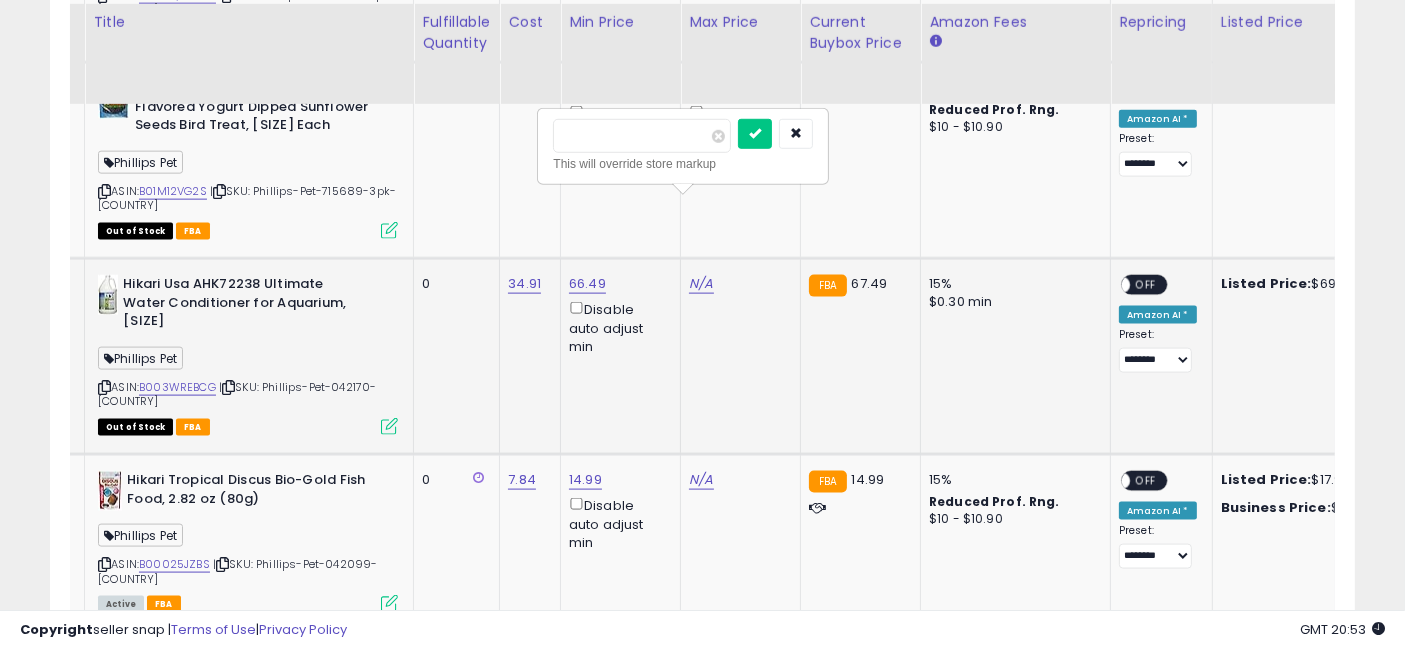 click at bounding box center (642, 136) 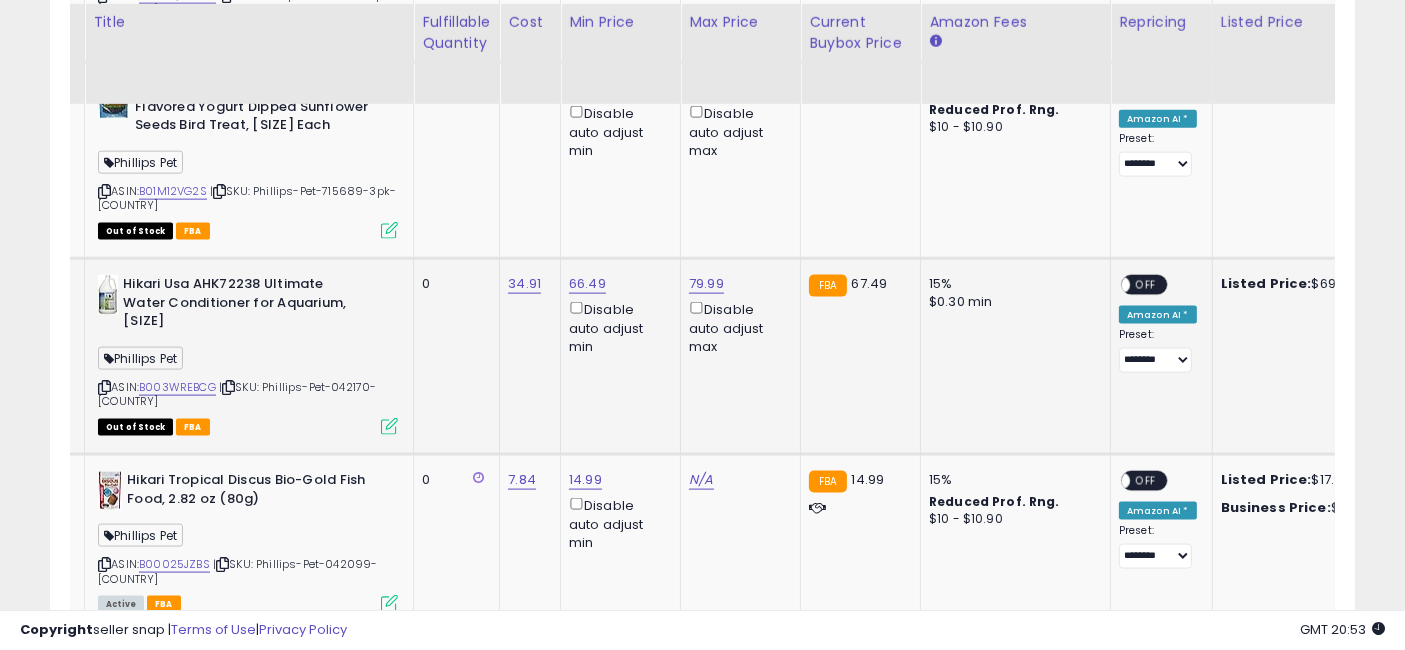 click on "OFF" at bounding box center [1146, 285] 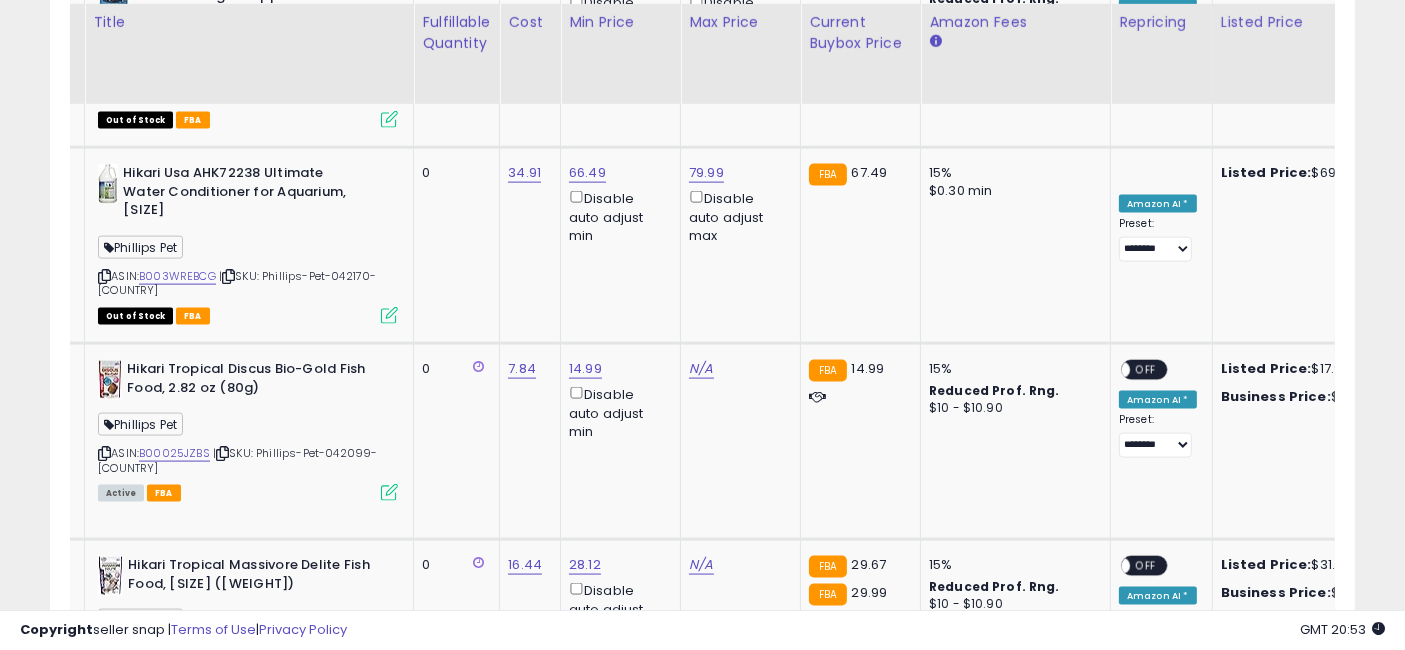 scroll, scrollTop: 10444, scrollLeft: 0, axis: vertical 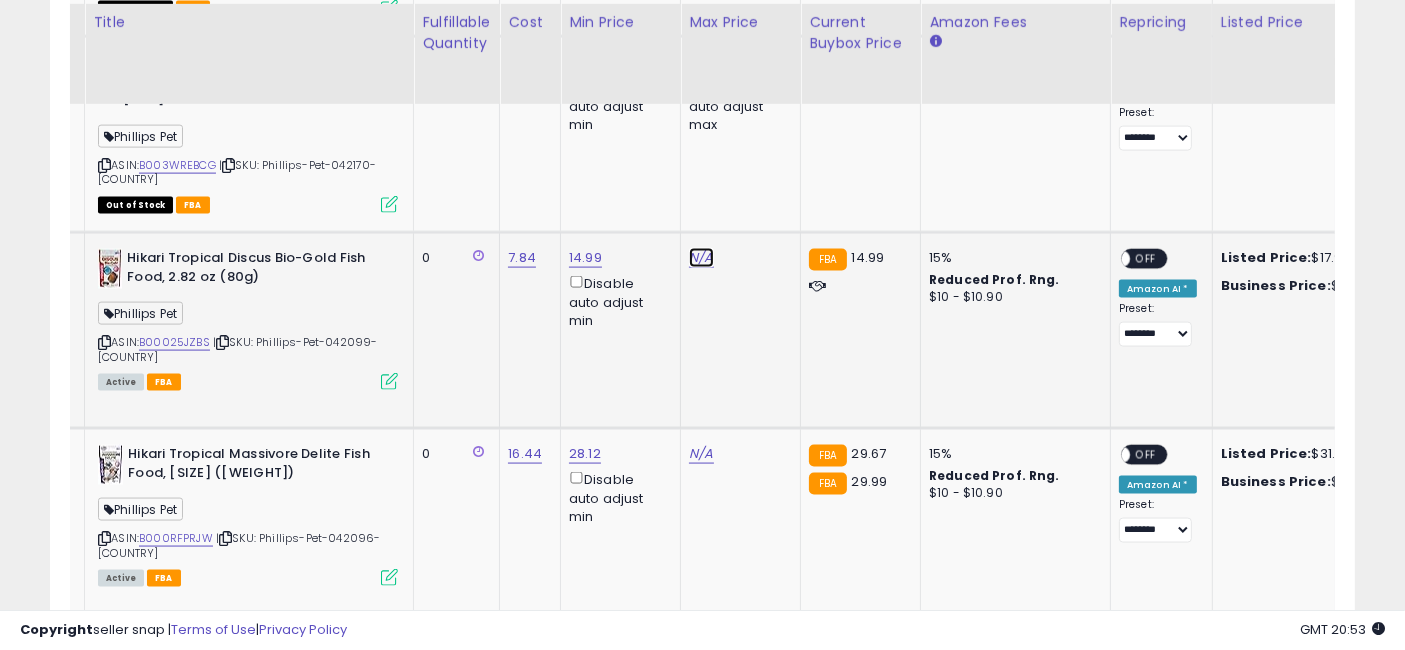 click on "N/A" at bounding box center [701, -9186] 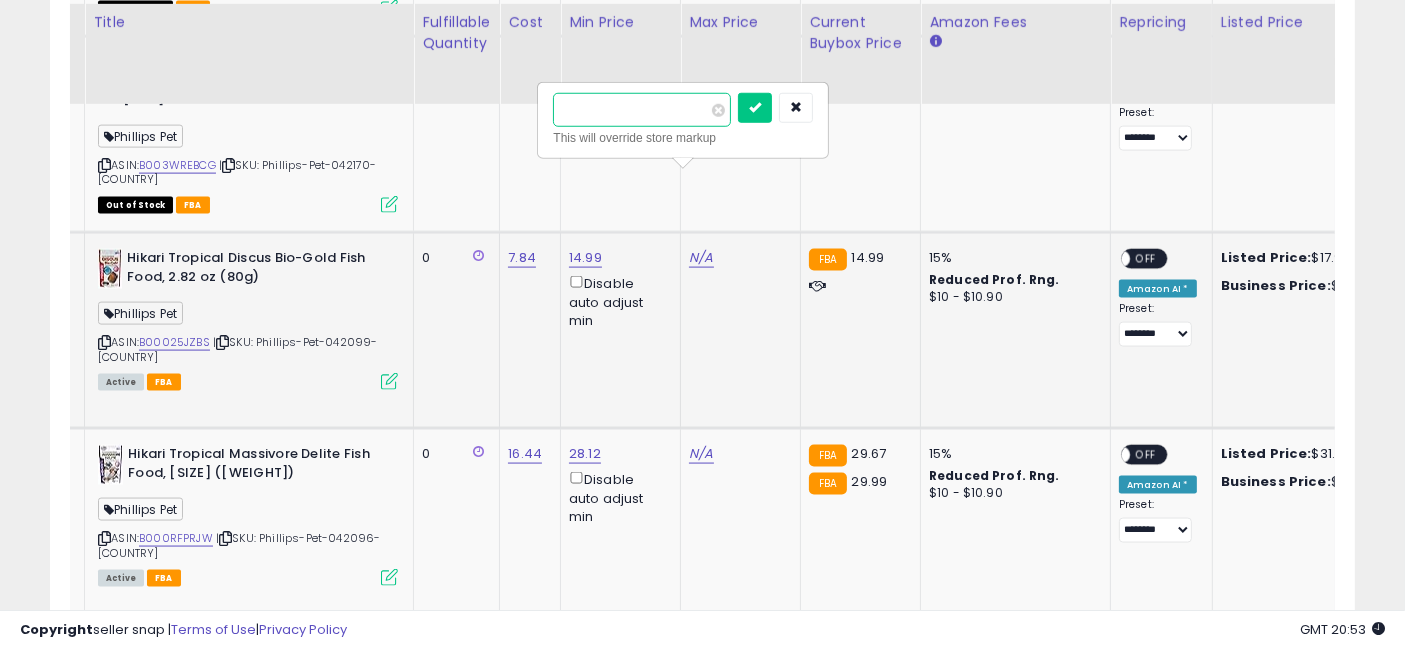 click at bounding box center [642, 110] 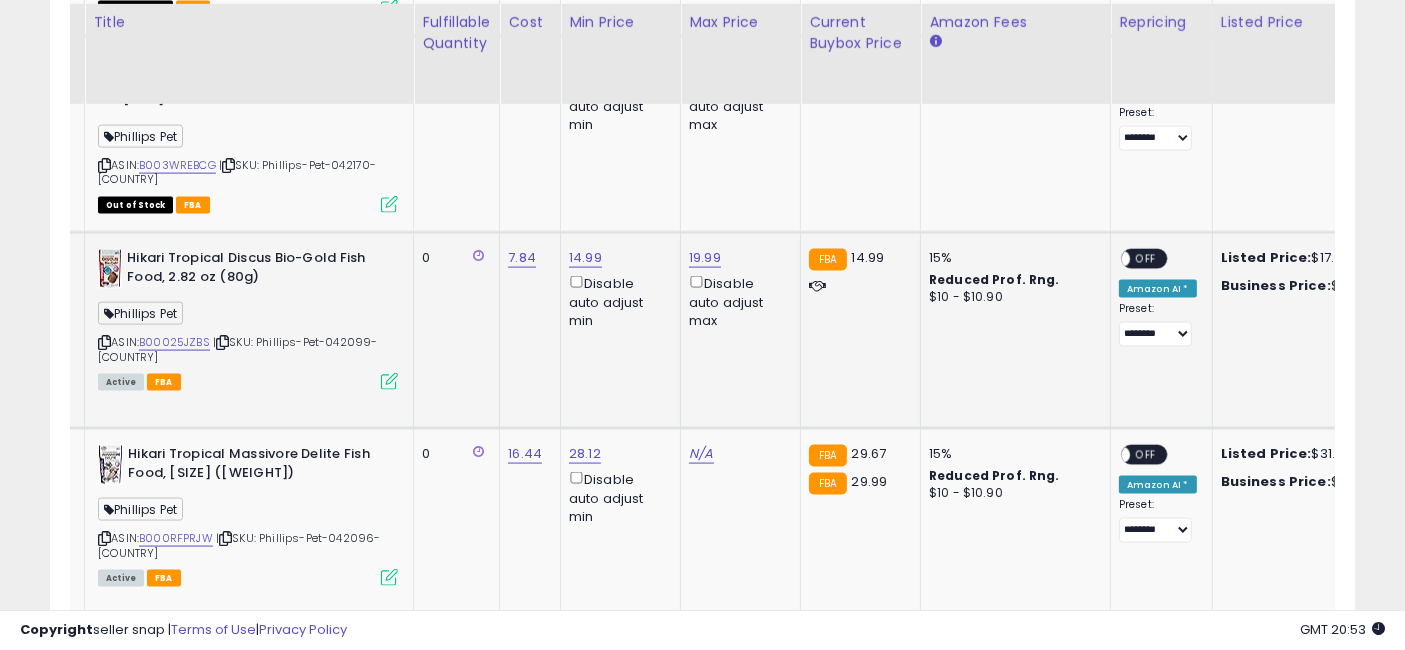 click on "OFF" at bounding box center (1146, 259) 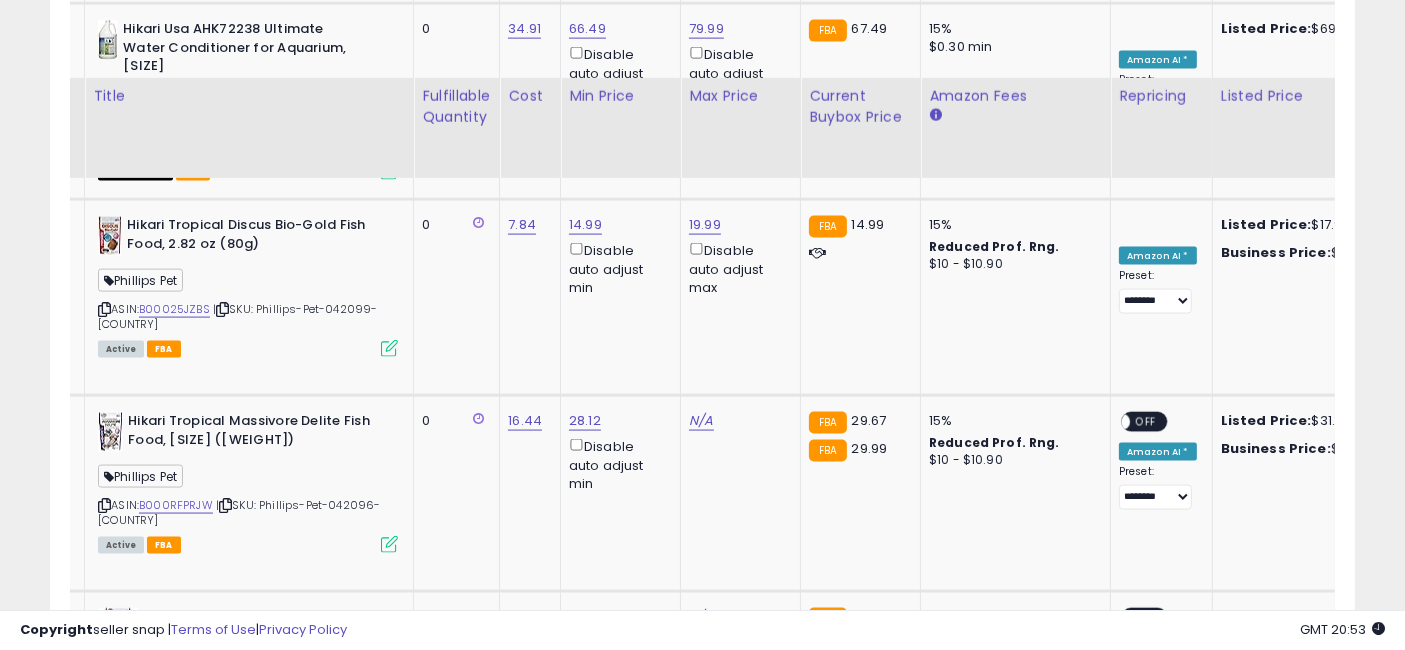 scroll, scrollTop: 10555, scrollLeft: 0, axis: vertical 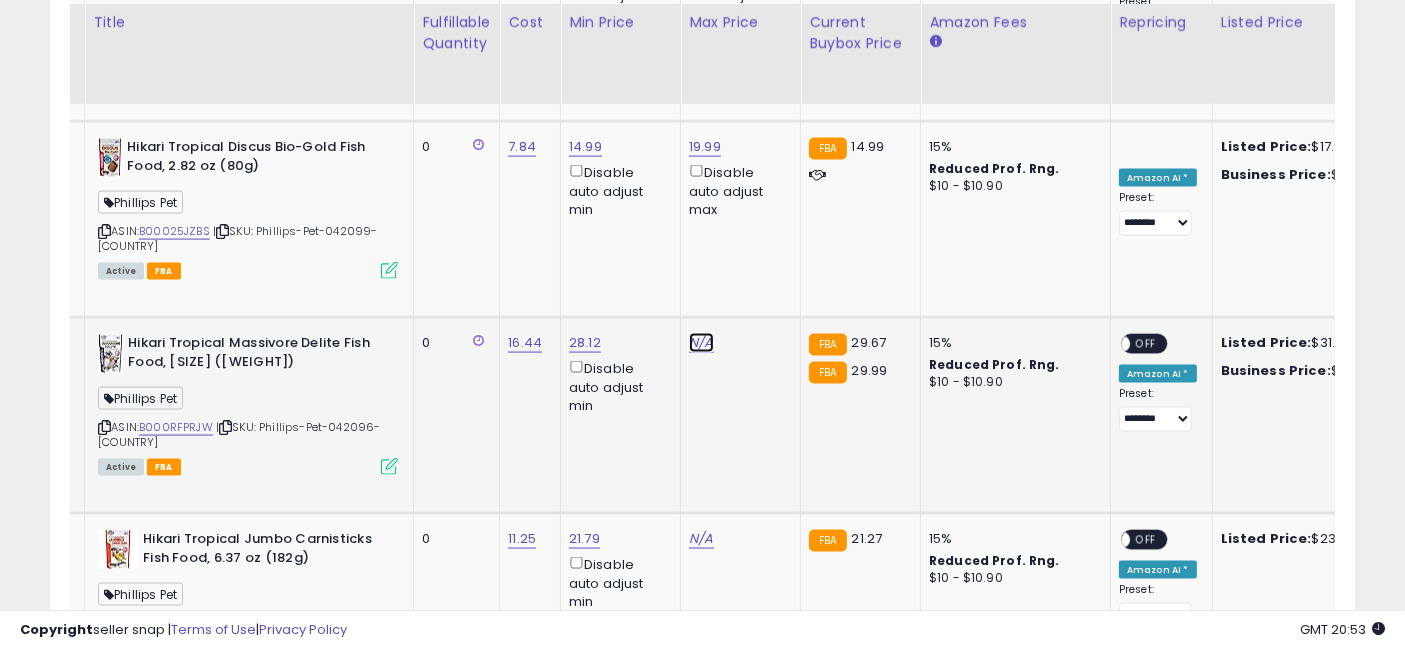 click on "N/A" at bounding box center (701, -9297) 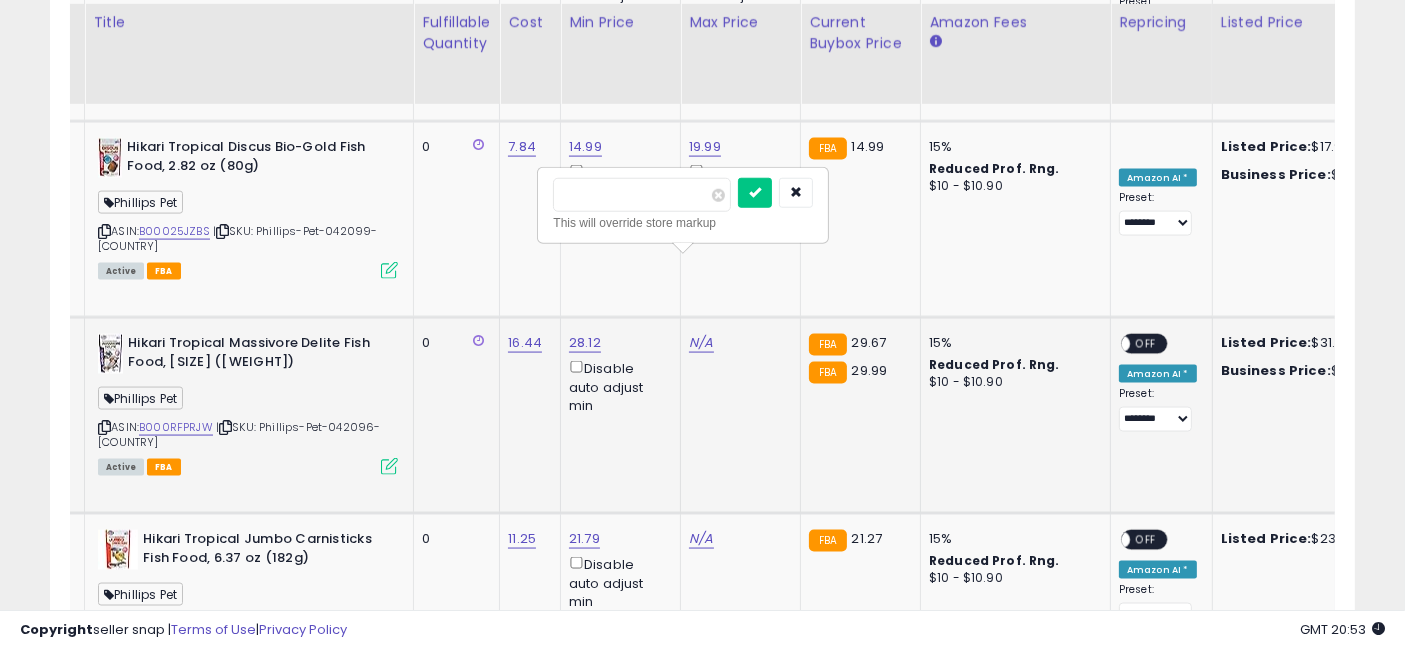 click at bounding box center (642, 195) 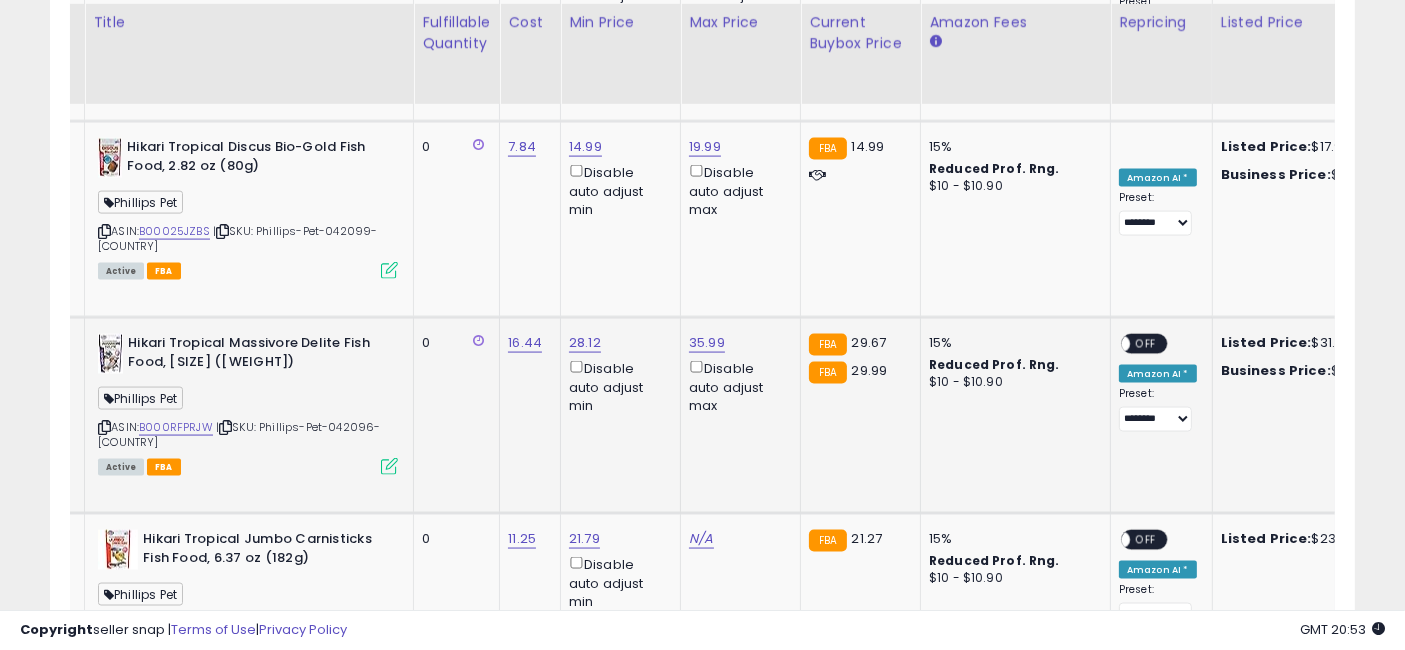 click on "OFF" at bounding box center (1146, 344) 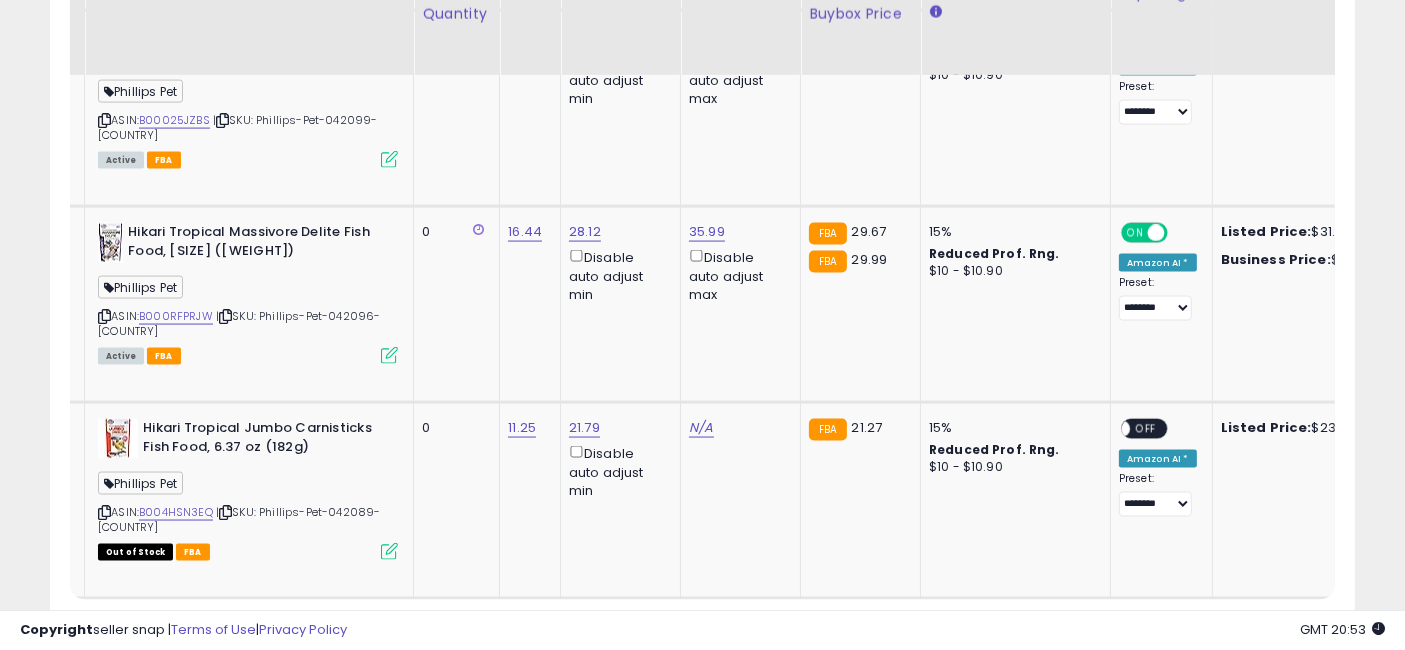 scroll, scrollTop: 10555, scrollLeft: 0, axis: vertical 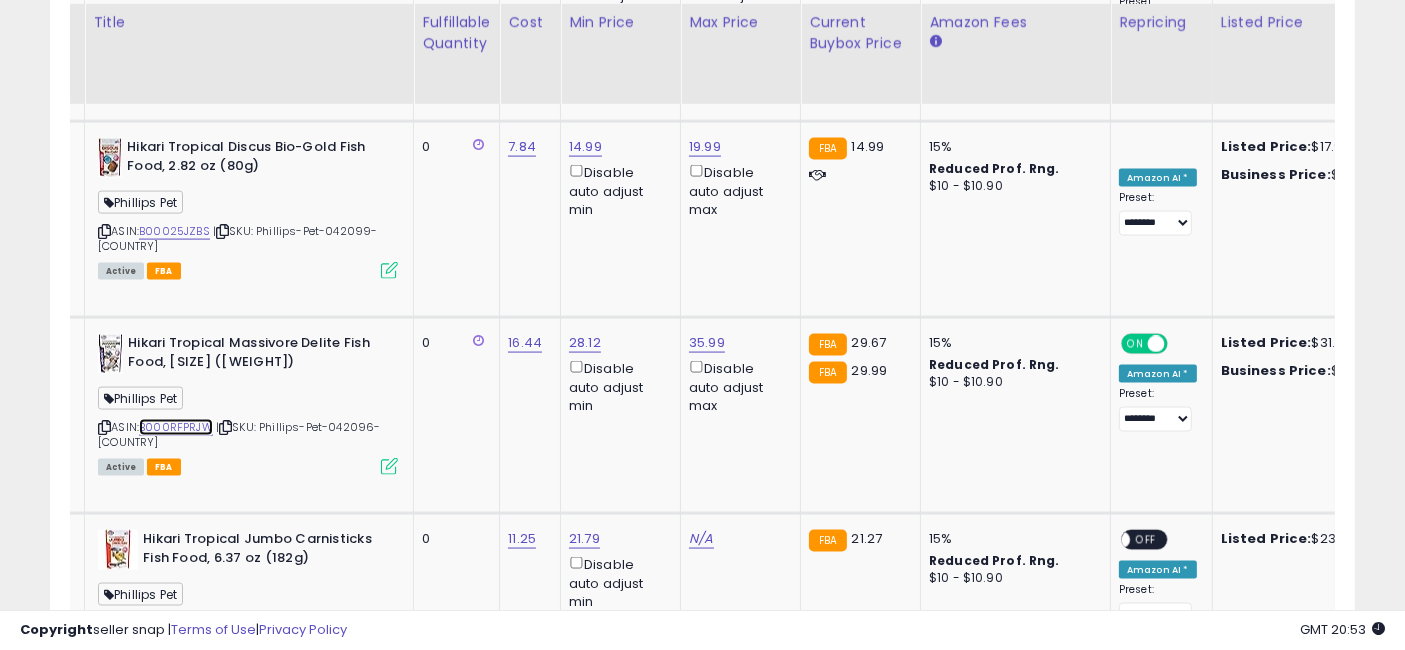 click on "B000RFPRJW" at bounding box center (176, 427) 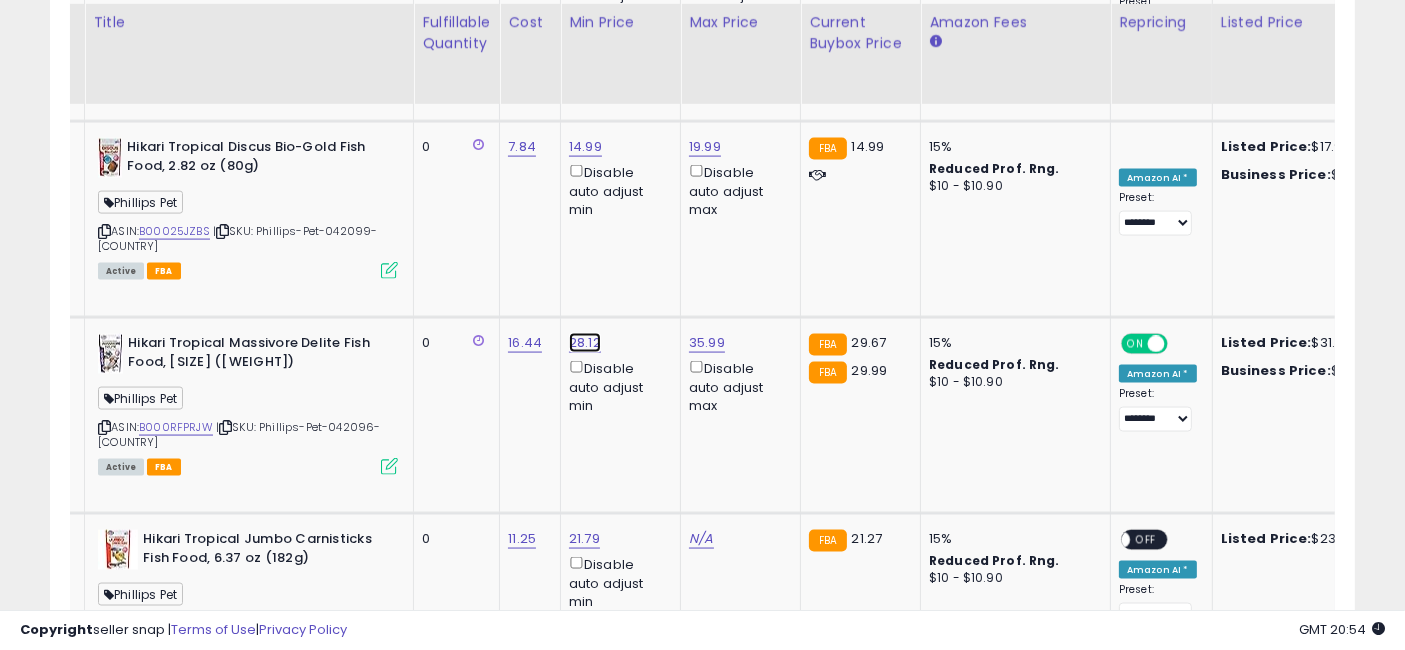 click on "28.12" at bounding box center (581, -9297) 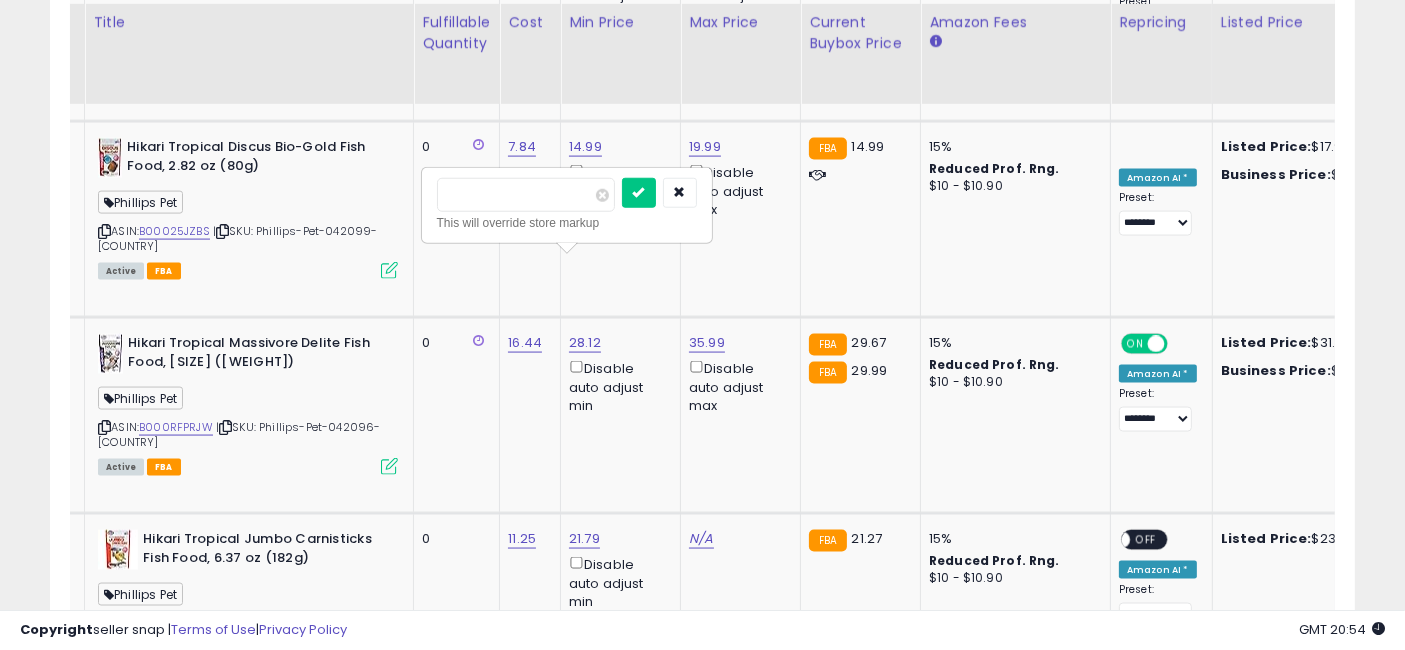 click on "*****" at bounding box center [526, 195] 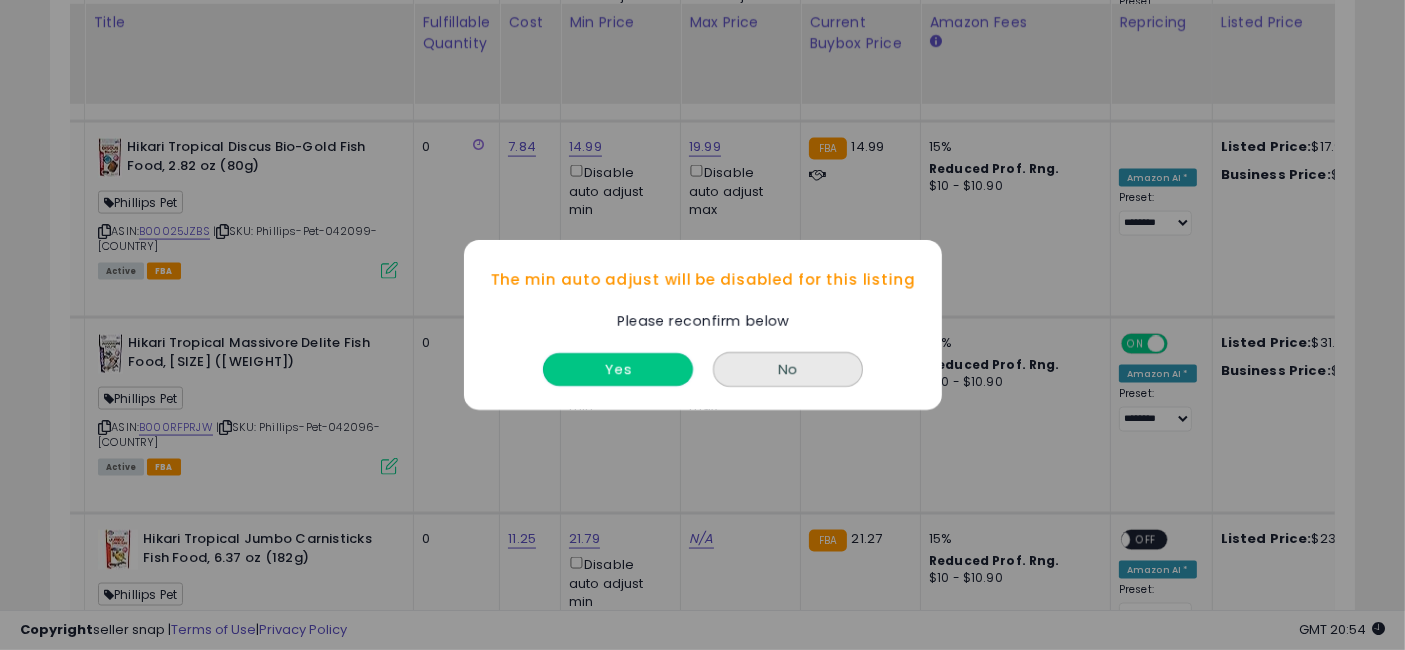 click on "Yes" at bounding box center [618, 369] 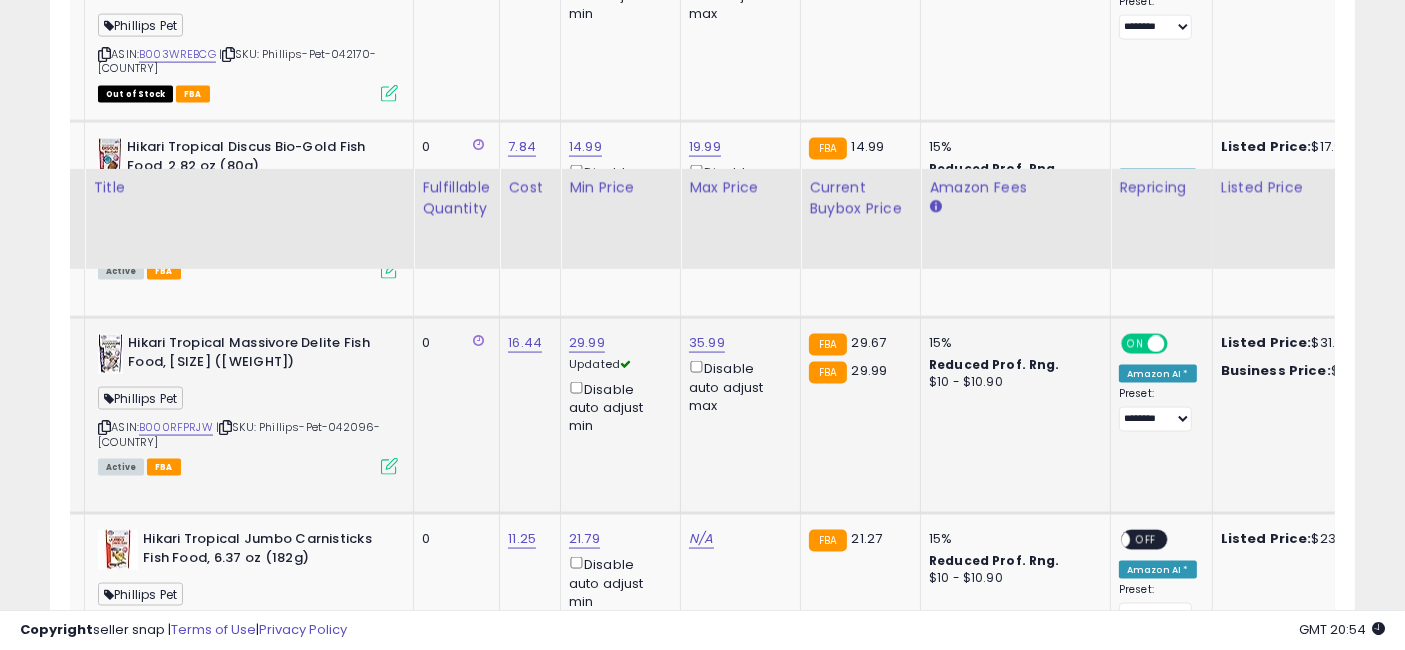 scroll, scrollTop: 10720, scrollLeft: 0, axis: vertical 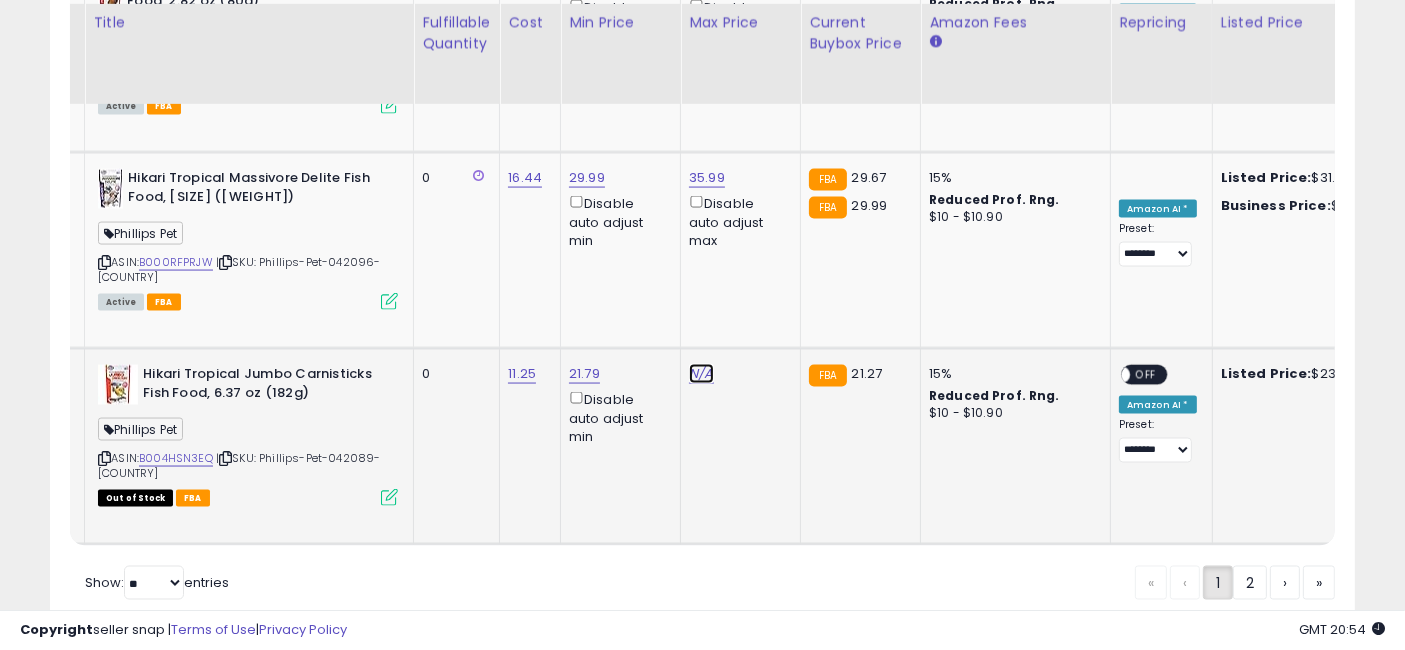 click on "N/A" at bounding box center [701, -9462] 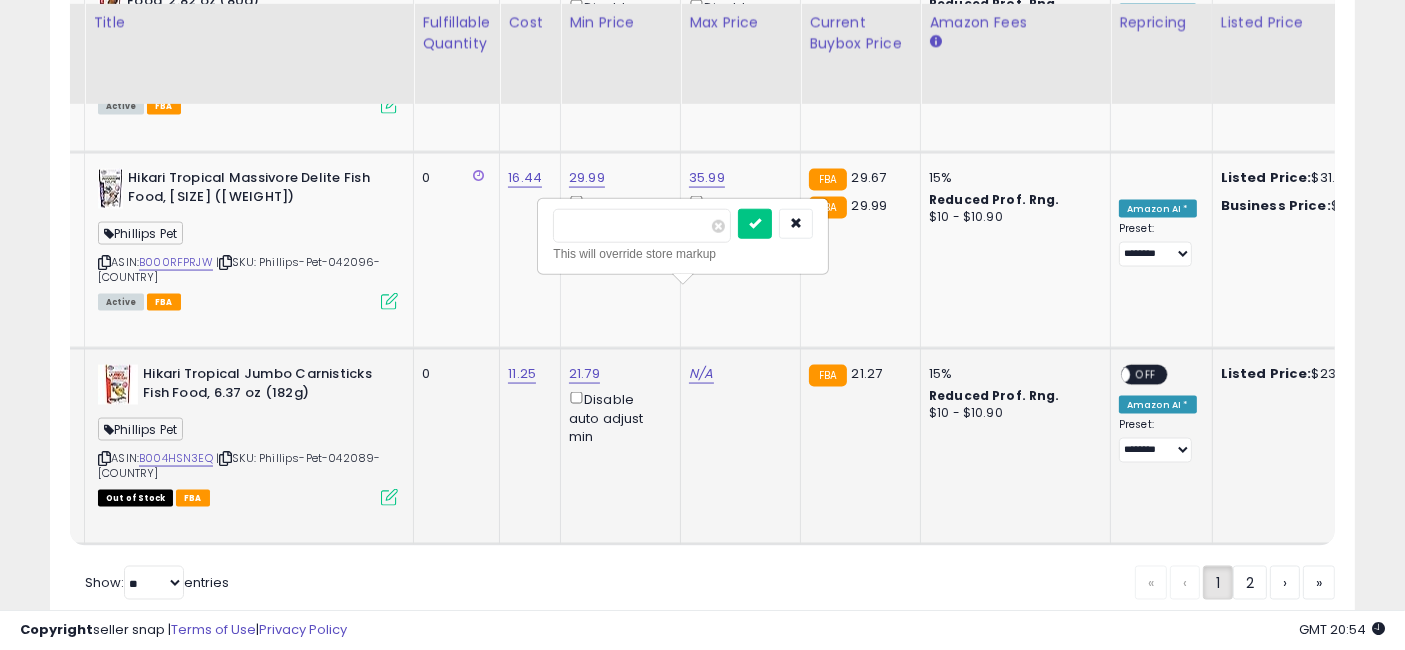 click at bounding box center [642, 226] 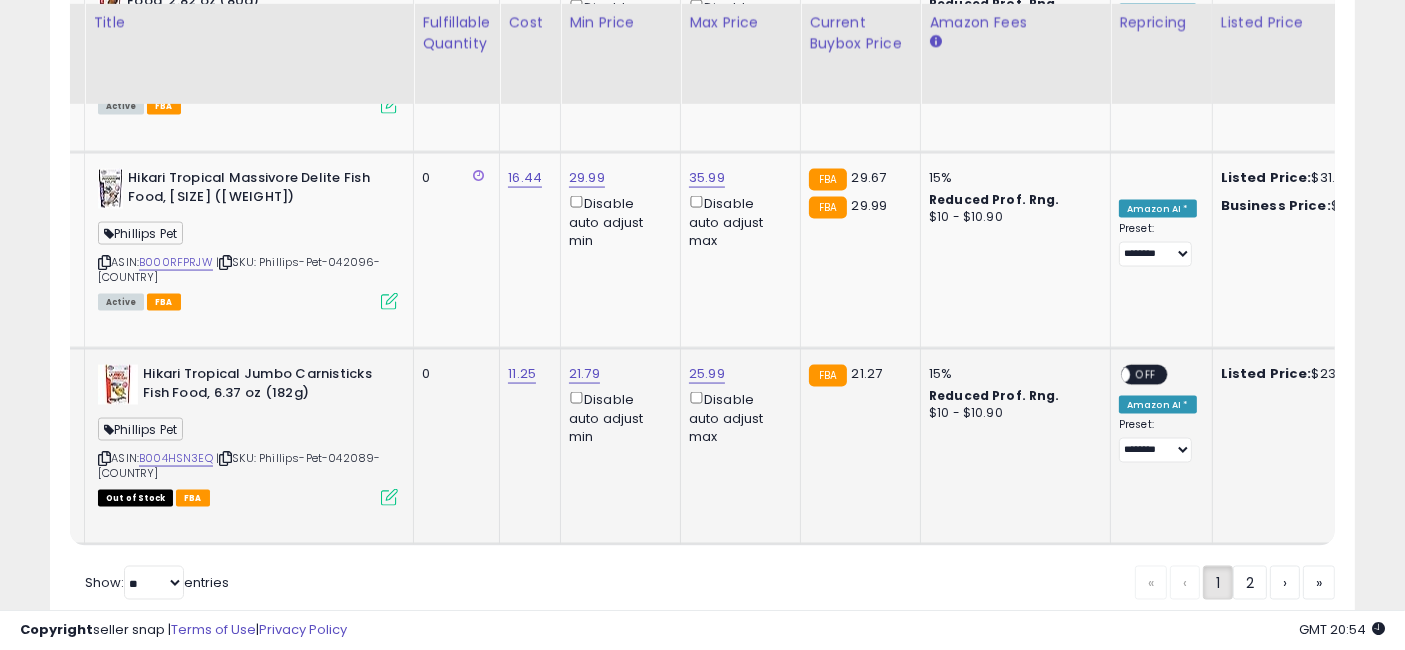 scroll, scrollTop: 0, scrollLeft: 2428, axis: horizontal 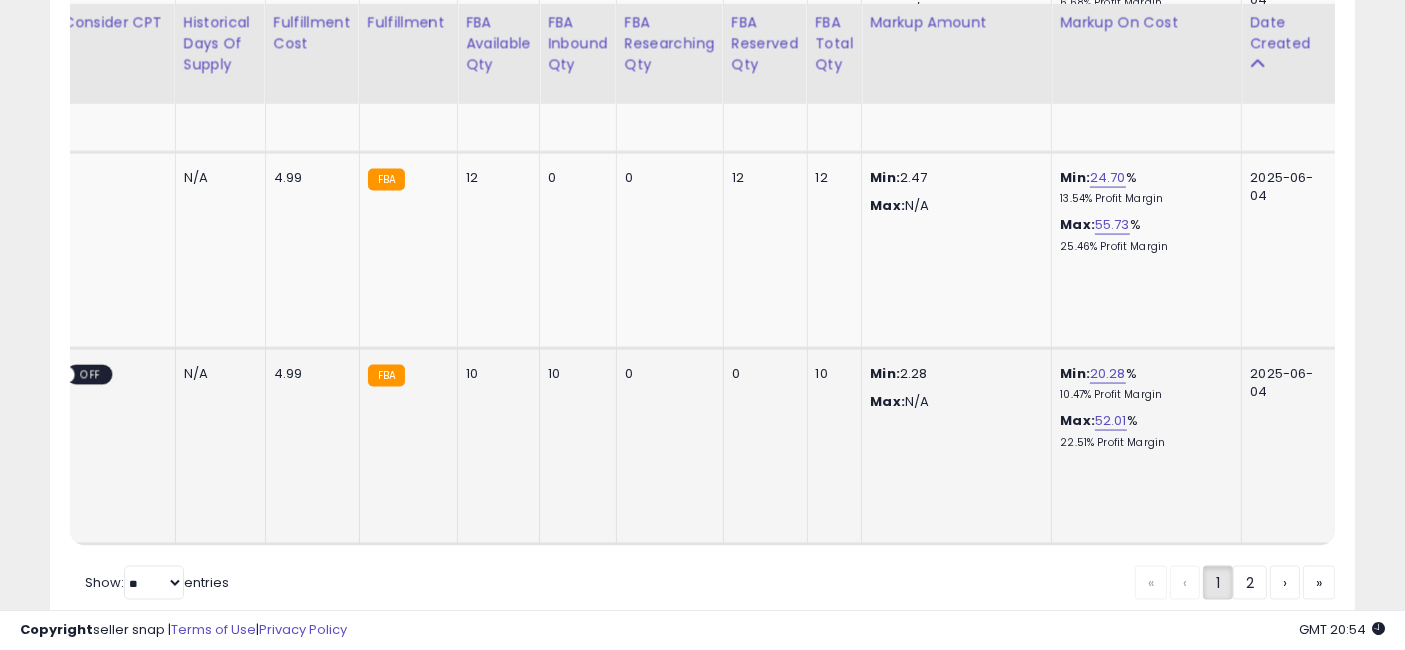 drag, startPoint x: 647, startPoint y: 344, endPoint x: 1160, endPoint y: 356, distance: 513.1403 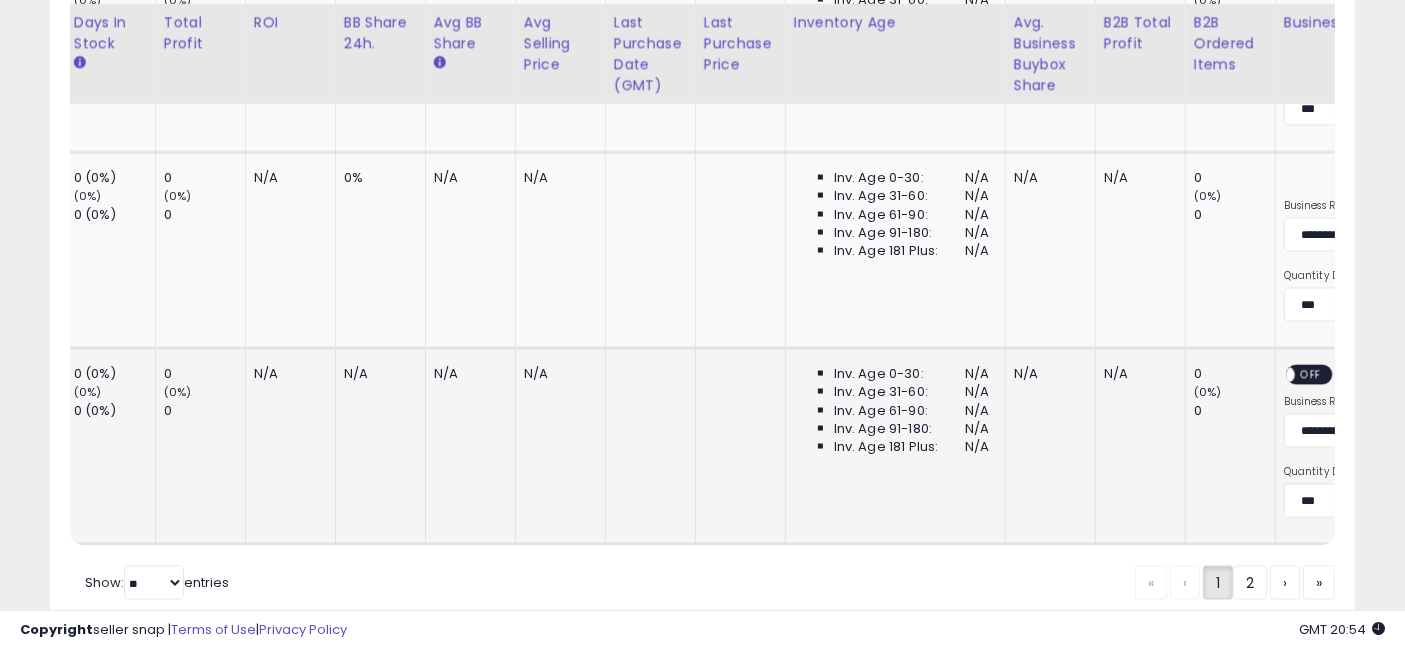 scroll, scrollTop: 0, scrollLeft: 0, axis: both 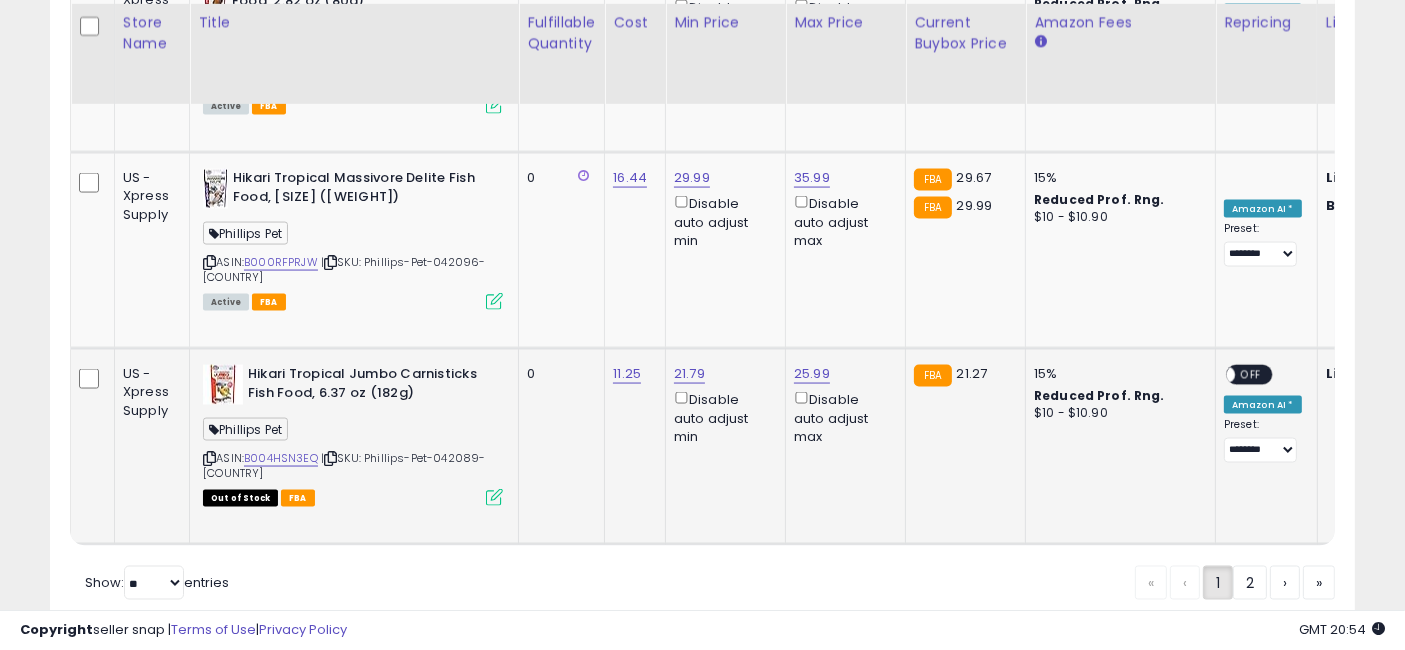 drag, startPoint x: 797, startPoint y: 350, endPoint x: 156, endPoint y: 378, distance: 641.61127 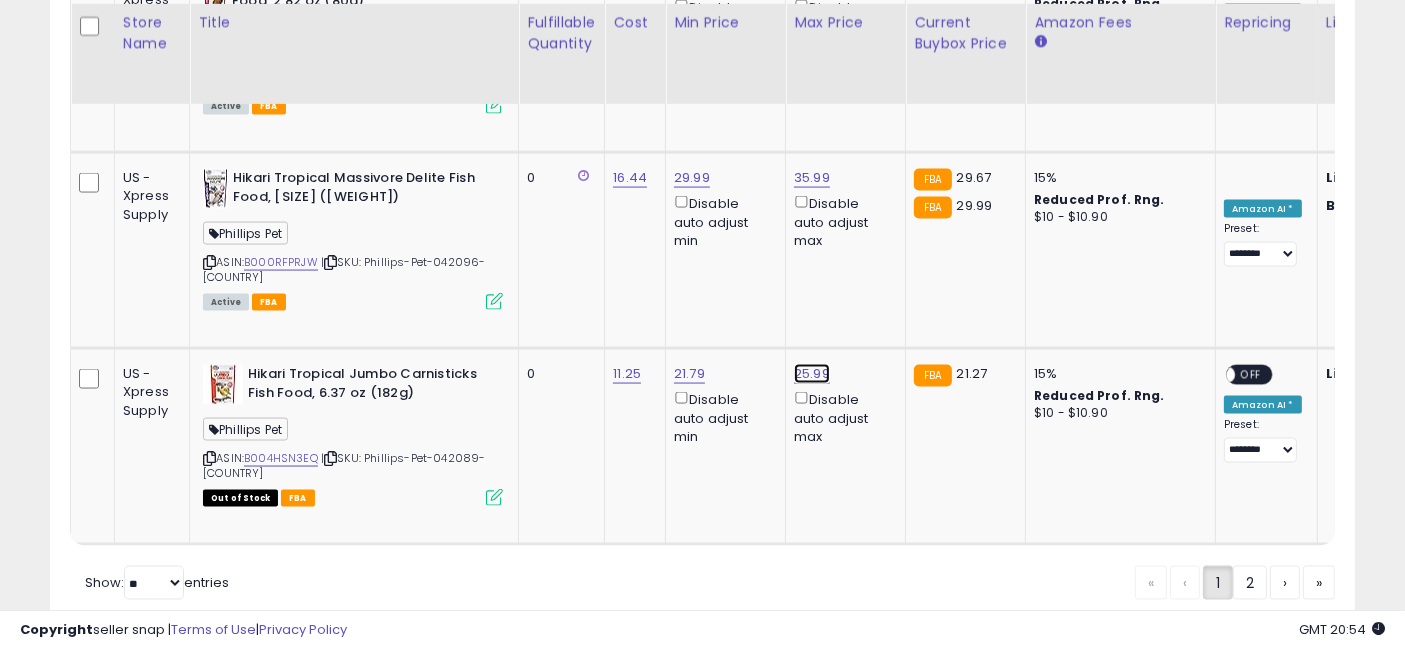 click on "25.99" at bounding box center (806, -9462) 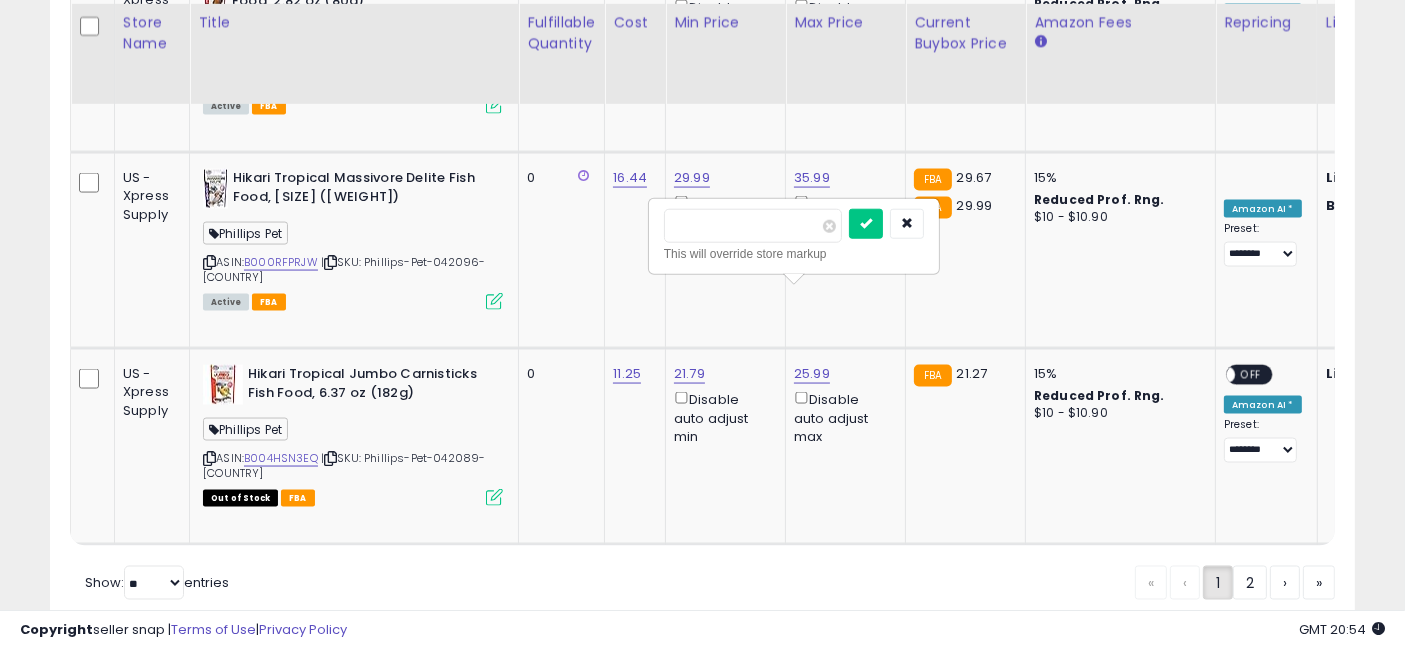 click on "*****" at bounding box center (753, 226) 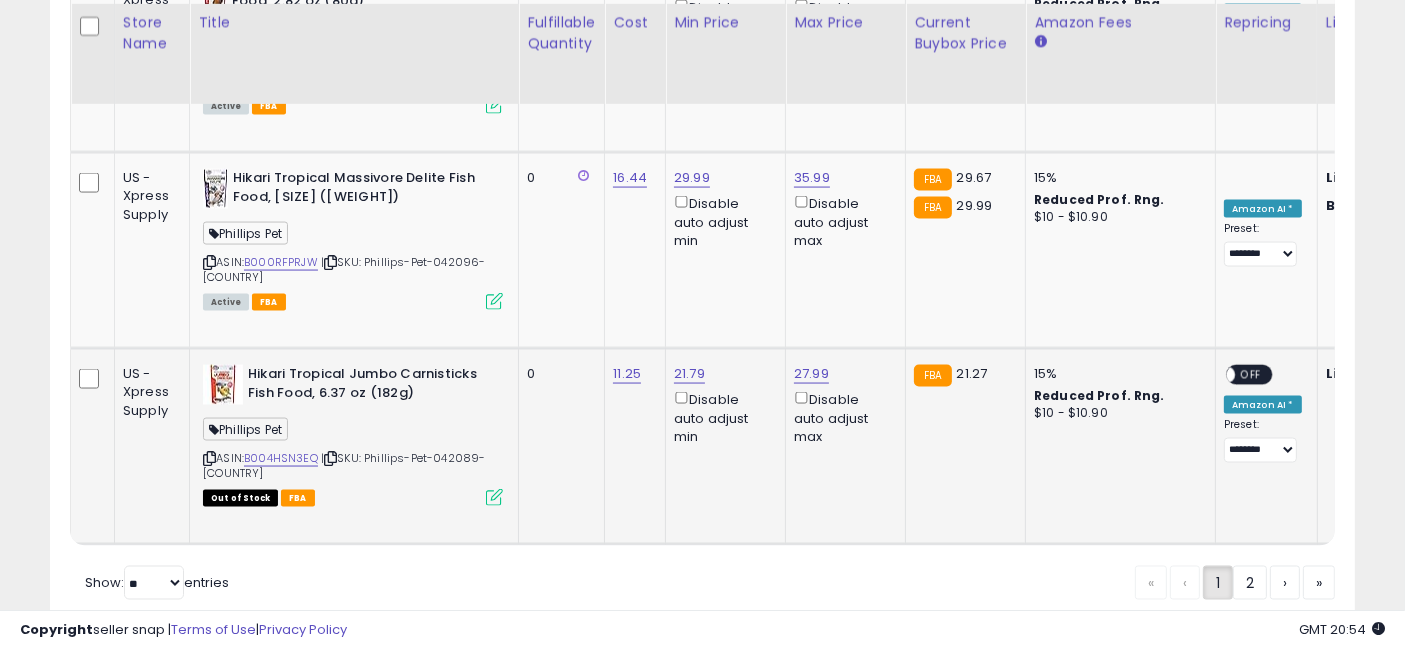 click on "OFF" at bounding box center (1251, 375) 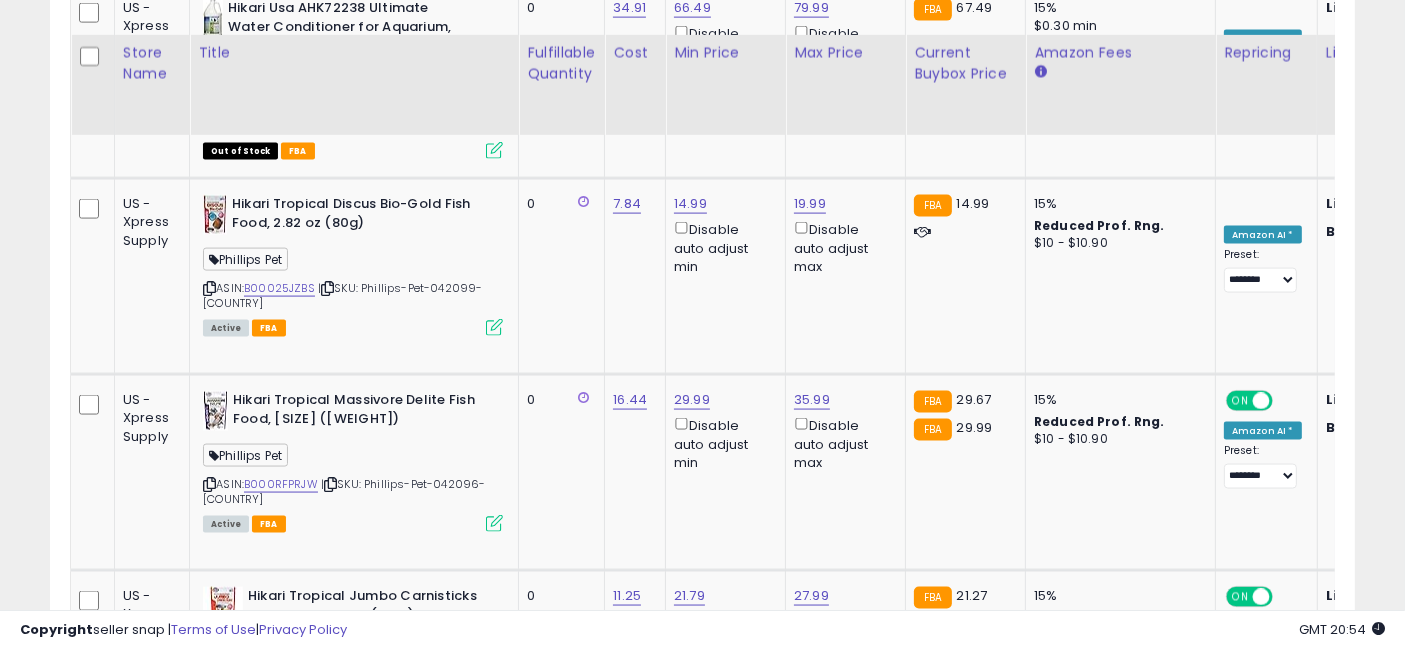 scroll, scrollTop: 10720, scrollLeft: 0, axis: vertical 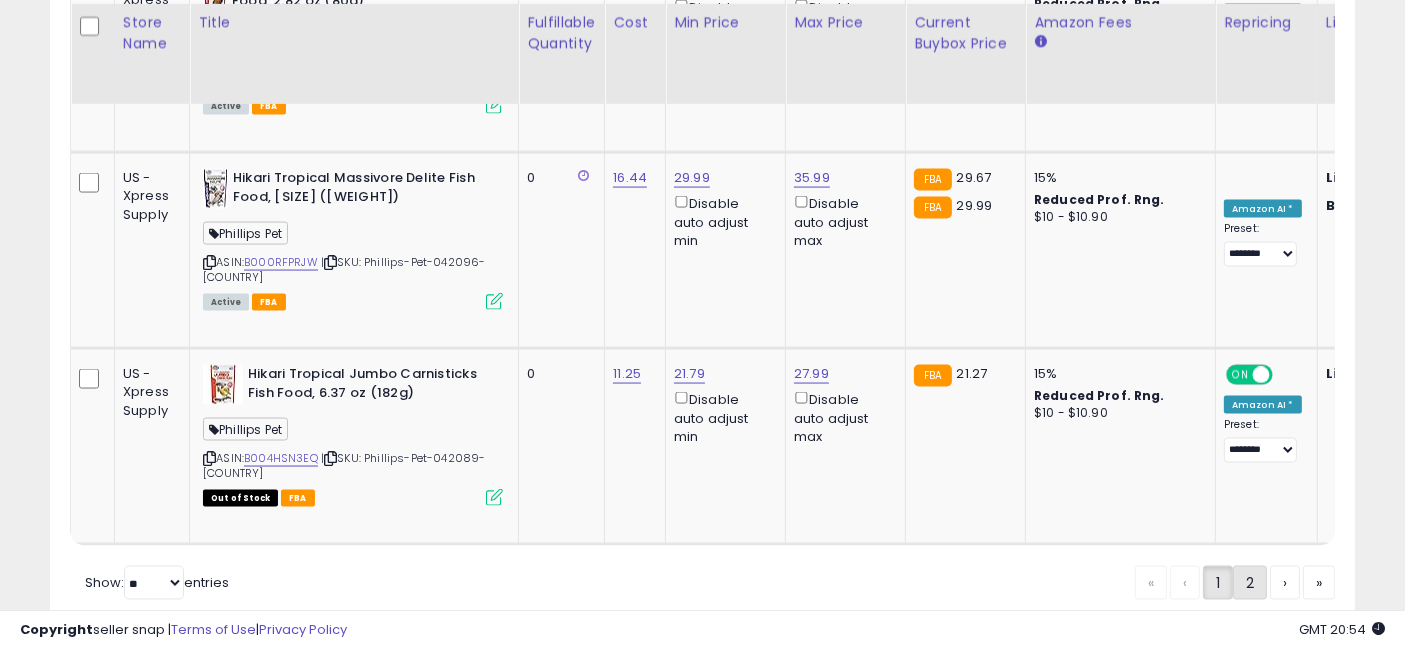 click on "2" 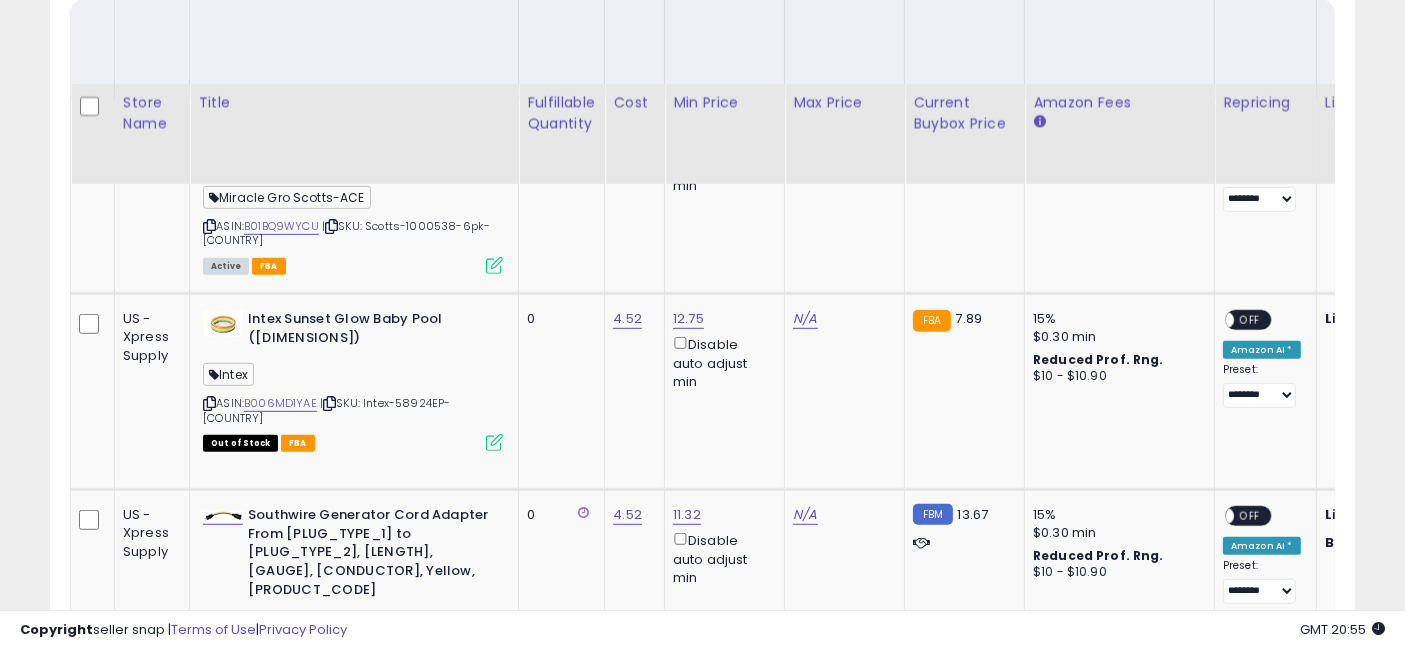 scroll, scrollTop: 993, scrollLeft: 0, axis: vertical 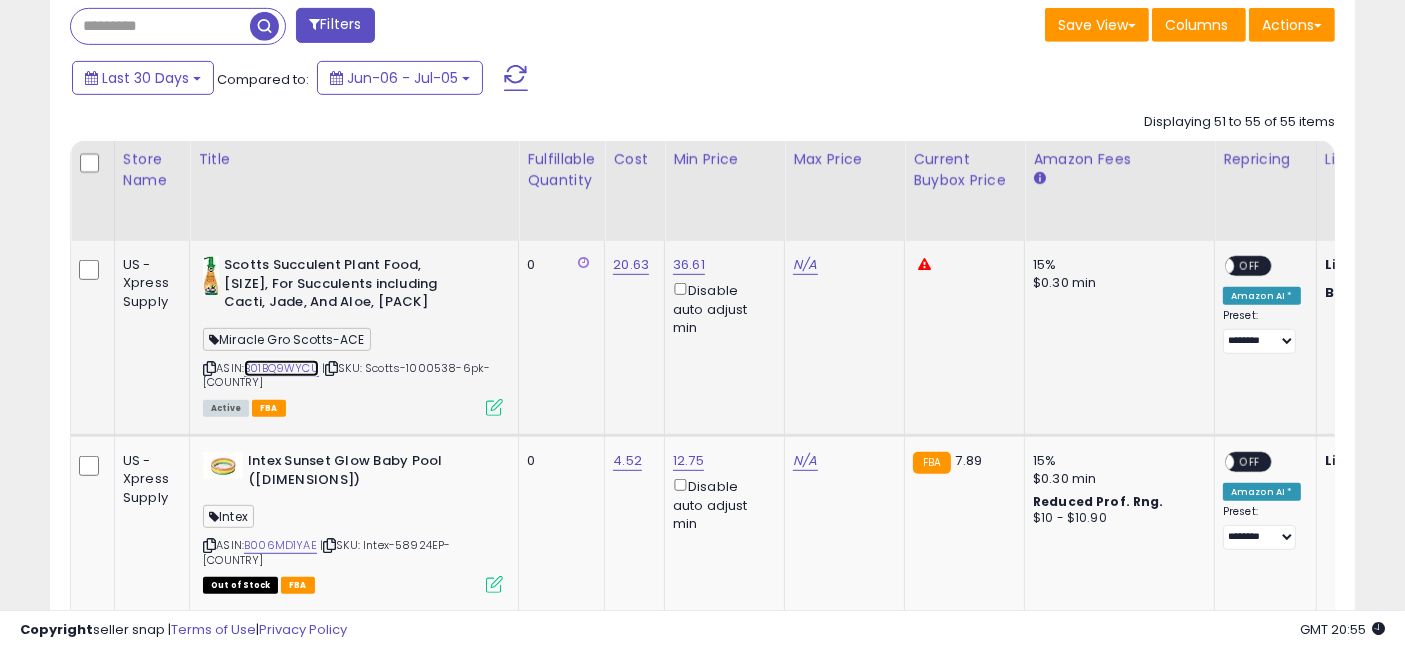 click on "B01BQ9WYCU" at bounding box center [281, 368] 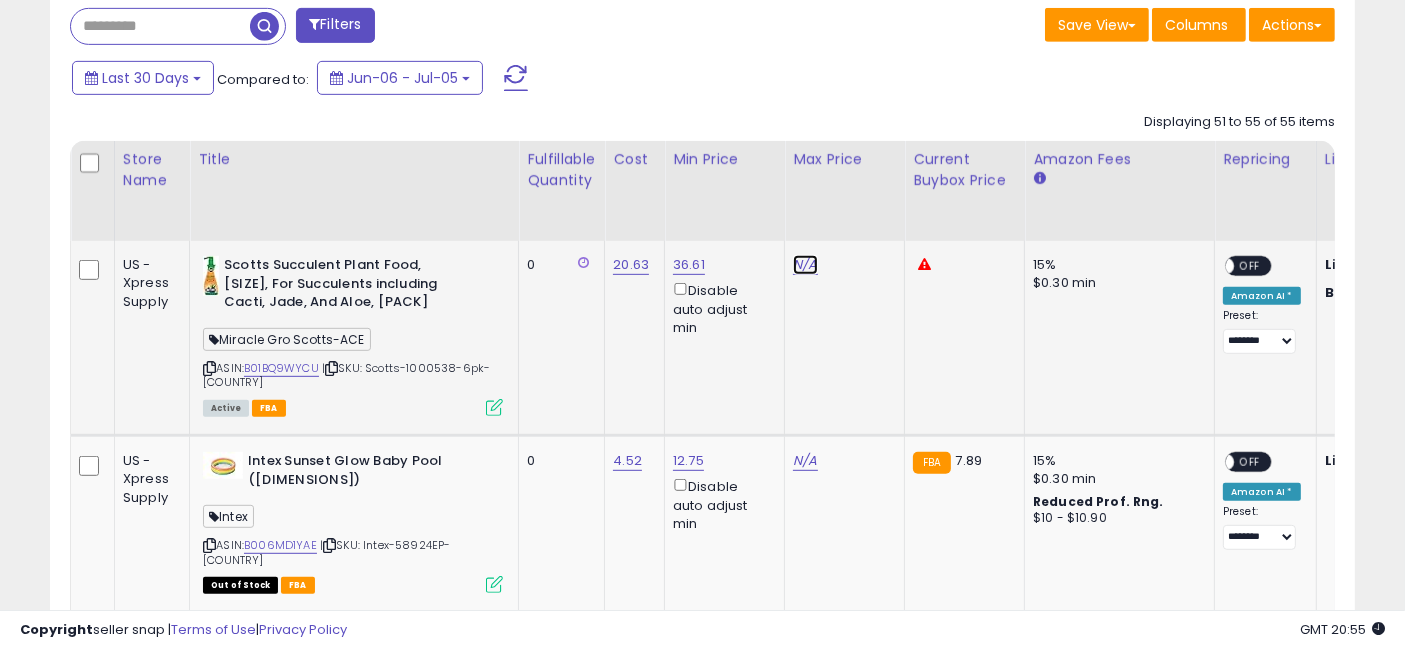 click on "N/A" at bounding box center [805, 265] 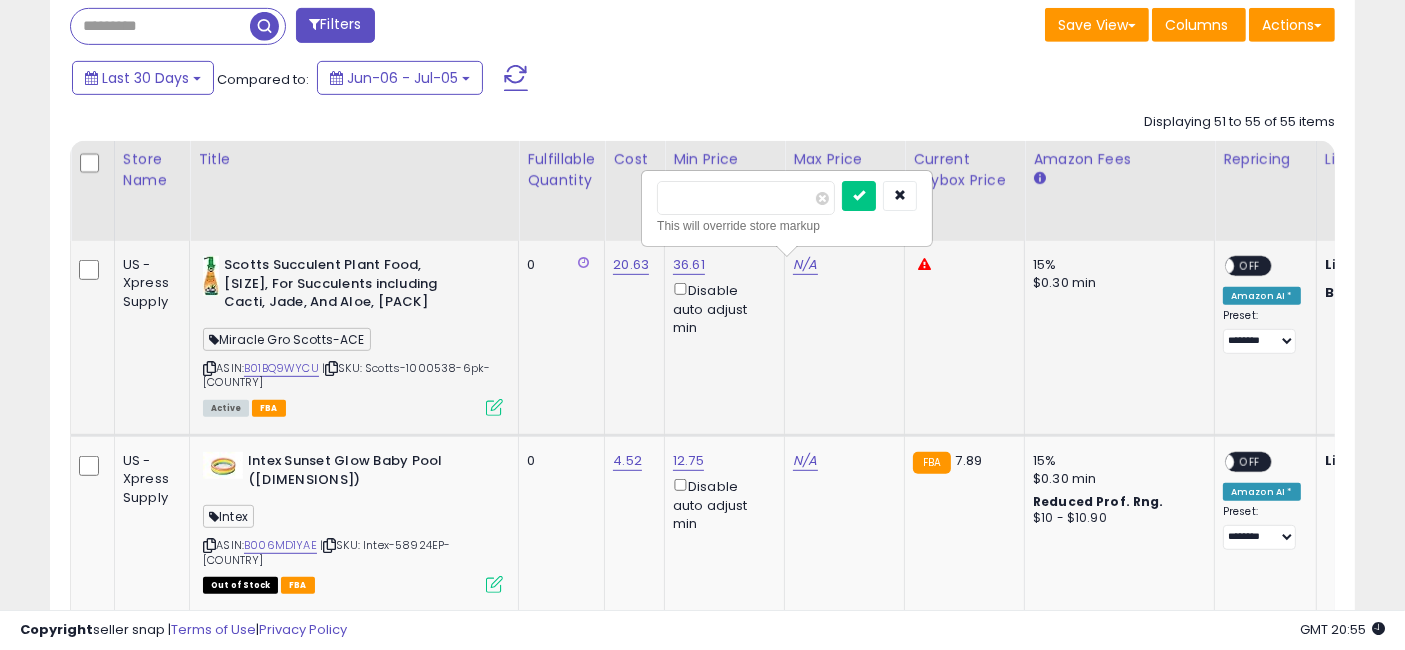 click at bounding box center (746, 198) 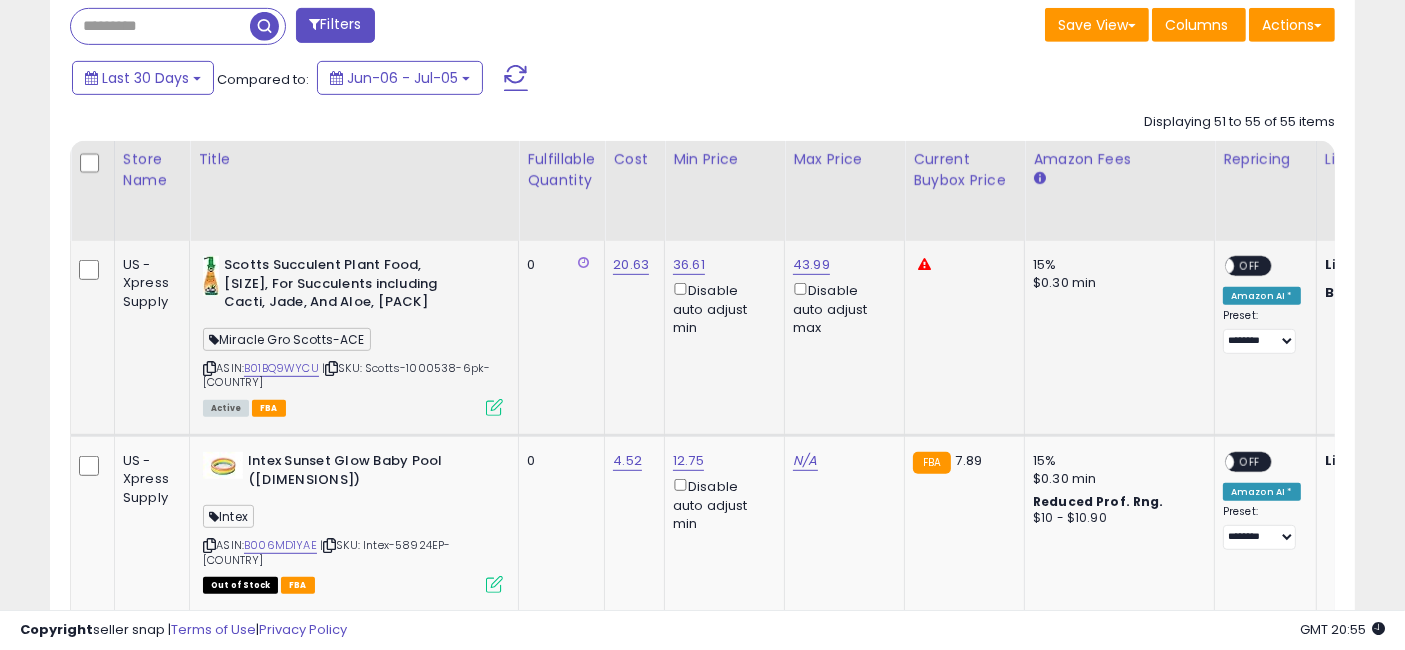 click on "OFF" at bounding box center (1250, 266) 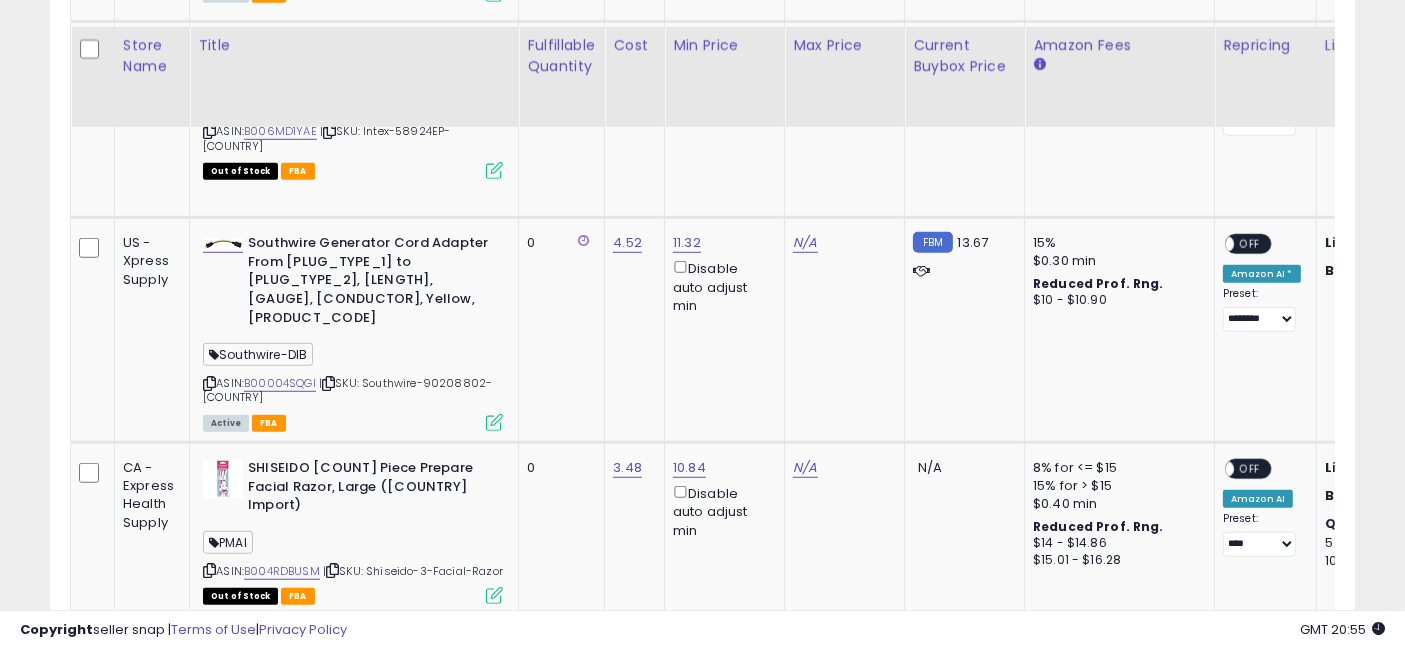 scroll, scrollTop: 1437, scrollLeft: 0, axis: vertical 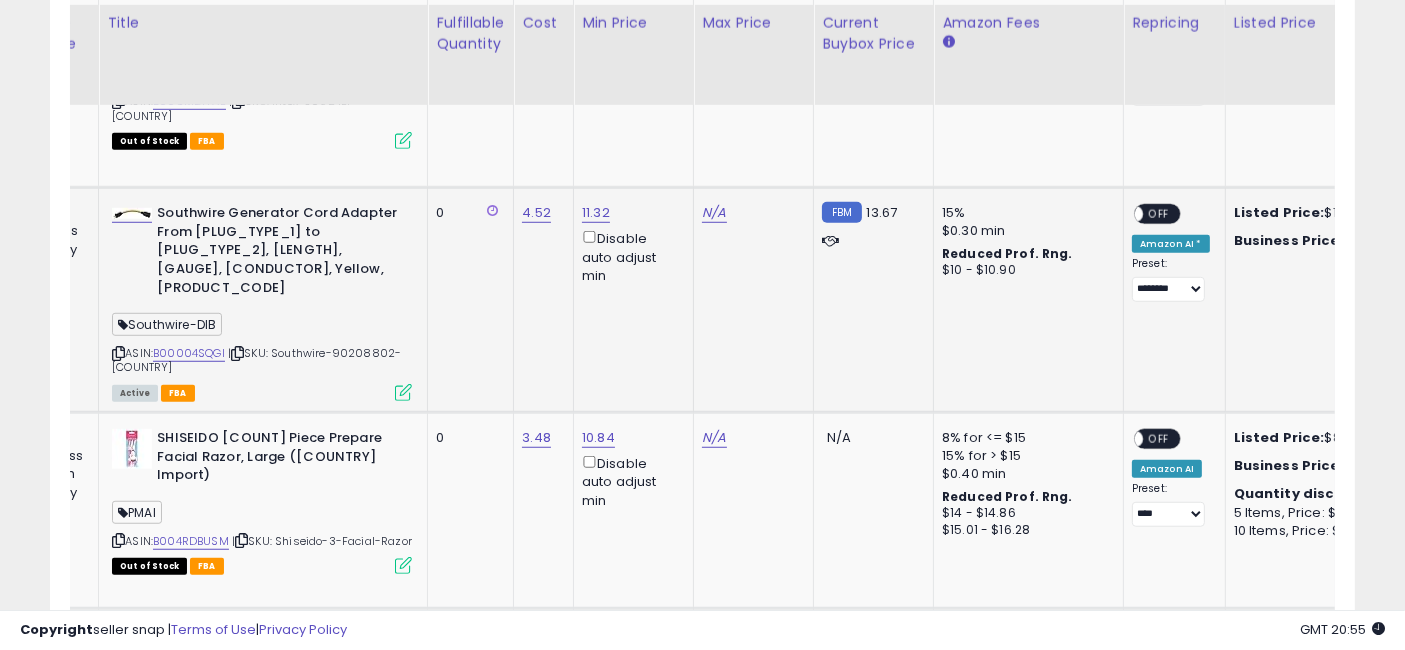 drag, startPoint x: 807, startPoint y: 307, endPoint x: 852, endPoint y: 310, distance: 45.099888 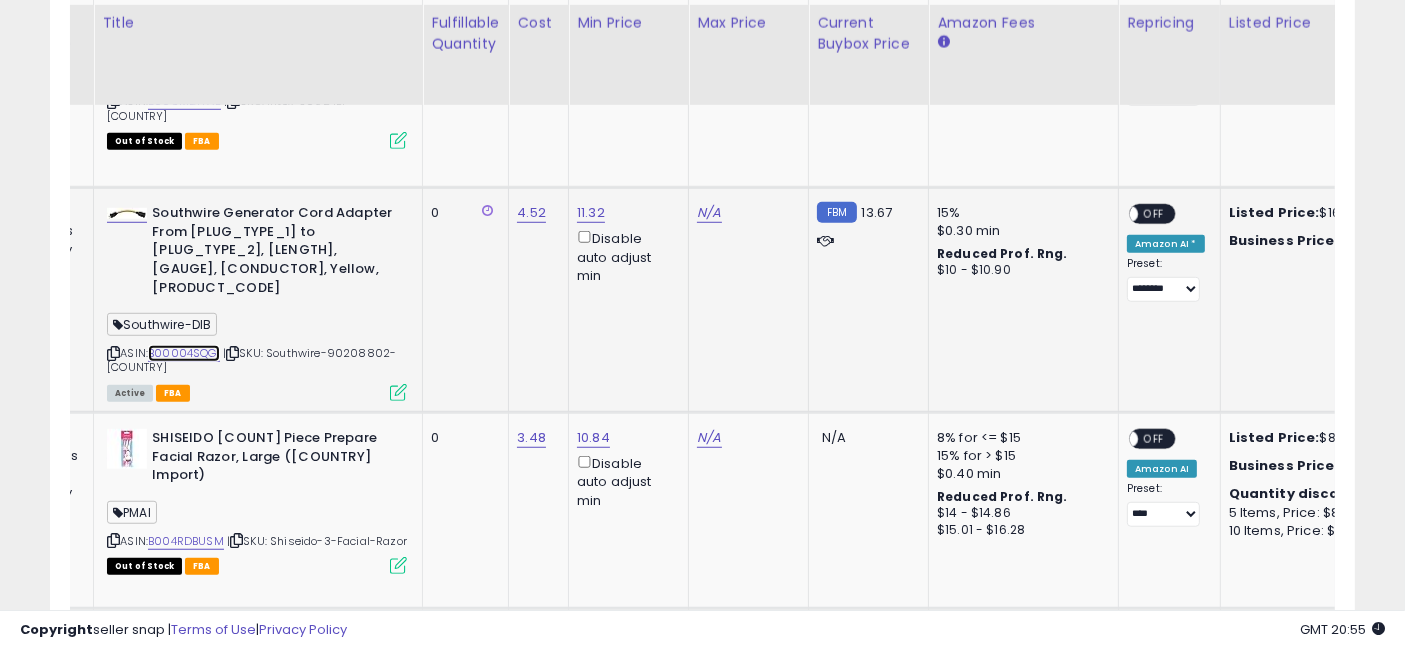 click on "B00004SQGI" at bounding box center [184, 353] 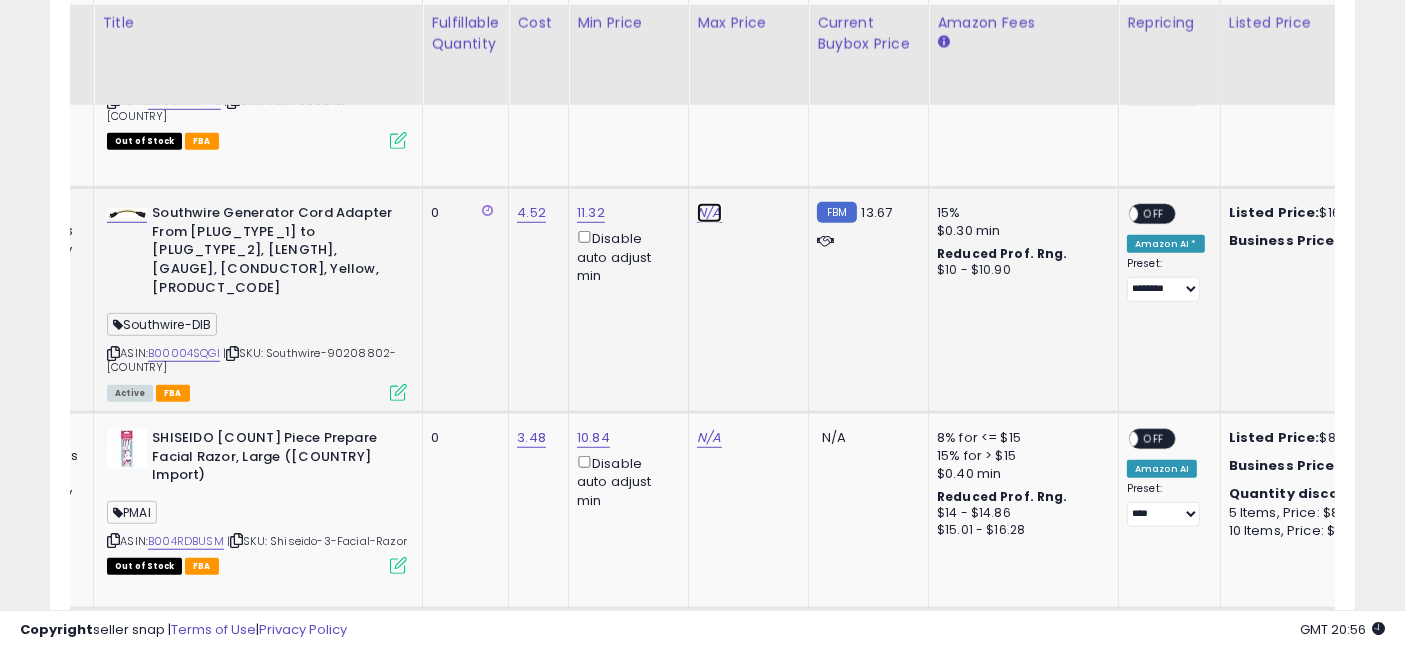 click on "N/A" at bounding box center (709, 17) 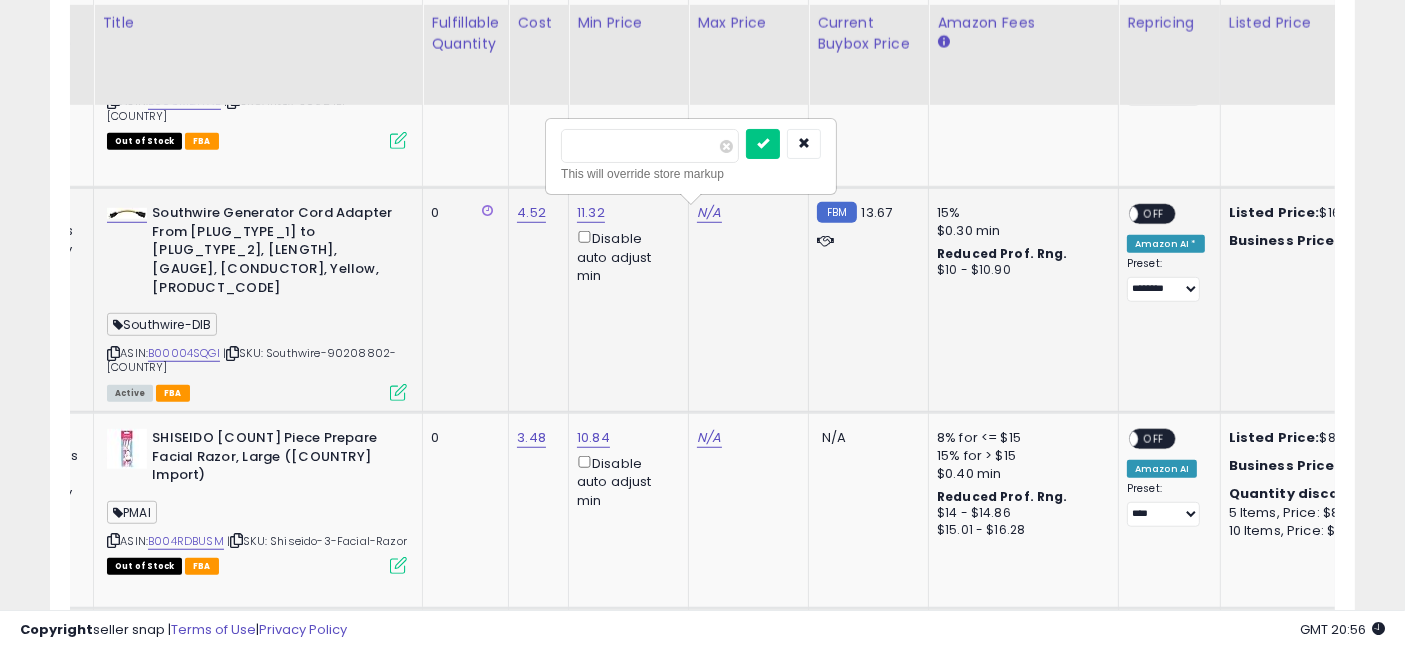 click at bounding box center (650, 146) 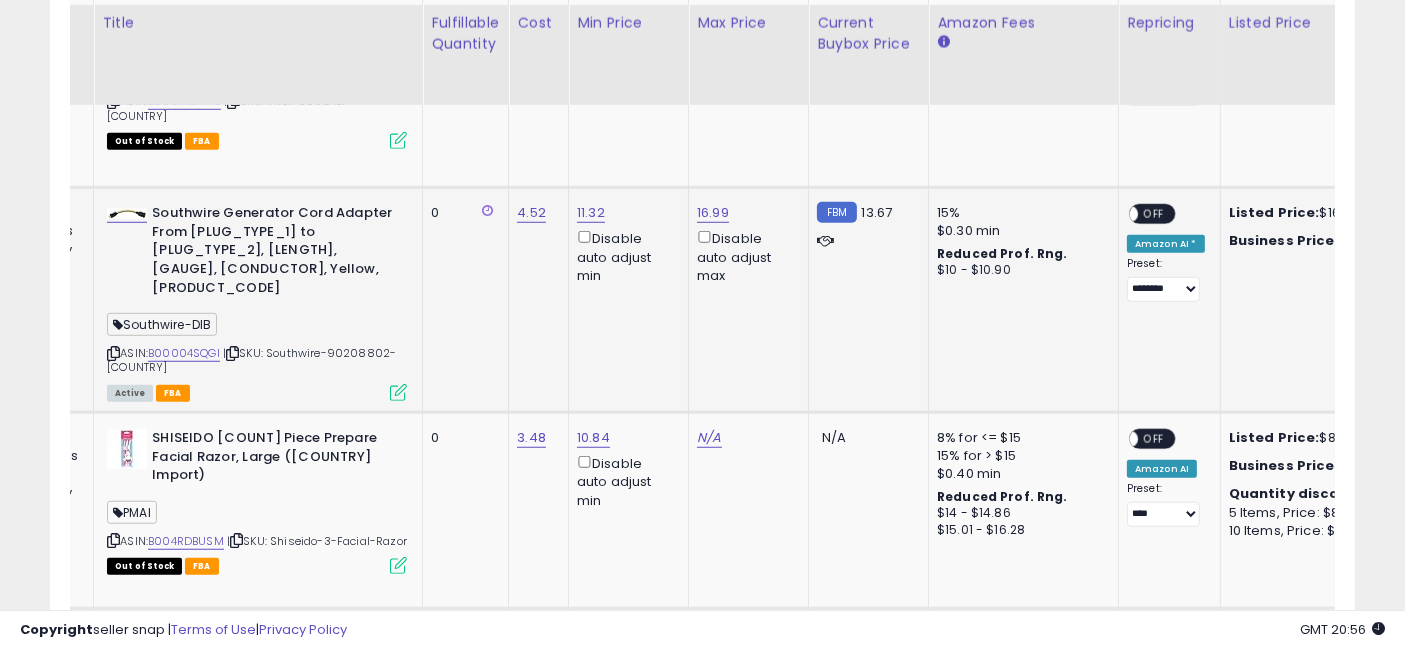 click on "OFF" at bounding box center (1154, 214) 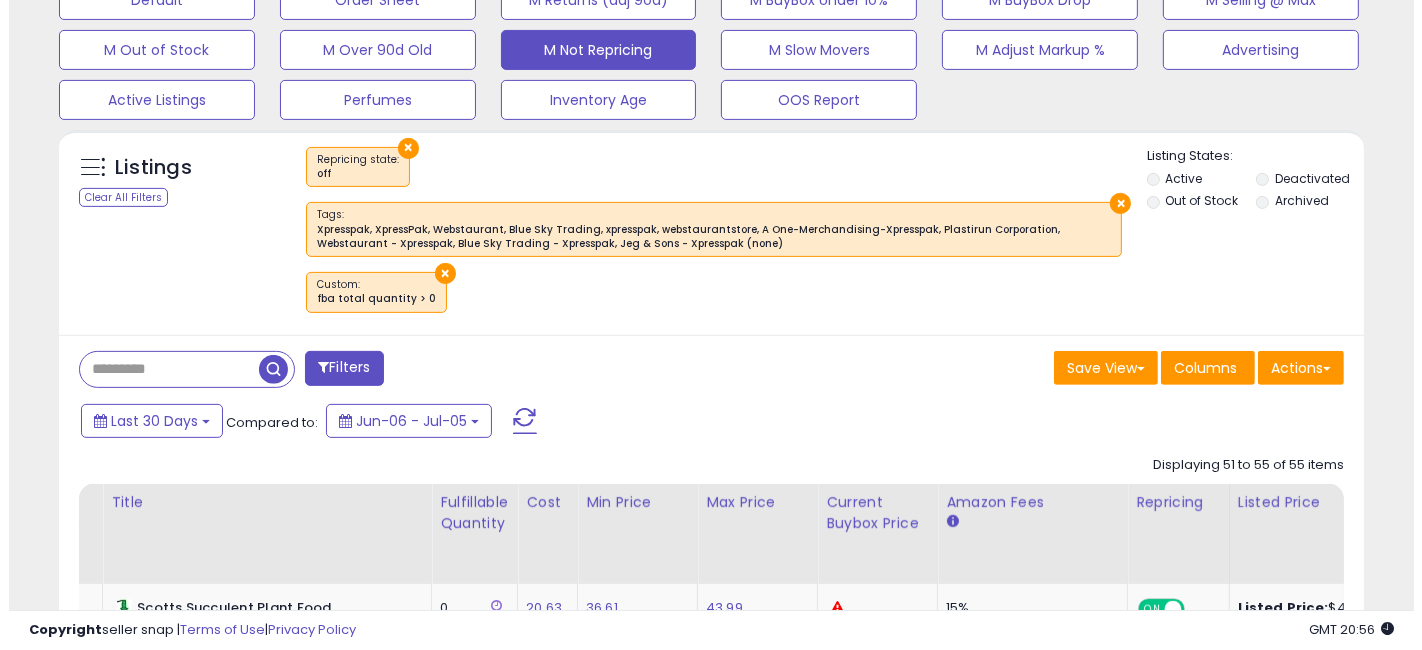 scroll, scrollTop: 648, scrollLeft: 0, axis: vertical 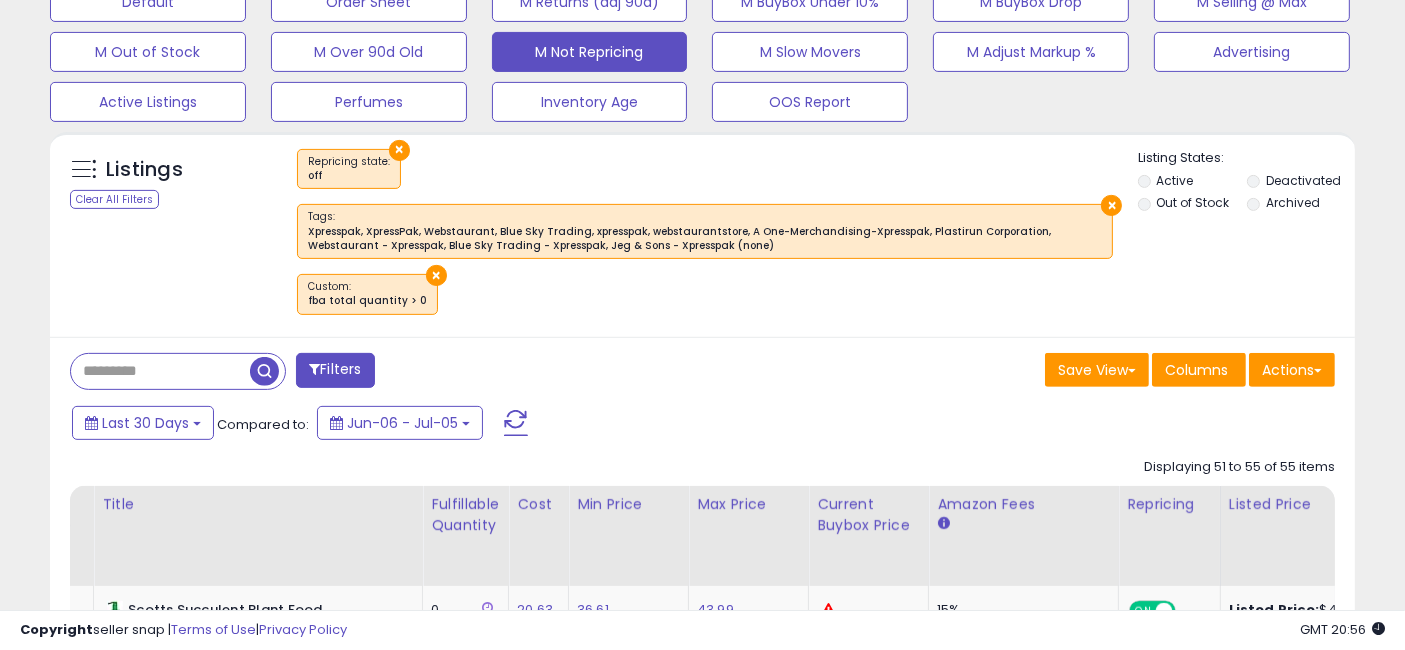 click at bounding box center [264, 371] 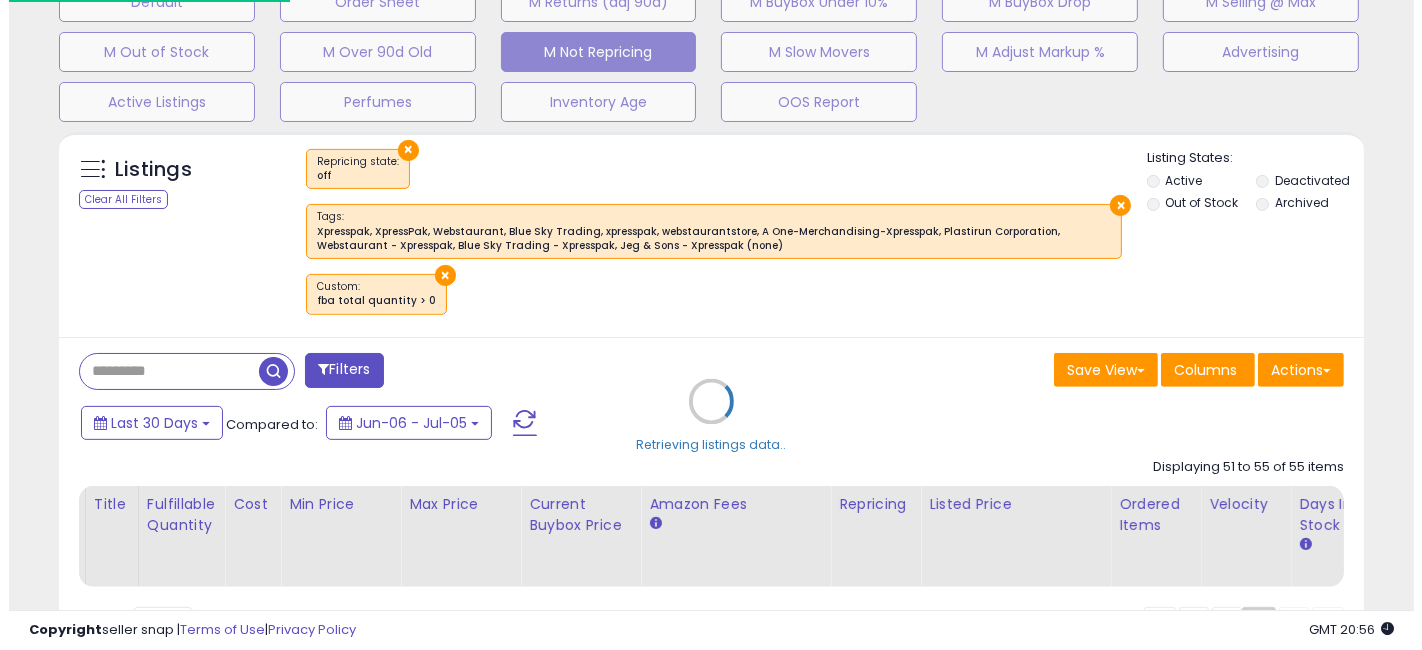 scroll, scrollTop: 999590, scrollLeft: 999234, axis: both 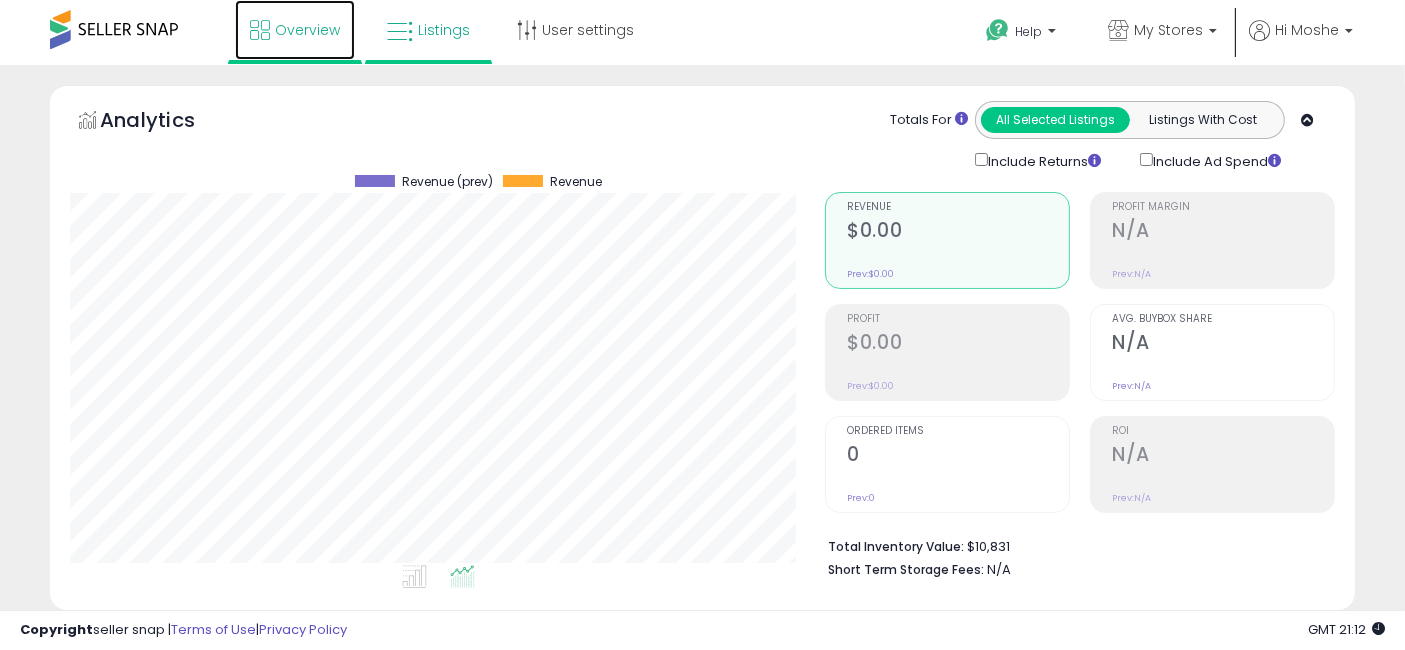 click on "Overview" at bounding box center [307, 30] 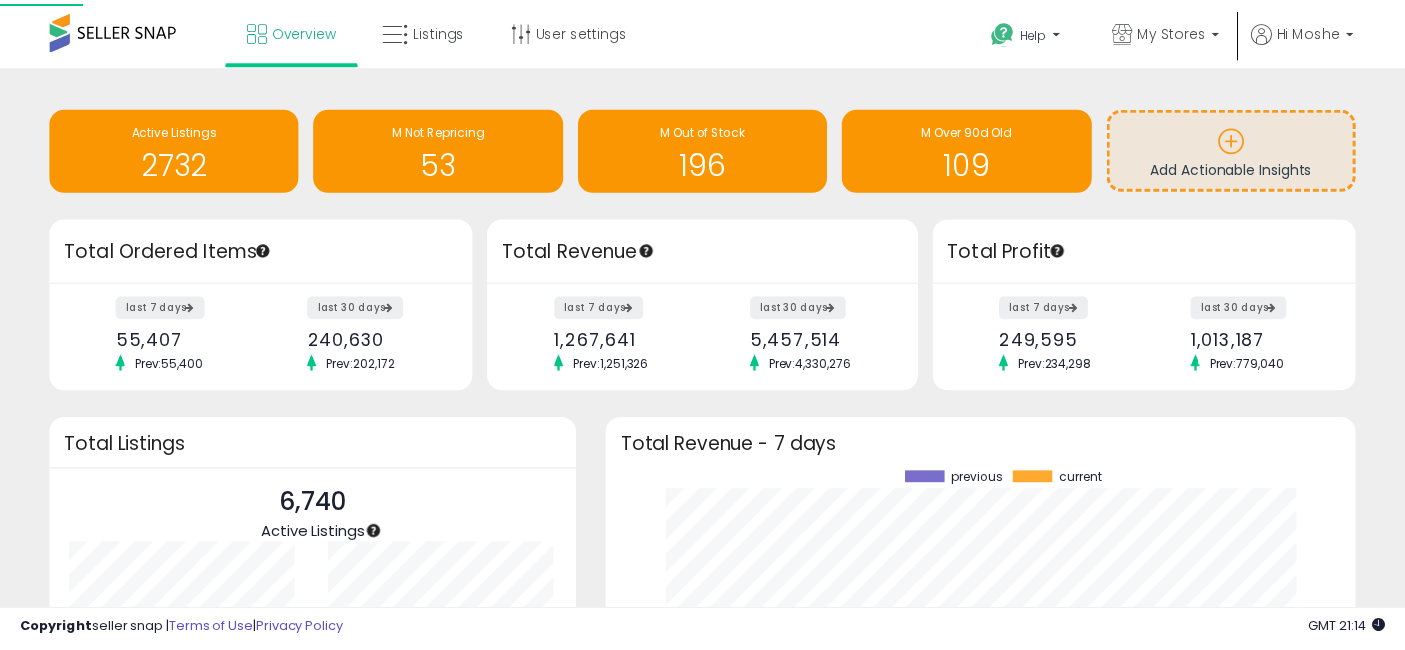 scroll, scrollTop: 0, scrollLeft: 0, axis: both 